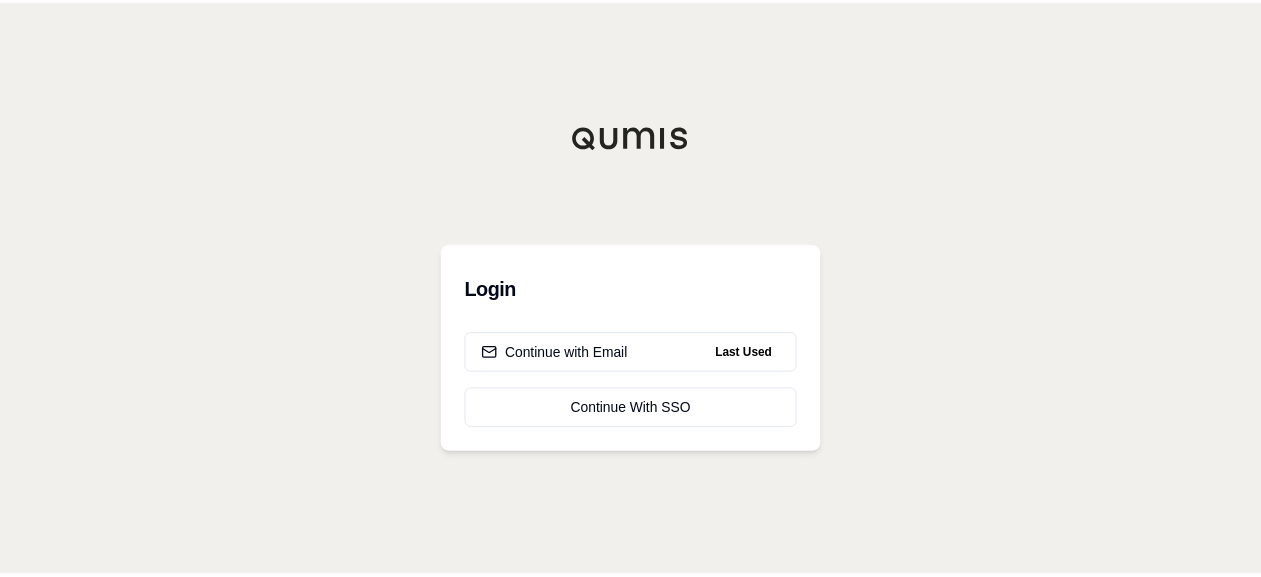 scroll, scrollTop: 0, scrollLeft: 0, axis: both 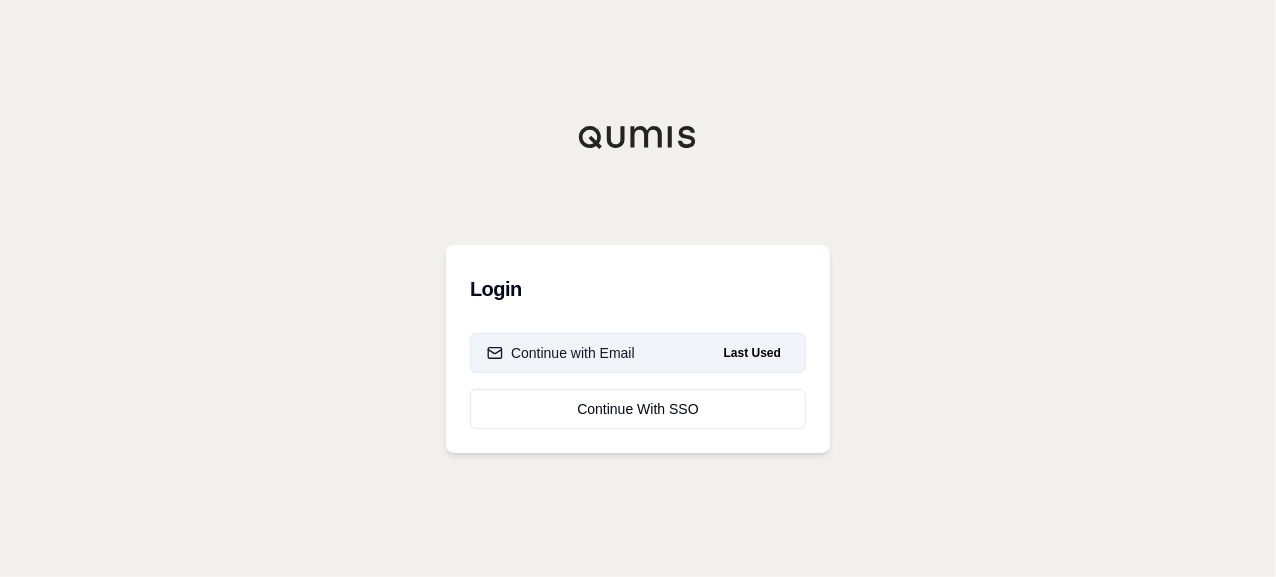 click on "Continue with Email Last Used" at bounding box center [638, 353] 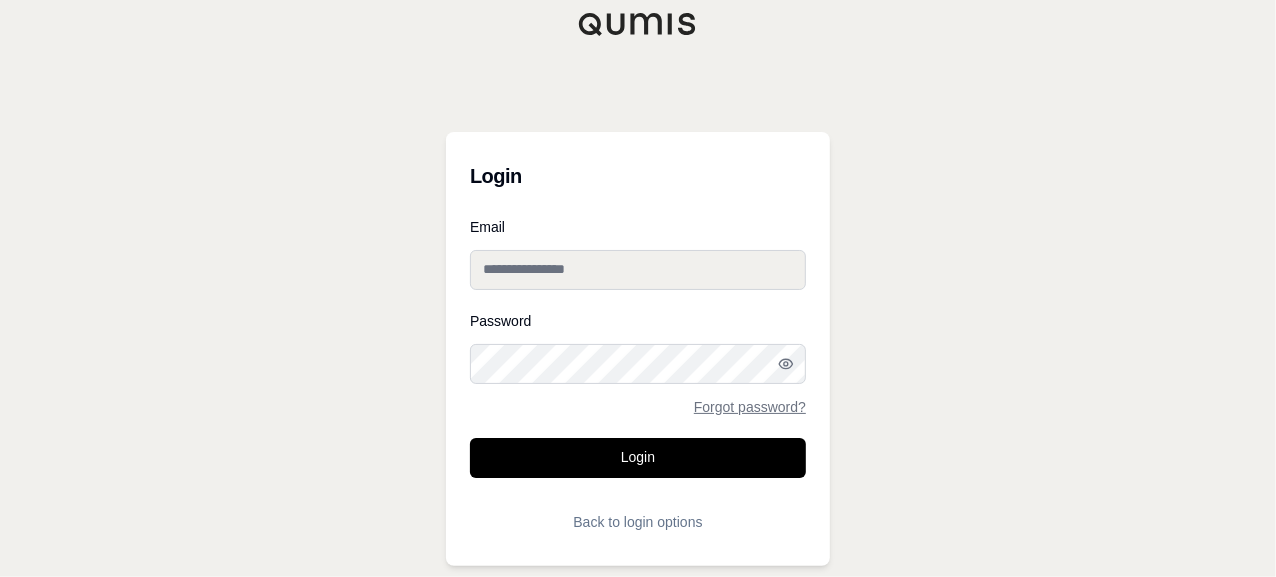 type on "**********" 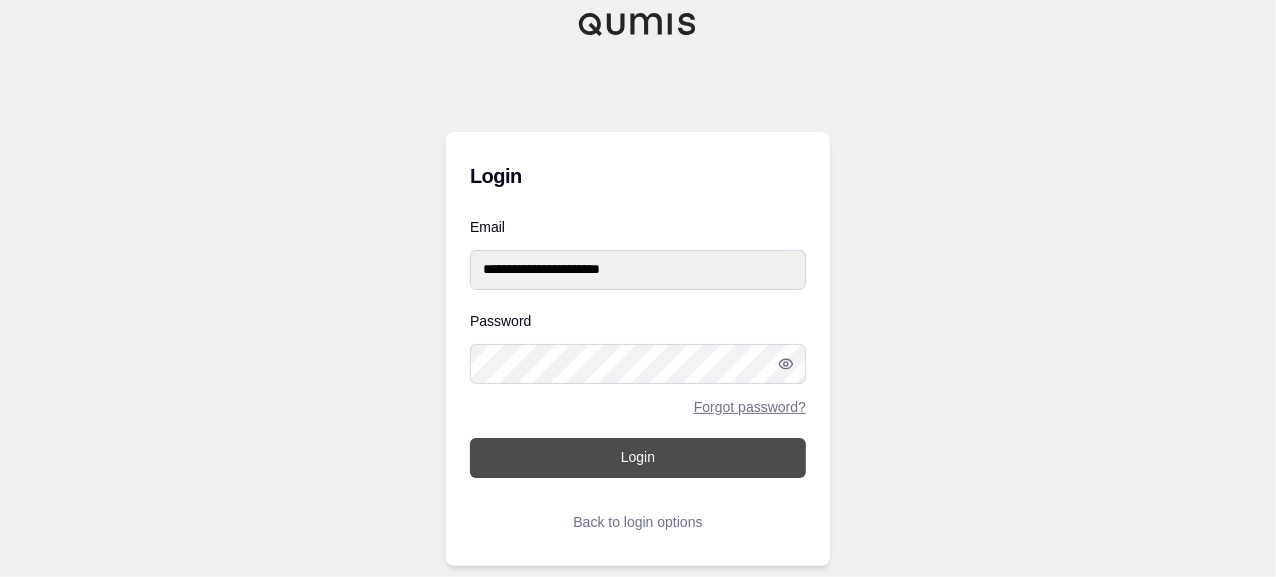 click on "Login" at bounding box center [638, 458] 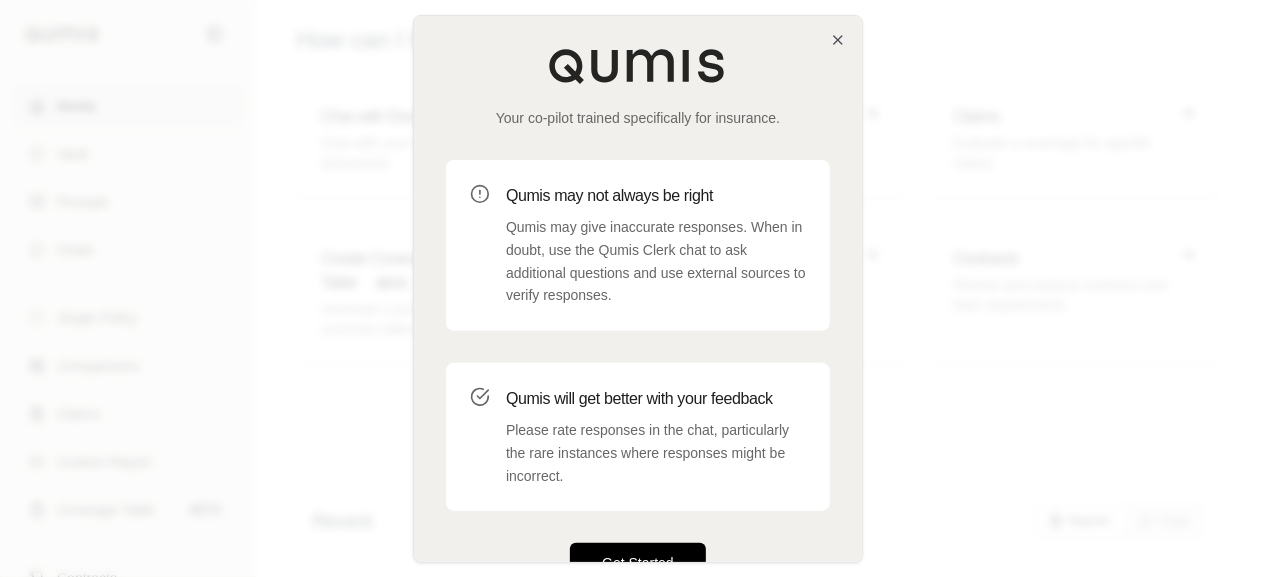 click on "Get Started" at bounding box center (638, 563) 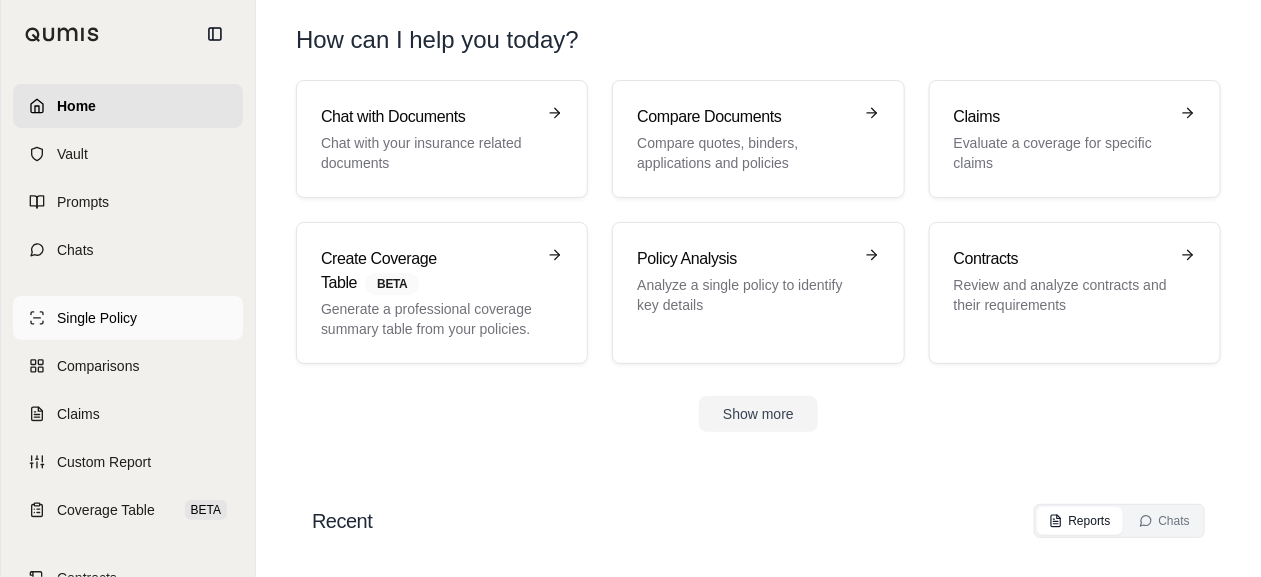 click on "Single Policy" at bounding box center (97, 318) 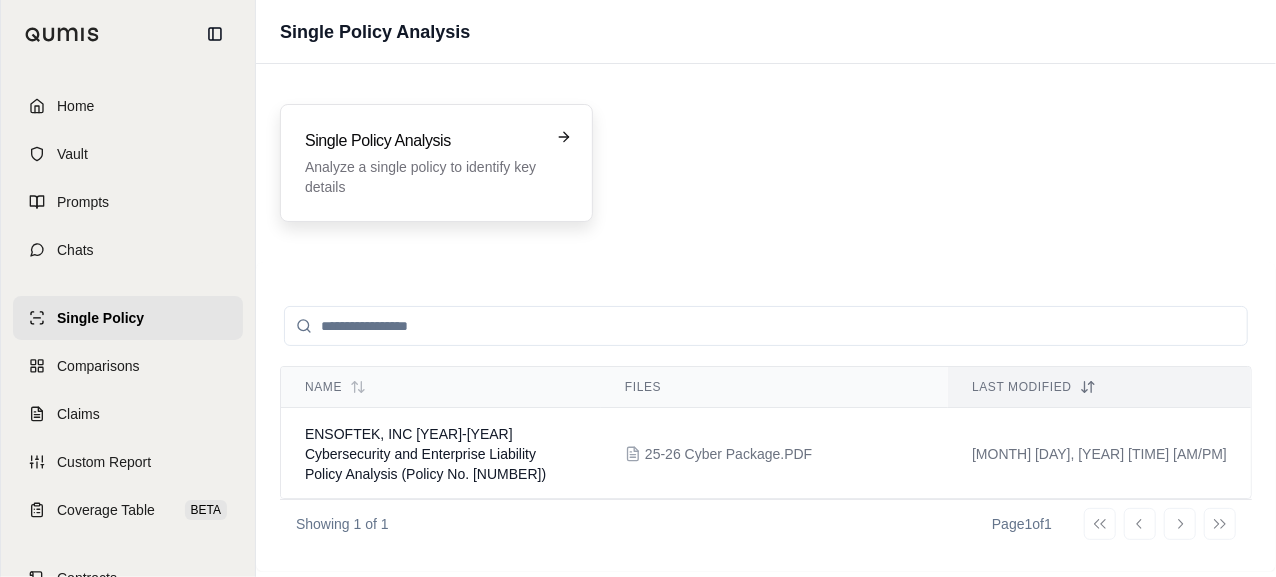 click on "Analyze a single policy to identify key details" at bounding box center (422, 177) 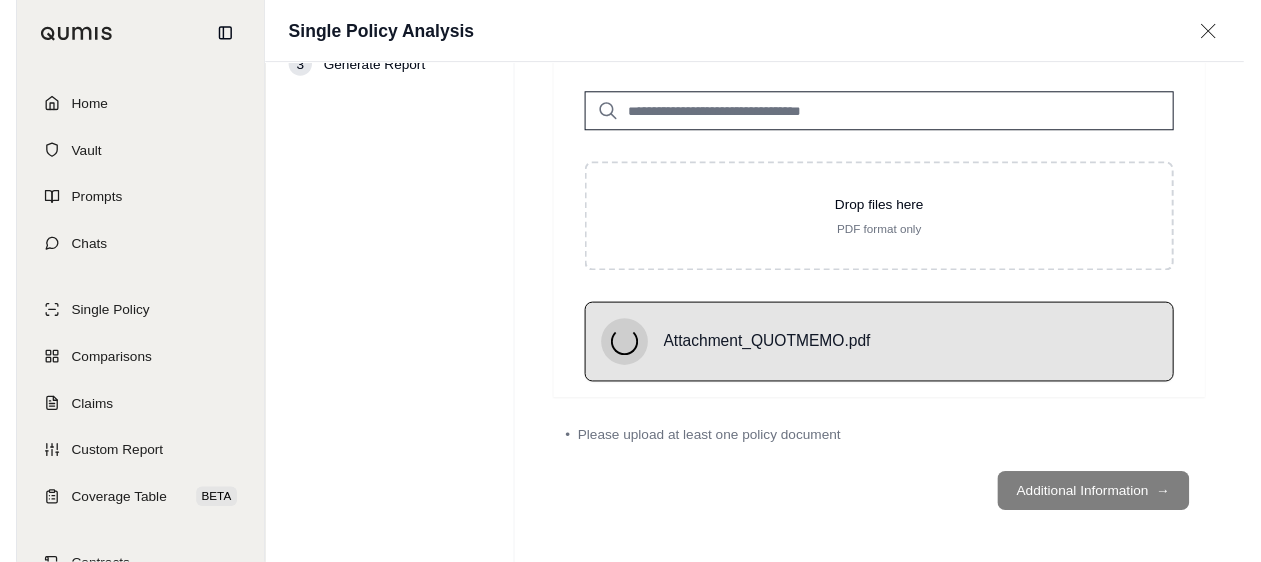 scroll, scrollTop: 77, scrollLeft: 0, axis: vertical 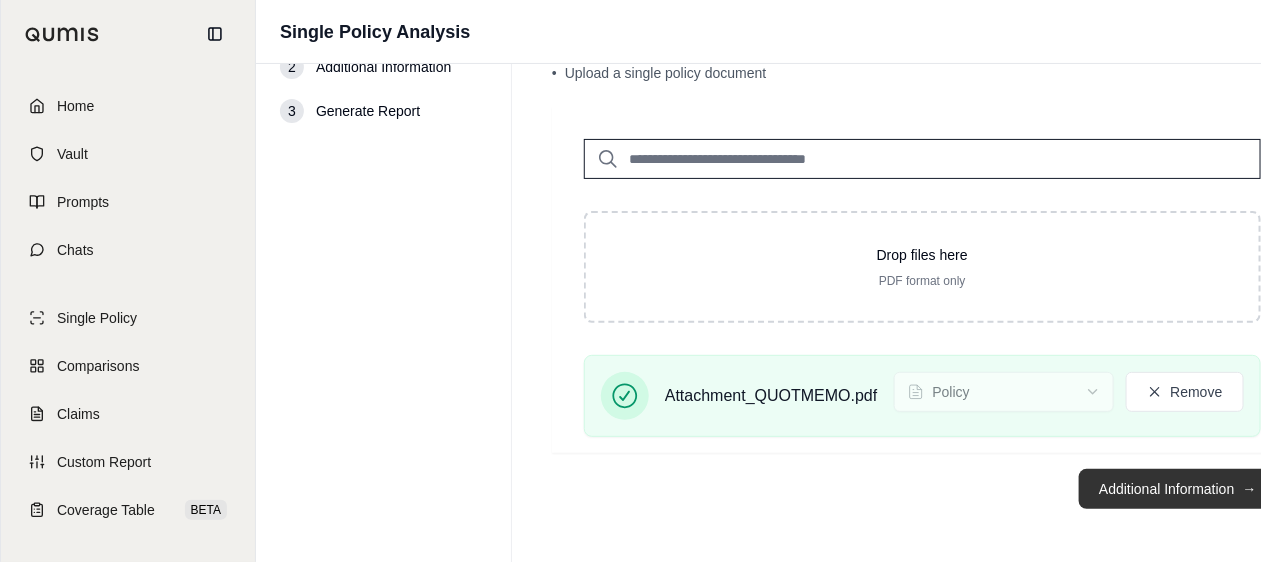click on "Additional Information →" at bounding box center [1177, 489] 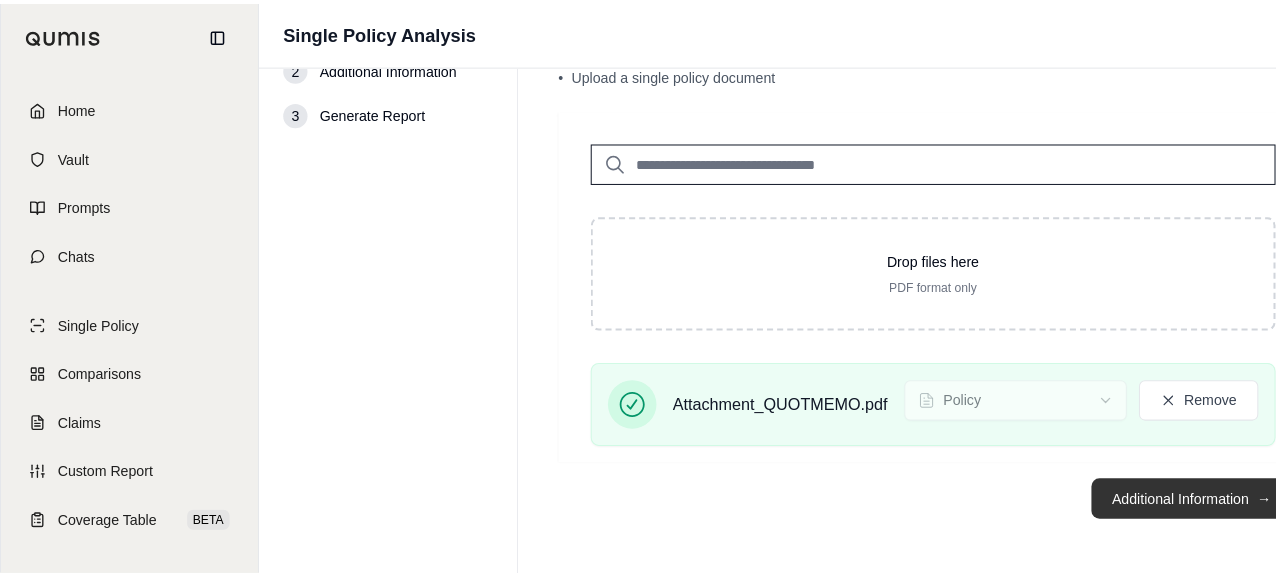 scroll, scrollTop: 0, scrollLeft: 0, axis: both 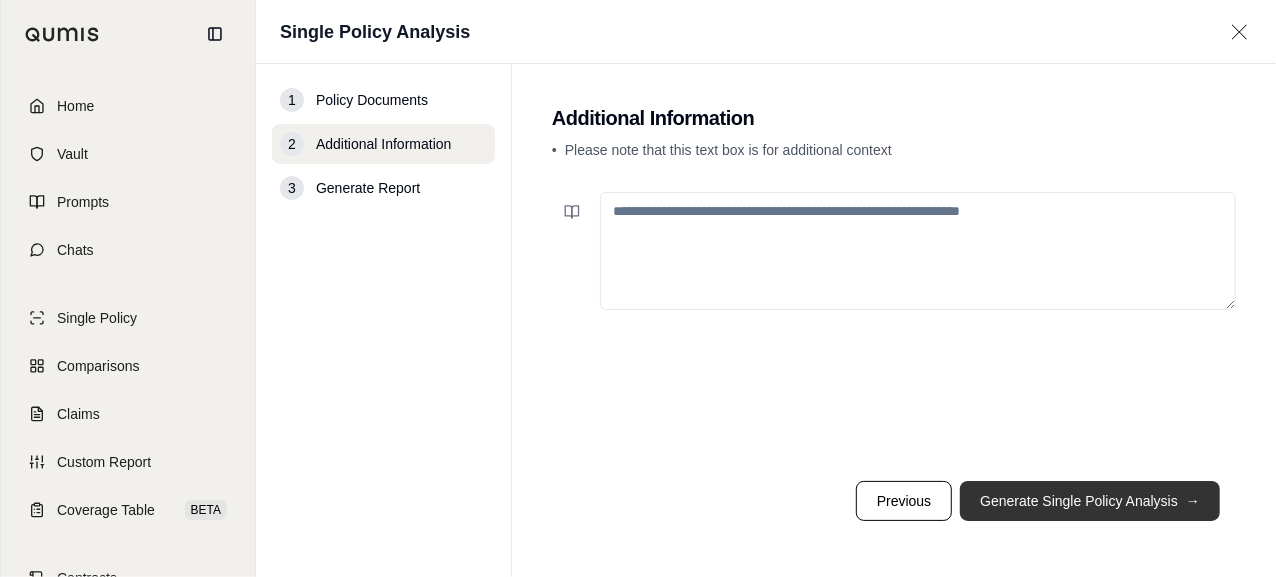 click on "Generate Single Policy Analysis →" at bounding box center (1090, 501) 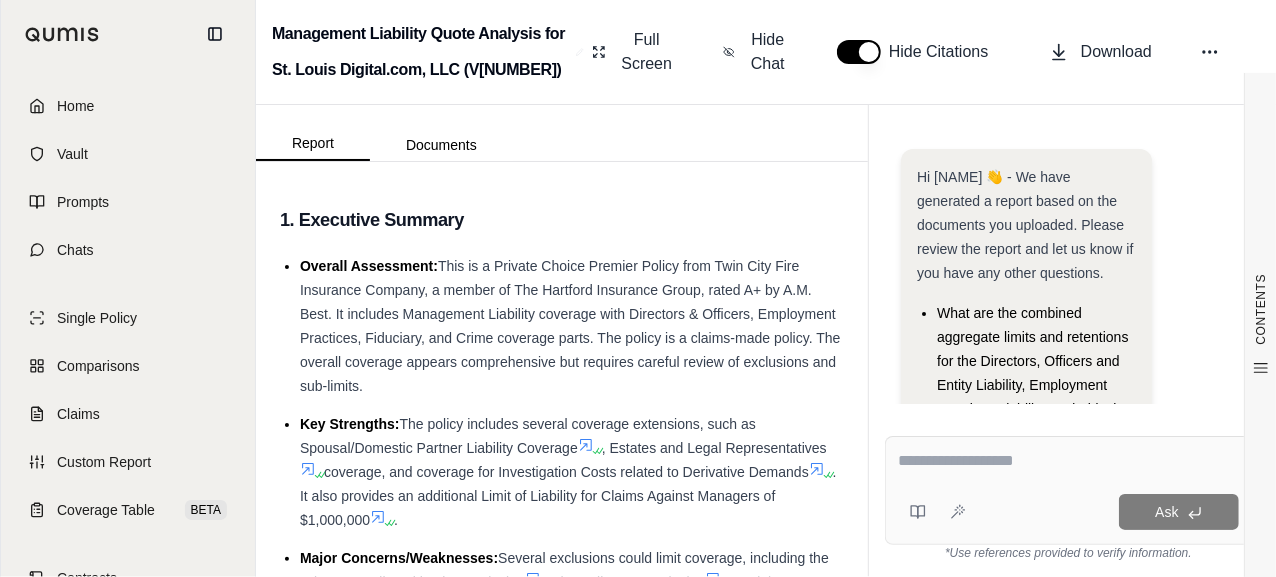 scroll, scrollTop: 0, scrollLeft: 0, axis: both 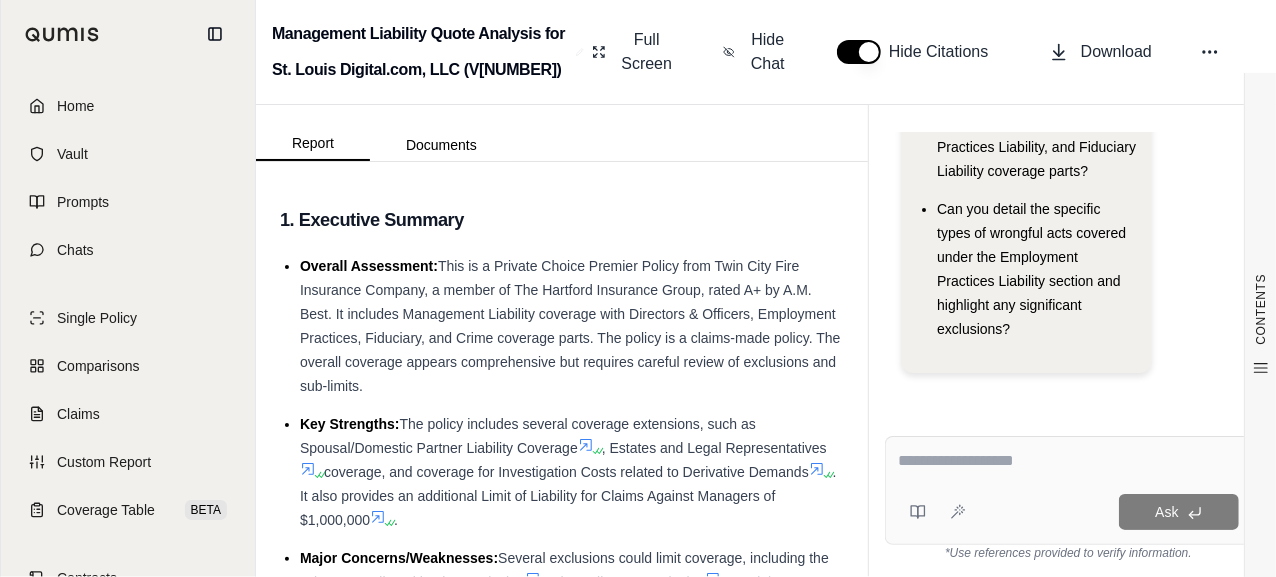 click at bounding box center (1069, 461) 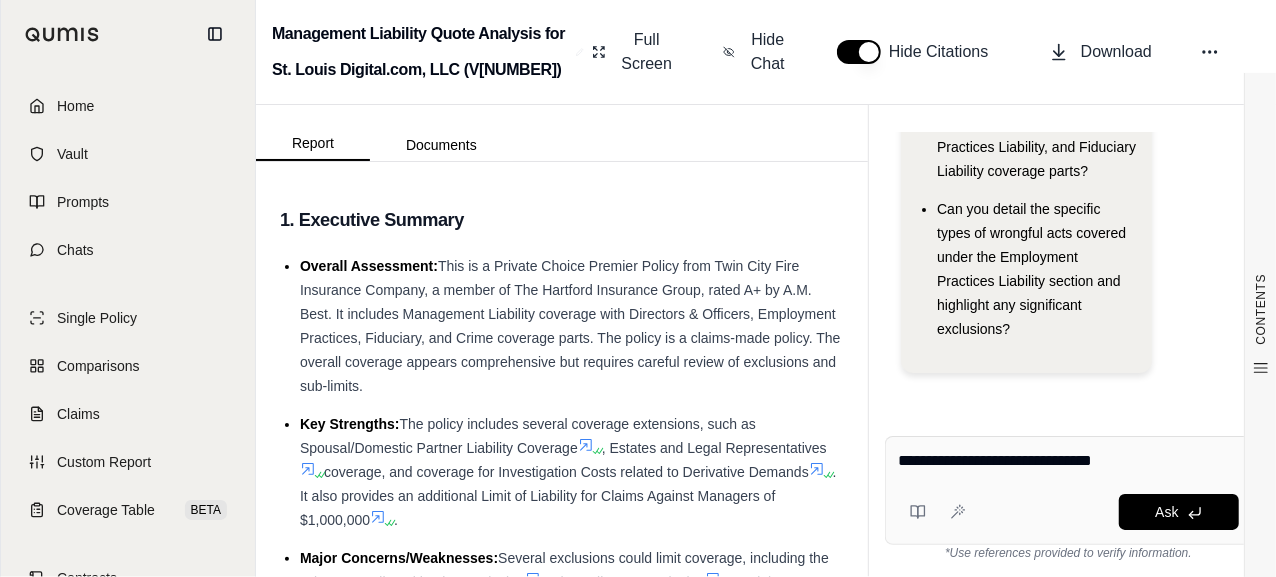 type on "**********" 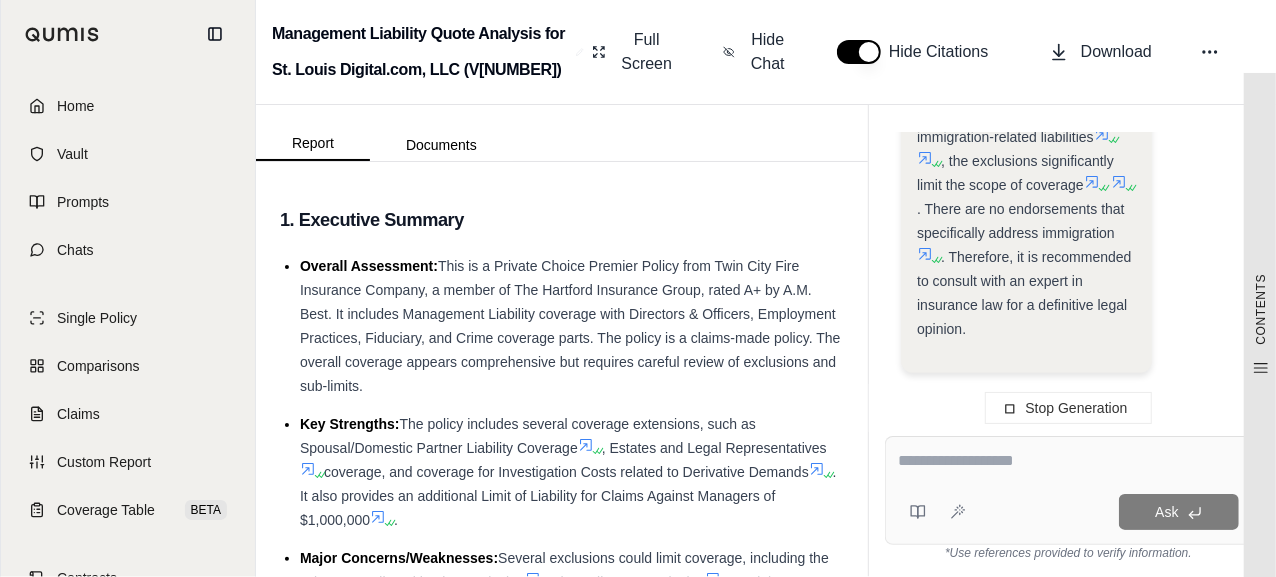 scroll, scrollTop: 5074, scrollLeft: 0, axis: vertical 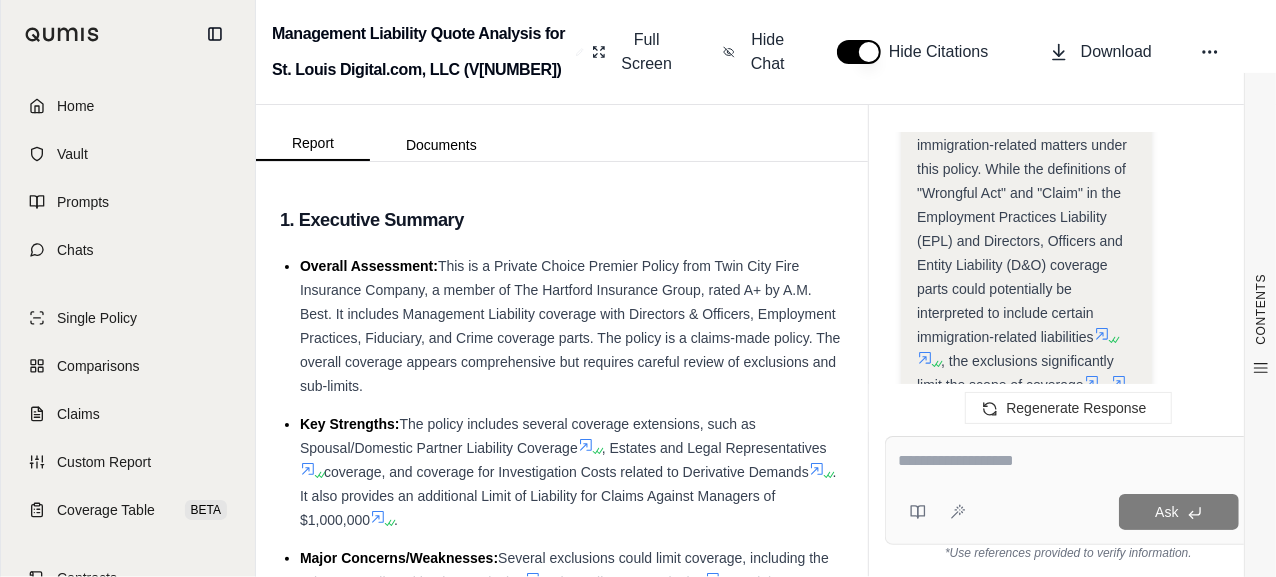 click at bounding box center (1068, 461) 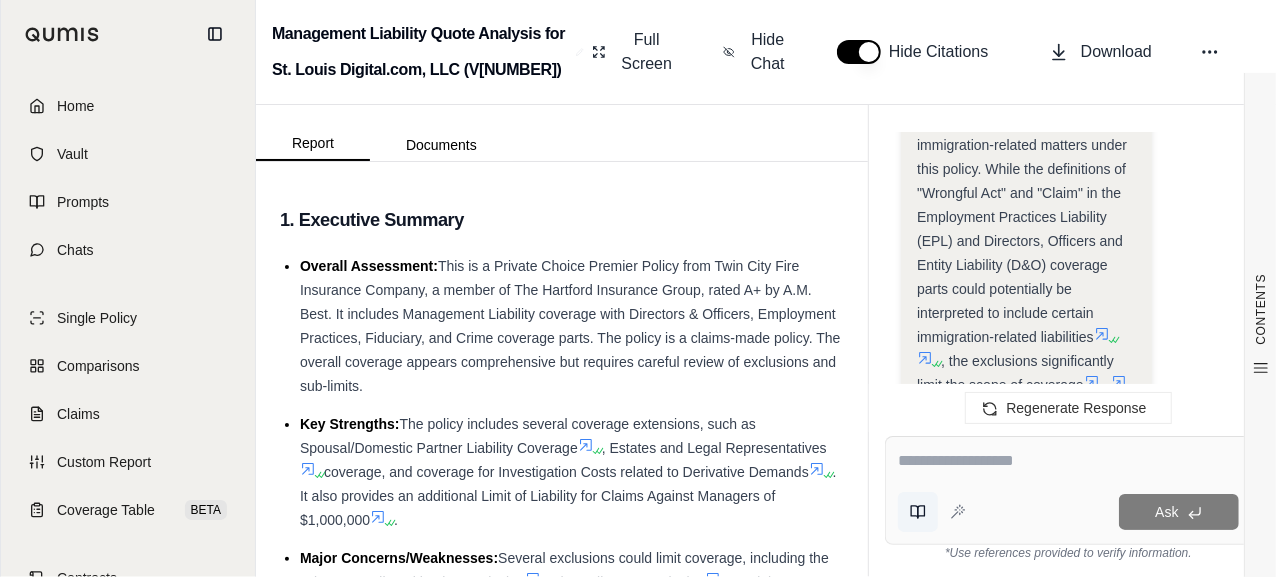 click 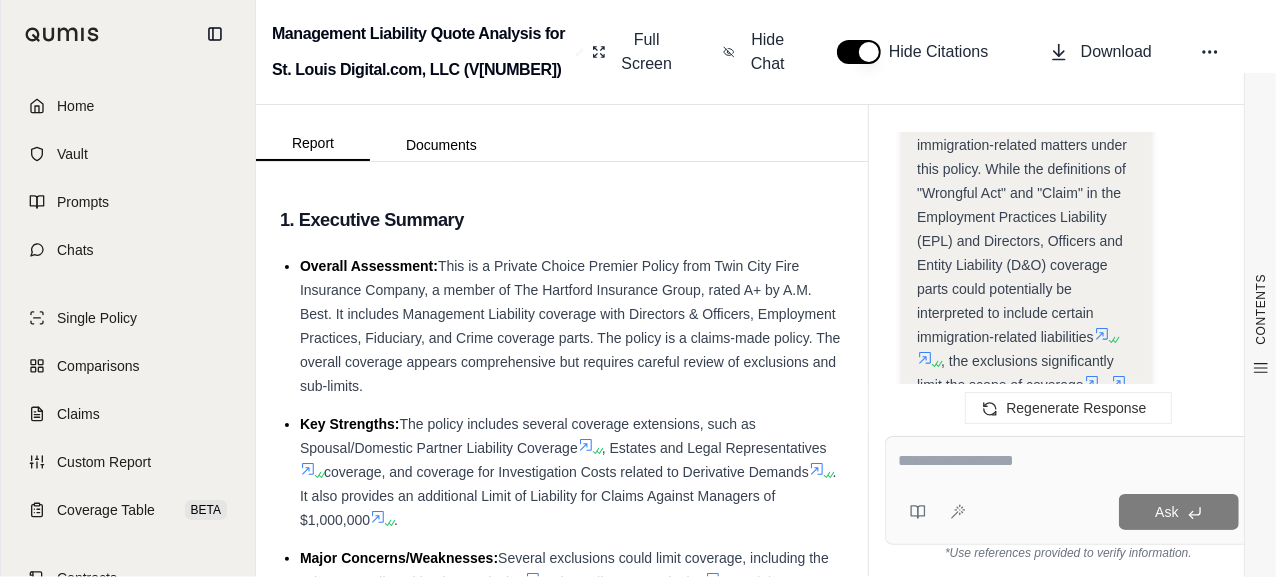 click on "Ask" at bounding box center [1106, 512] 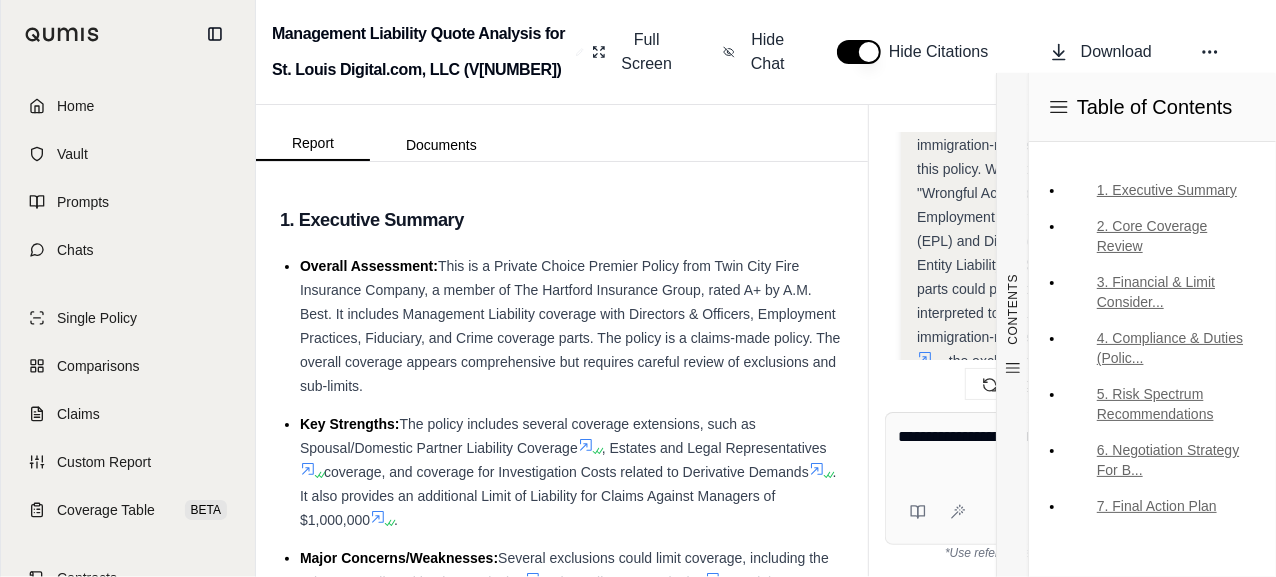 click on "**********" at bounding box center (1069, 449) 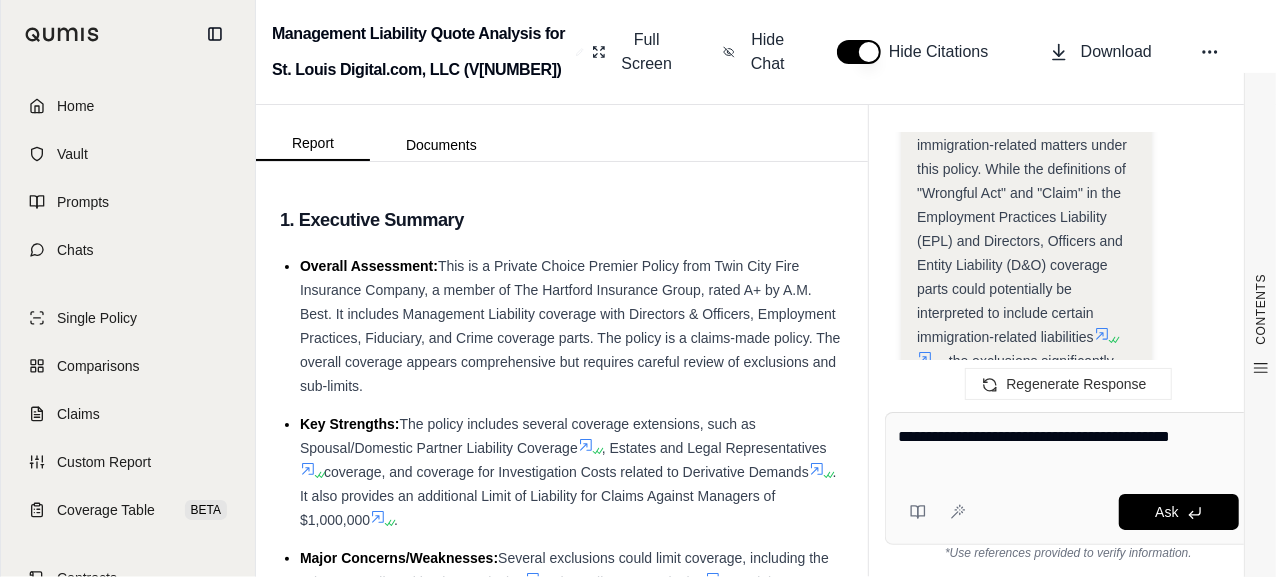 paste on "**********" 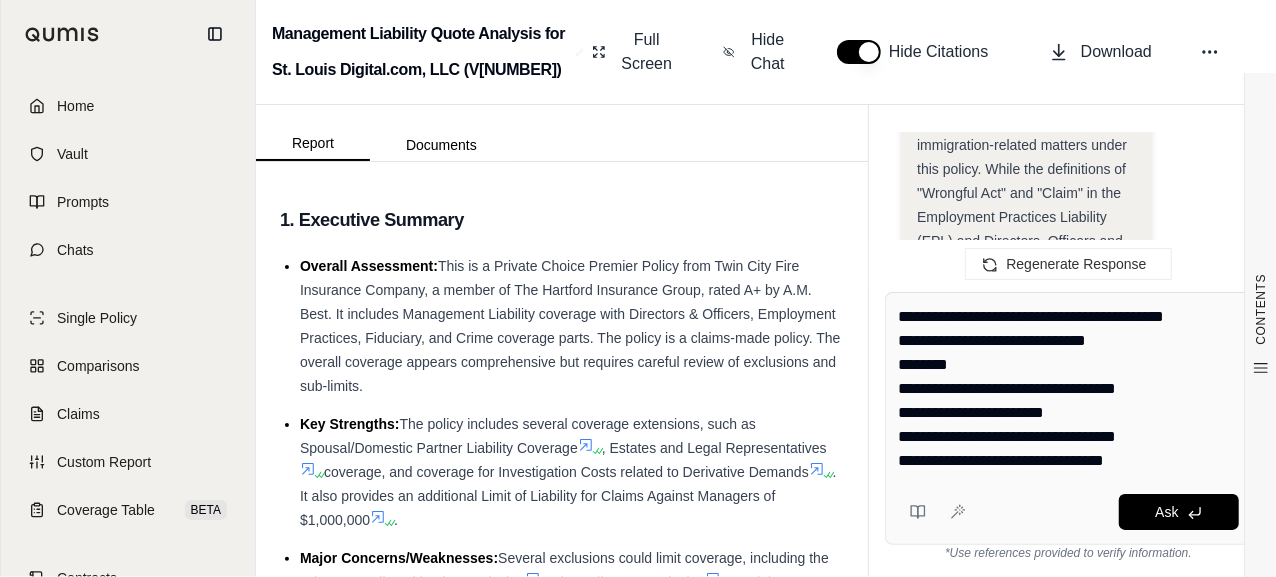 click on "**********" at bounding box center (1069, 389) 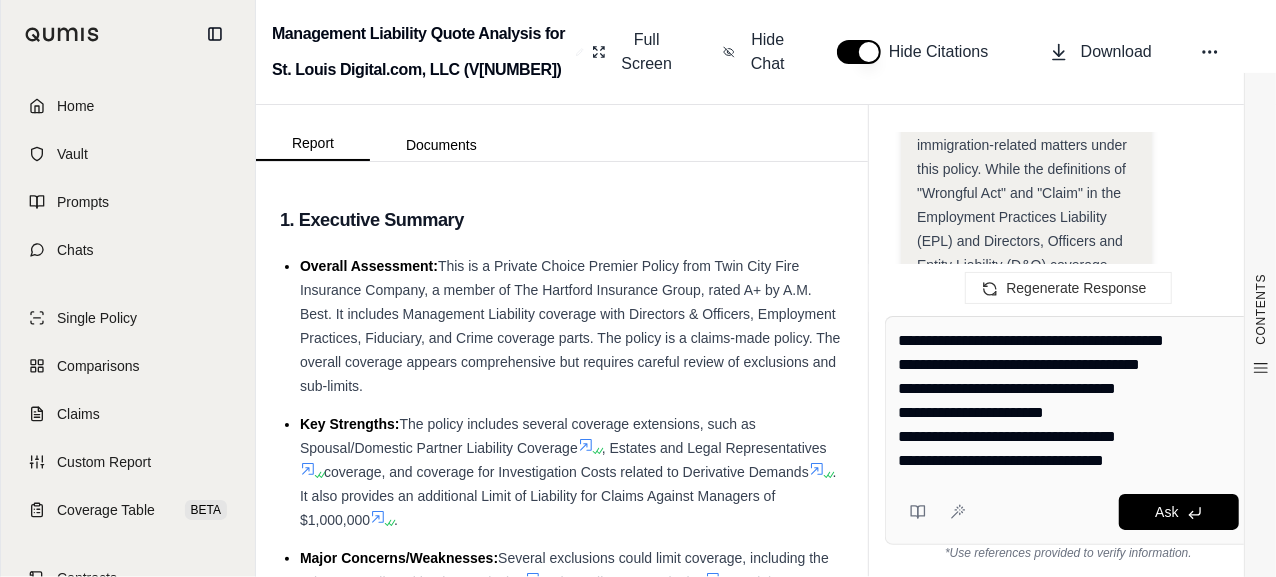type on "**********" 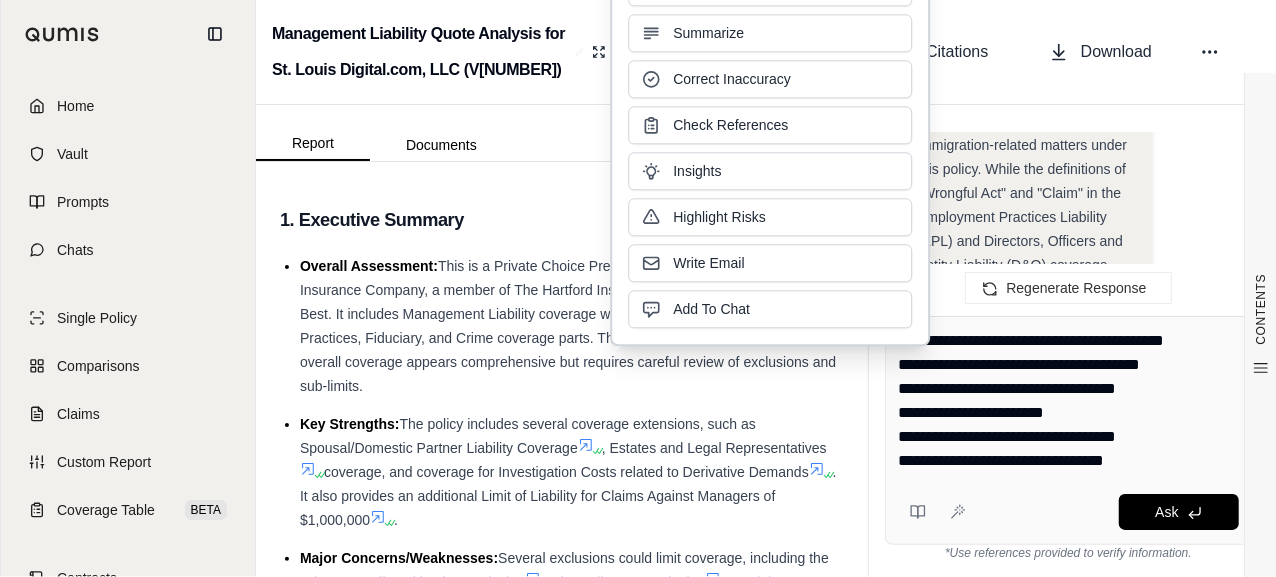 type 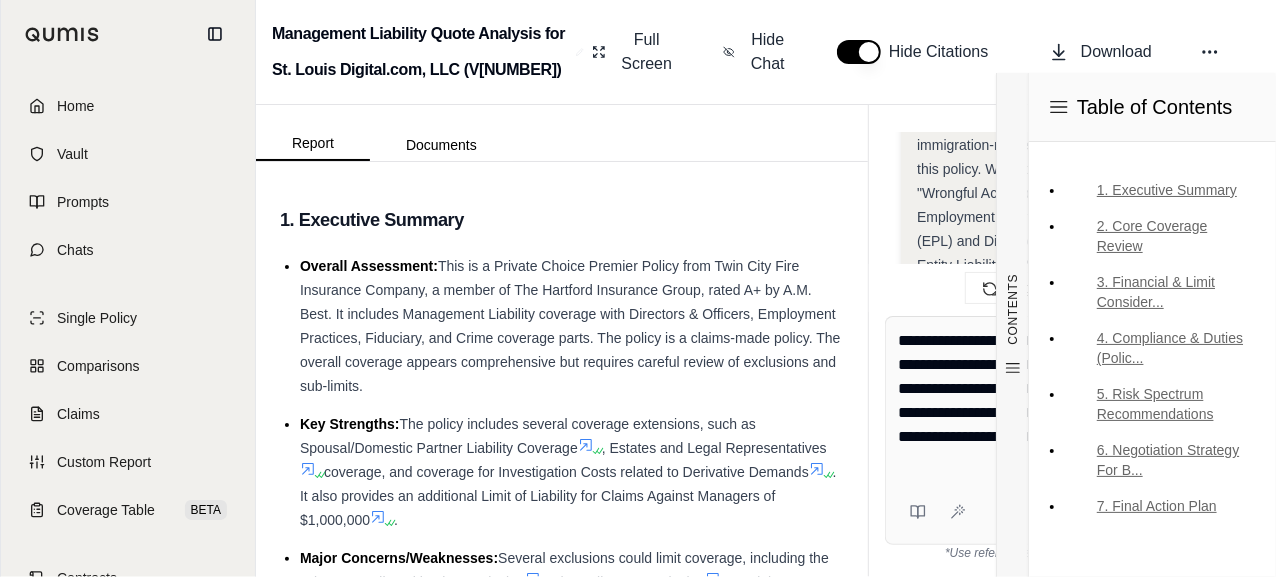 click on "**********" at bounding box center [1069, 401] 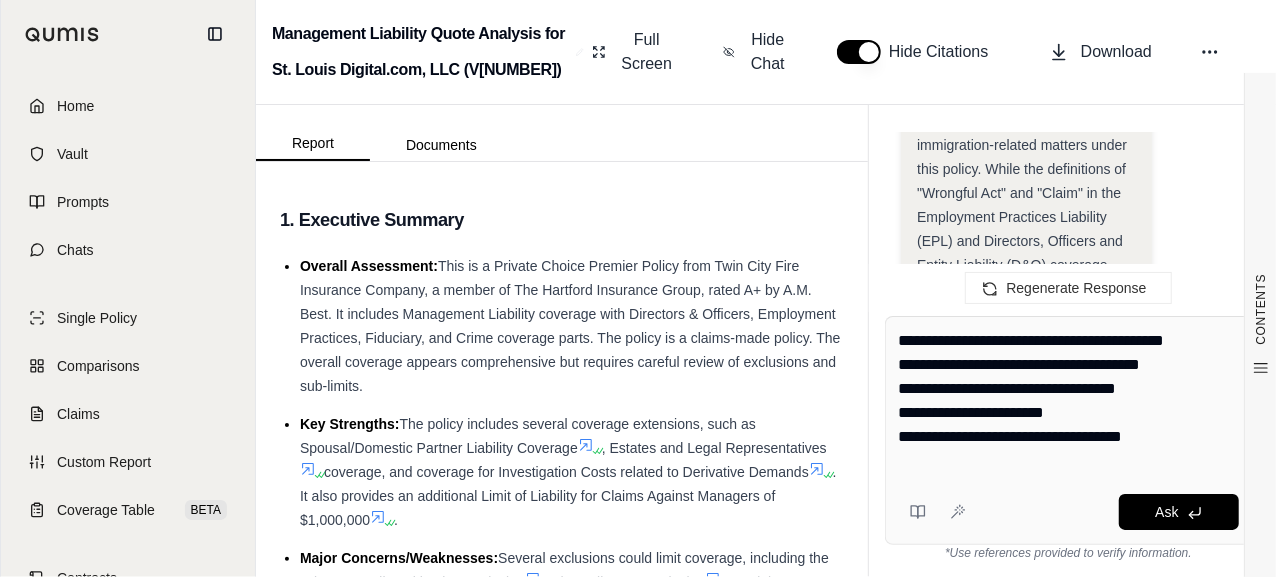 paste on "**********" 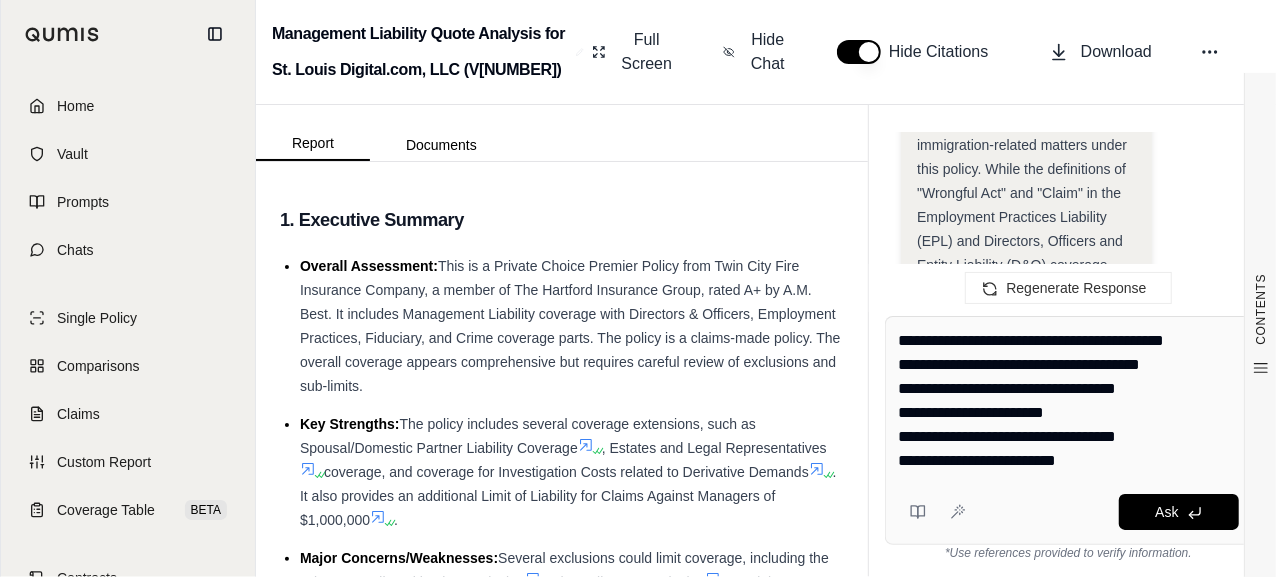 click on "**********" at bounding box center (1068, 430) 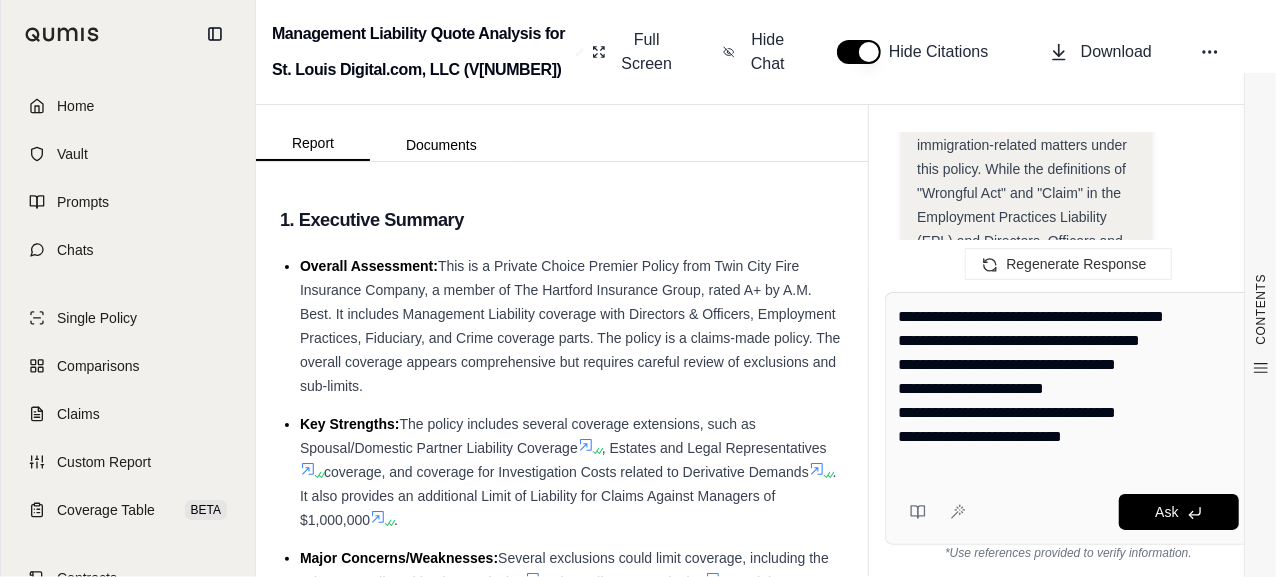 paste on "**********" 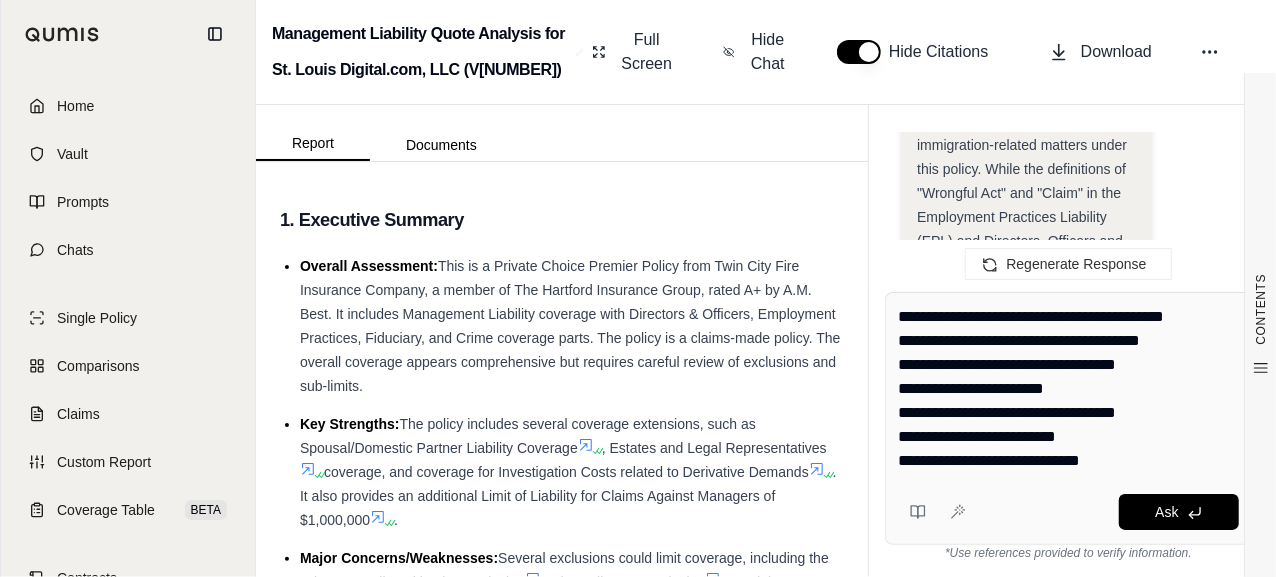 click on "**********" at bounding box center (1068, 418) 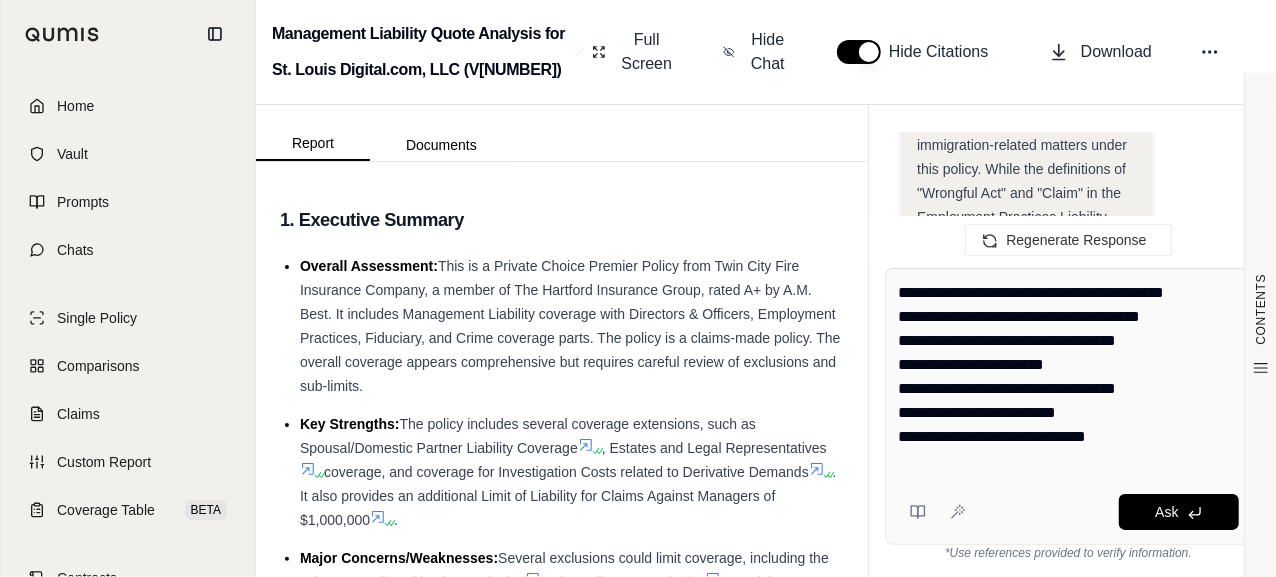 paste on "**********" 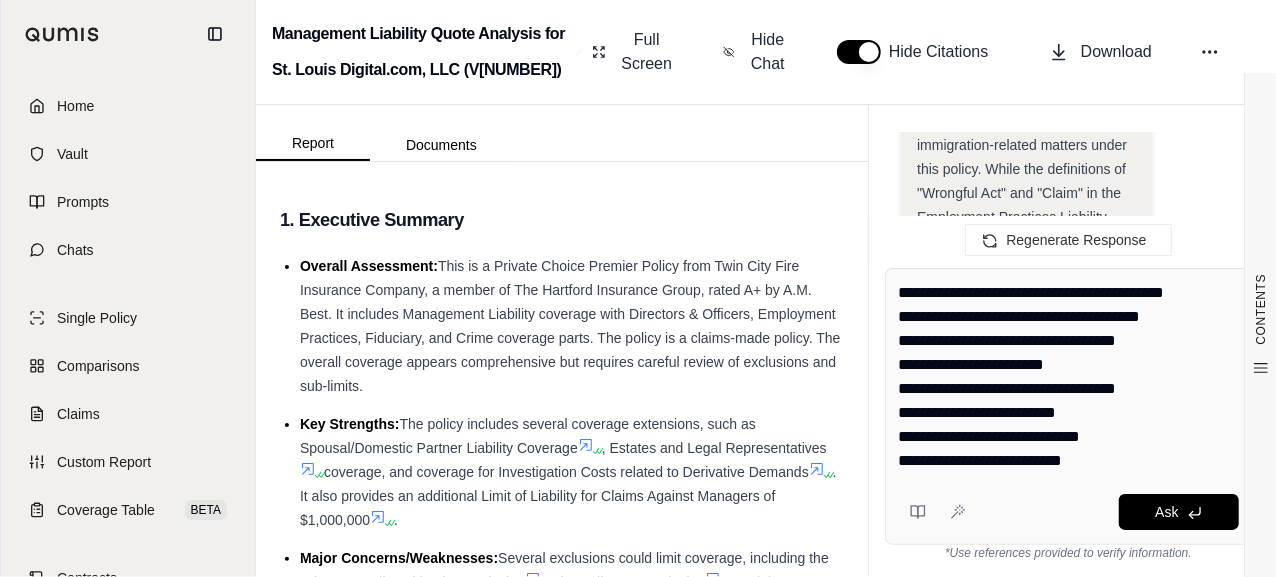 click on "**********" at bounding box center [1069, 380] 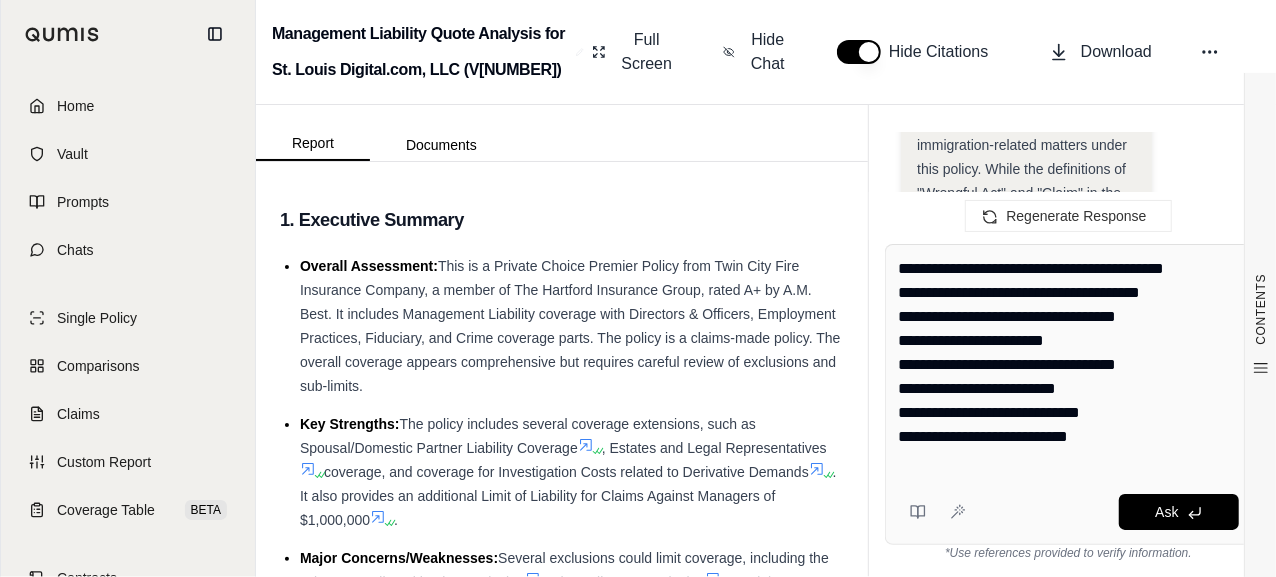 paste on "**********" 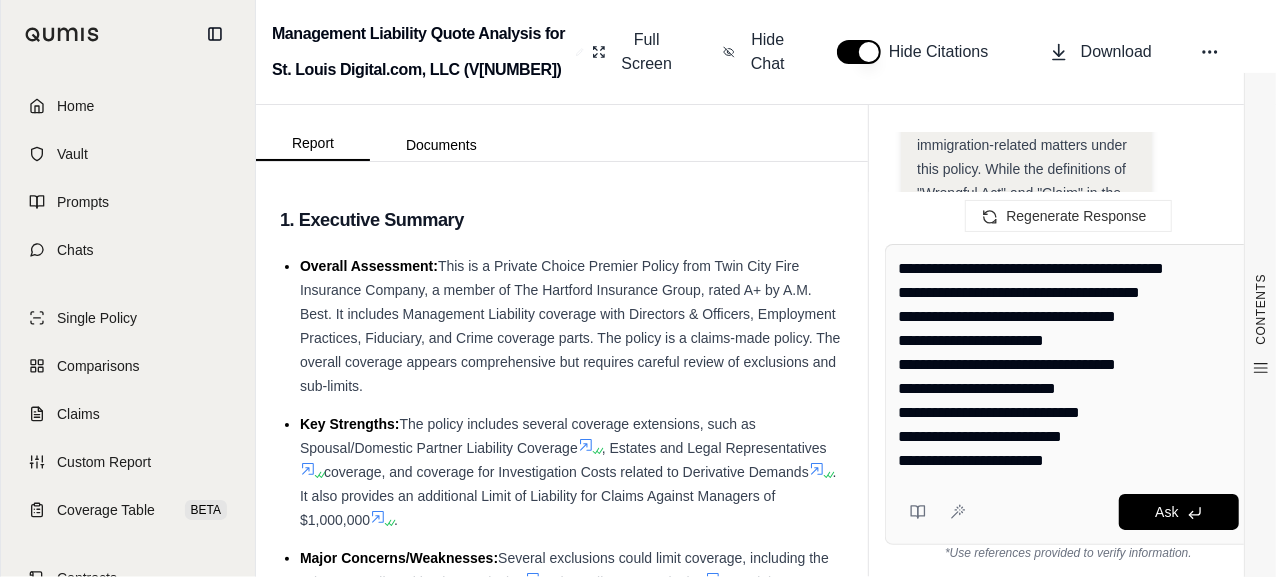 click on "**********" at bounding box center [1069, 368] 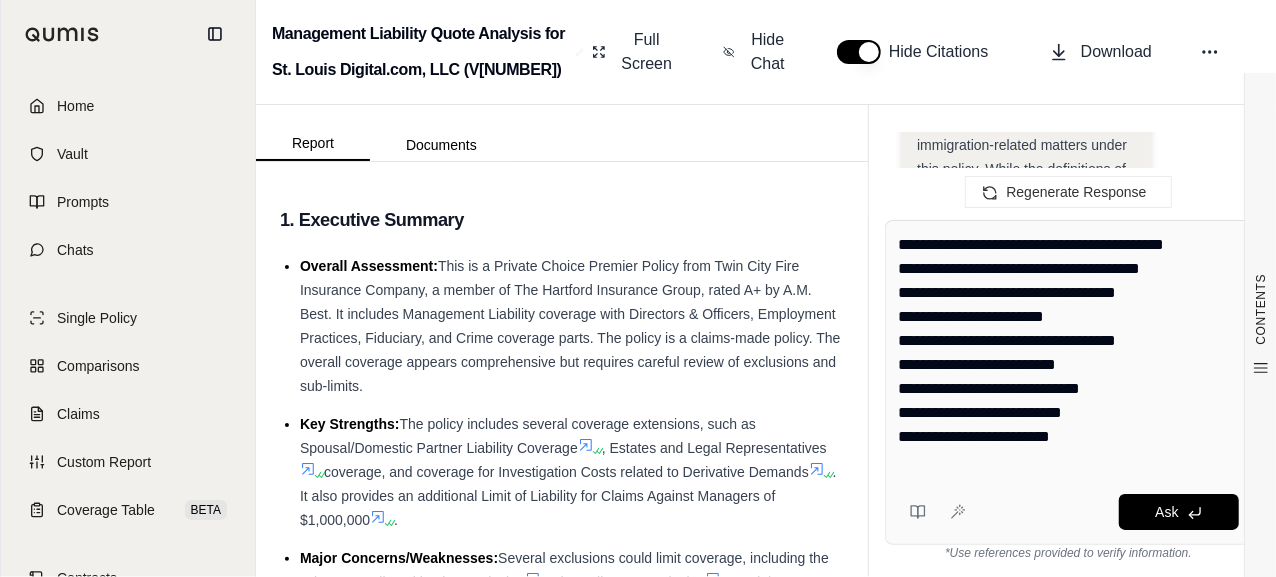 paste on "**********" 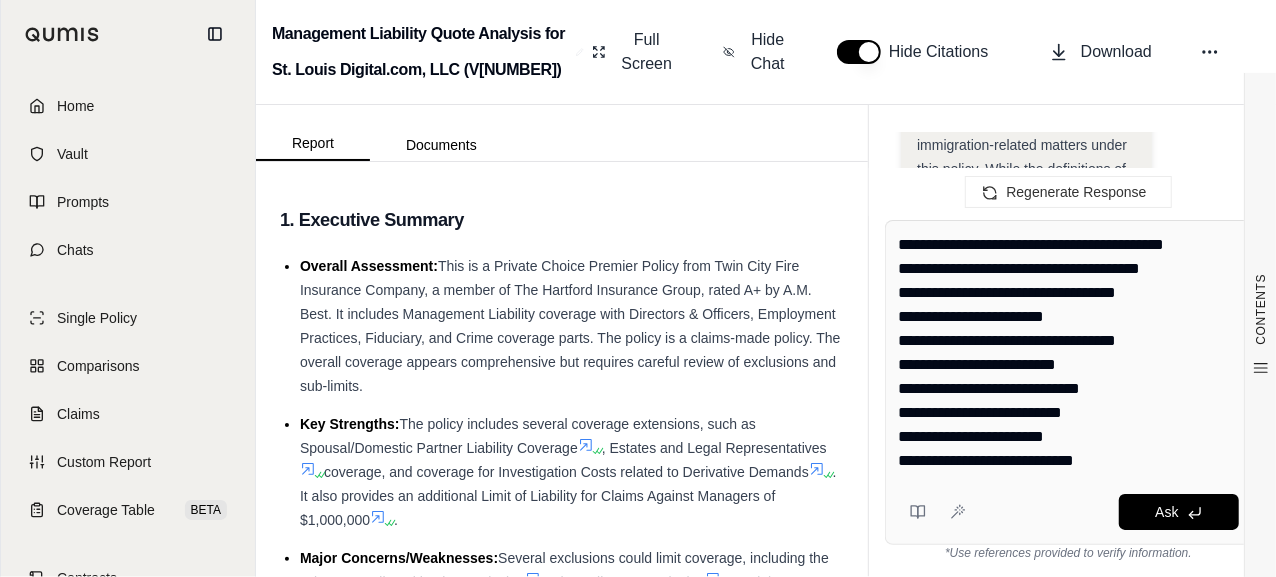 click on "**********" at bounding box center (1069, 353) 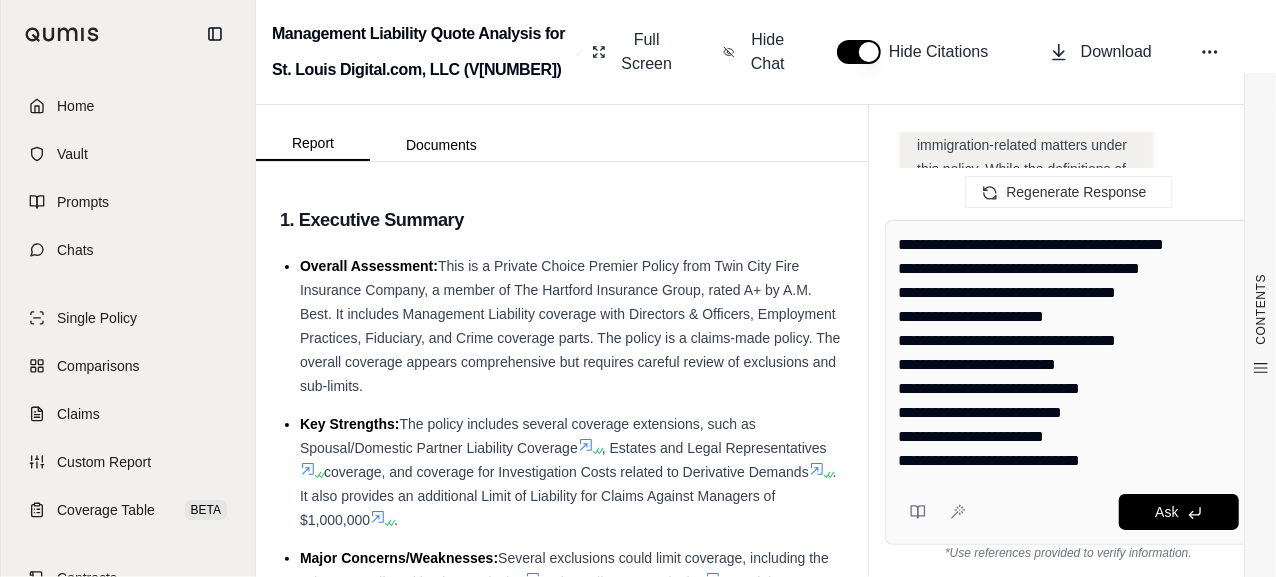 scroll, scrollTop: 20, scrollLeft: 0, axis: vertical 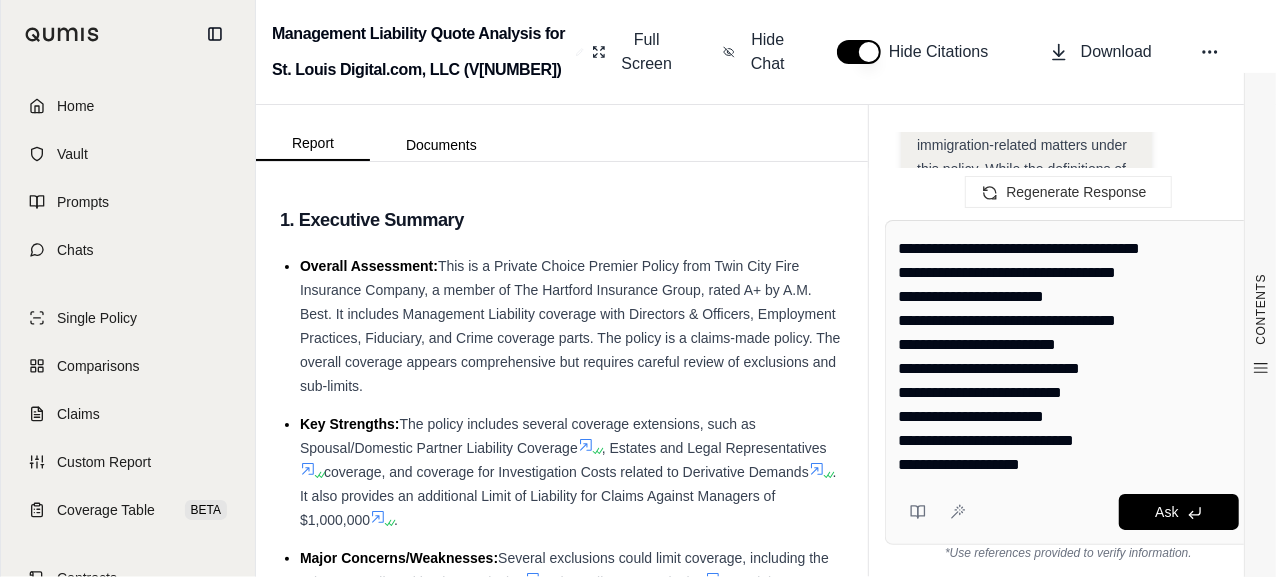 click on "**********" at bounding box center (1069, 353) 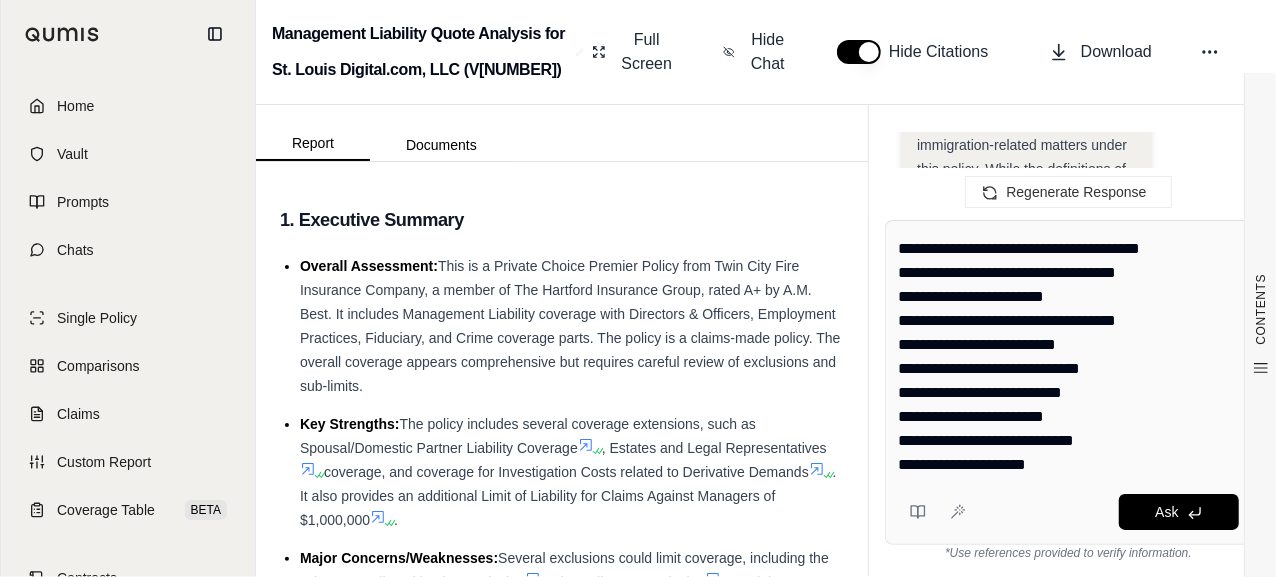 scroll, scrollTop: 45, scrollLeft: 0, axis: vertical 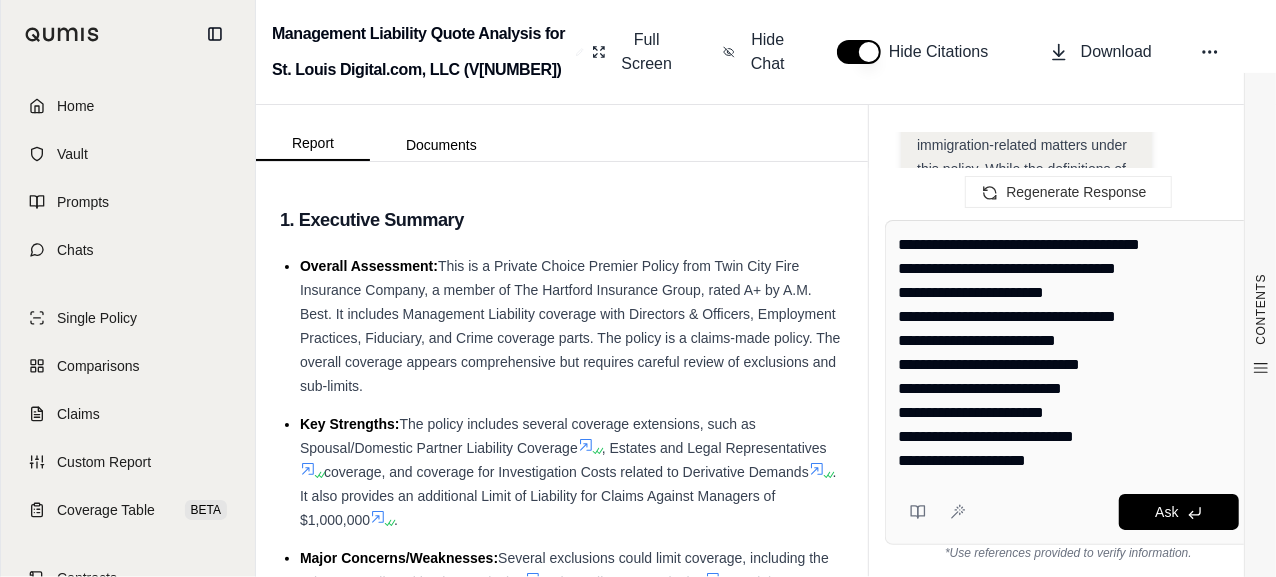 paste on "**********" 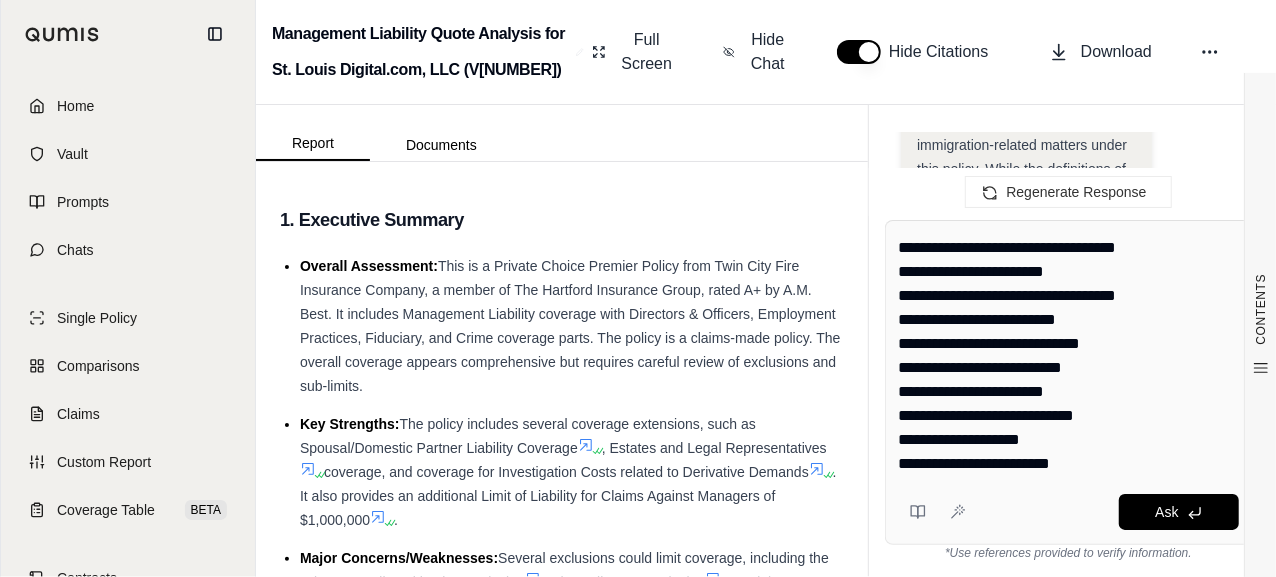 click on "**********" at bounding box center [1069, 353] 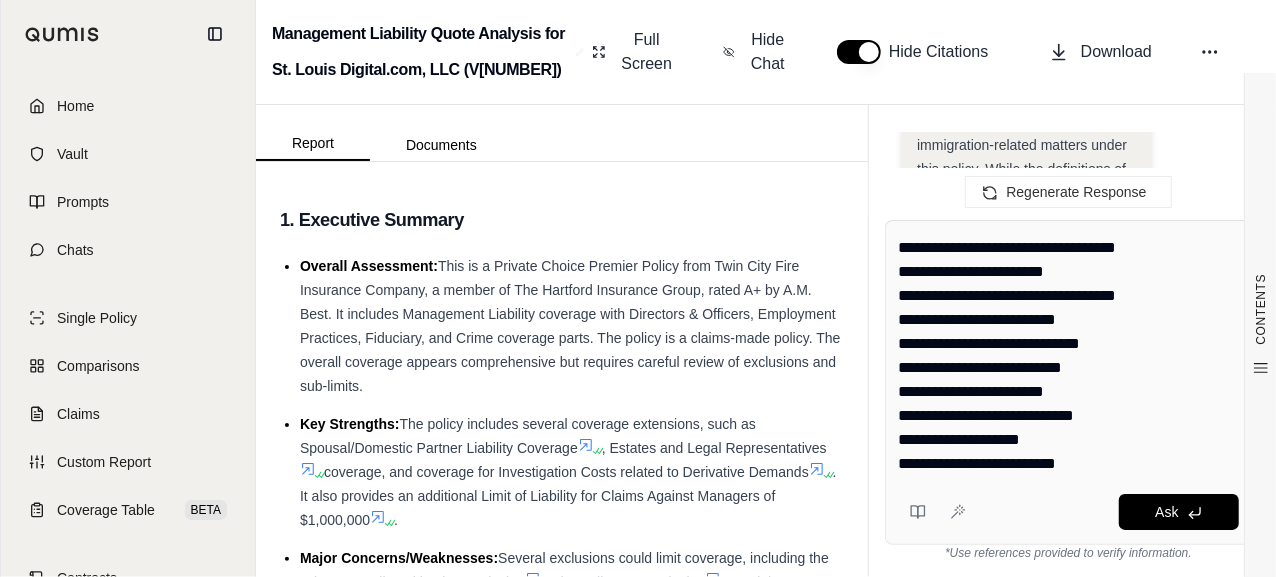 scroll, scrollTop: 68, scrollLeft: 0, axis: vertical 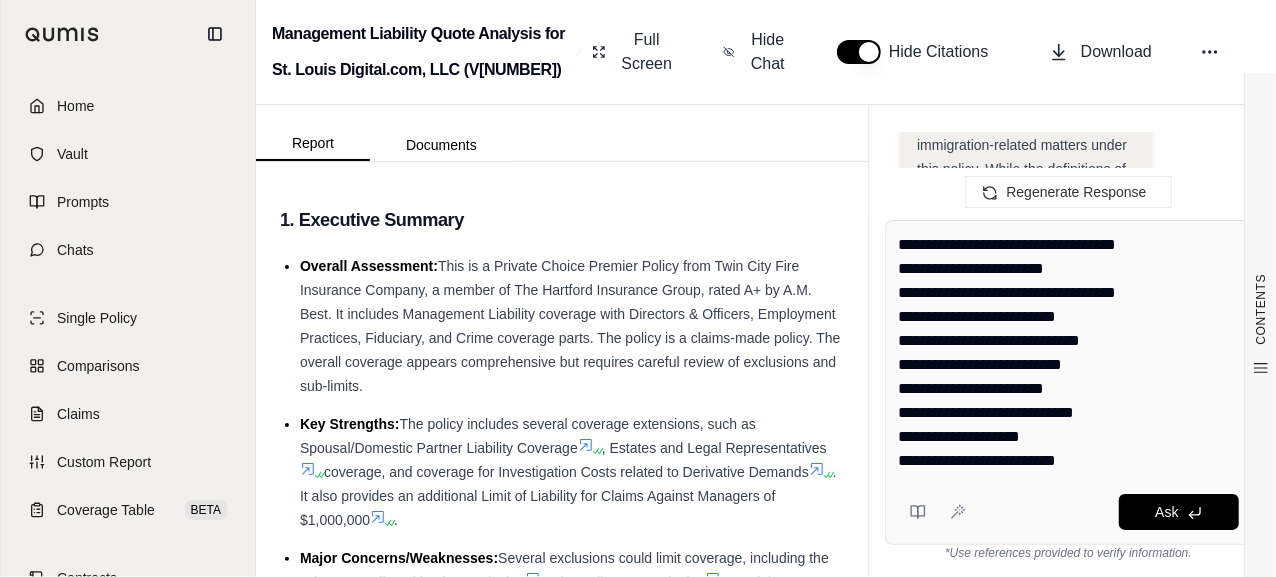 paste on "**********" 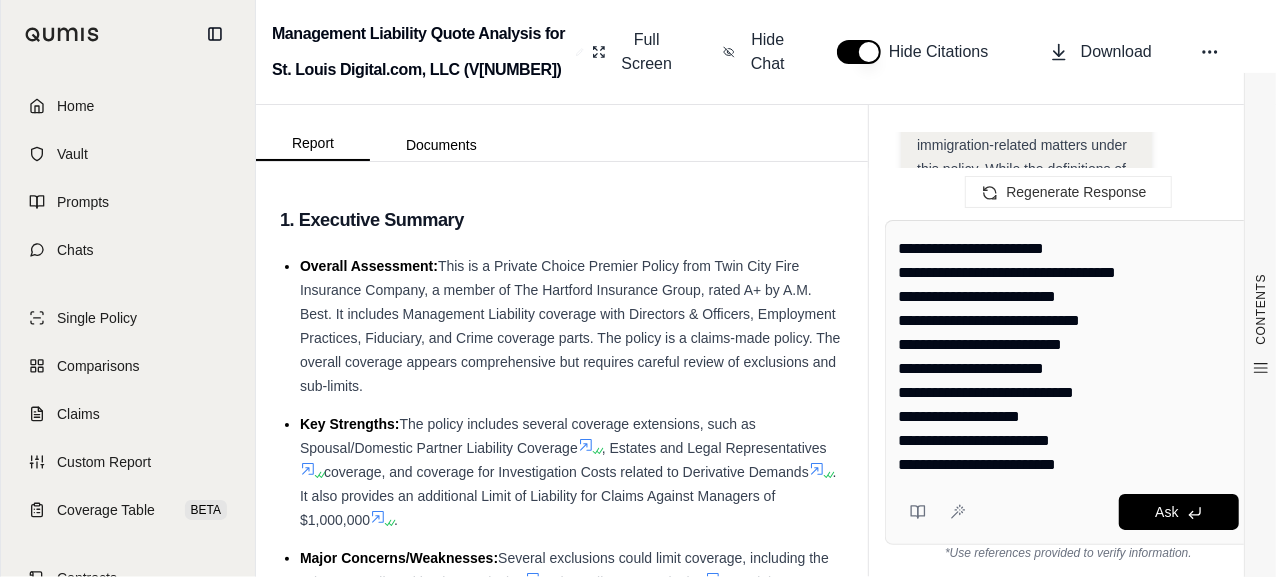 click on "**********" at bounding box center (1069, 353) 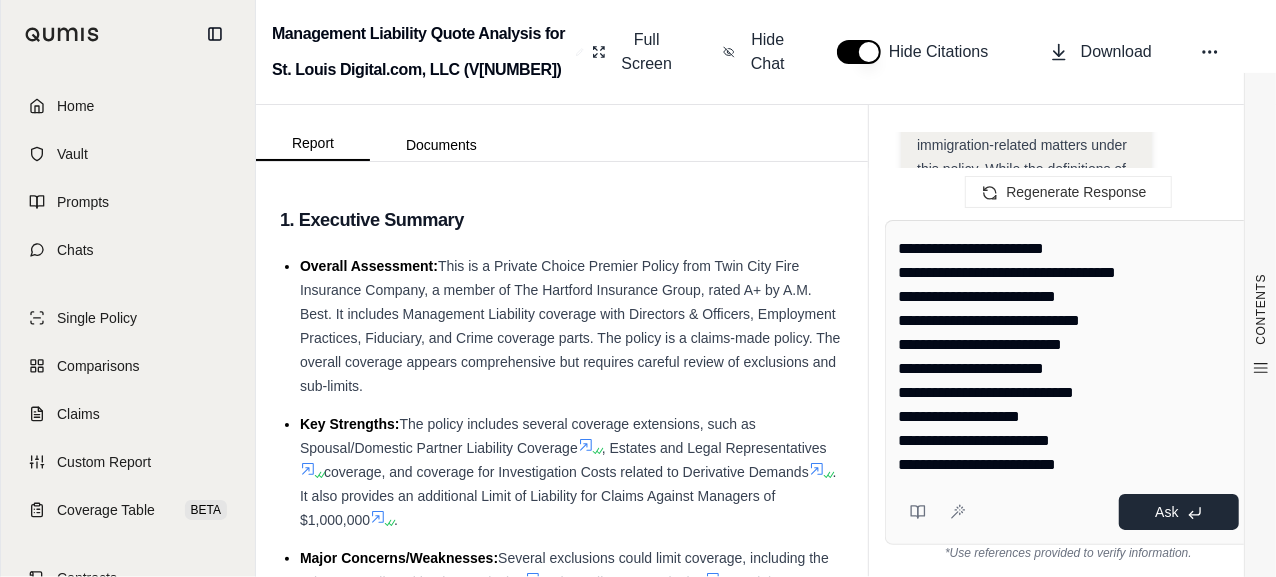 click on "Ask" at bounding box center [1166, 512] 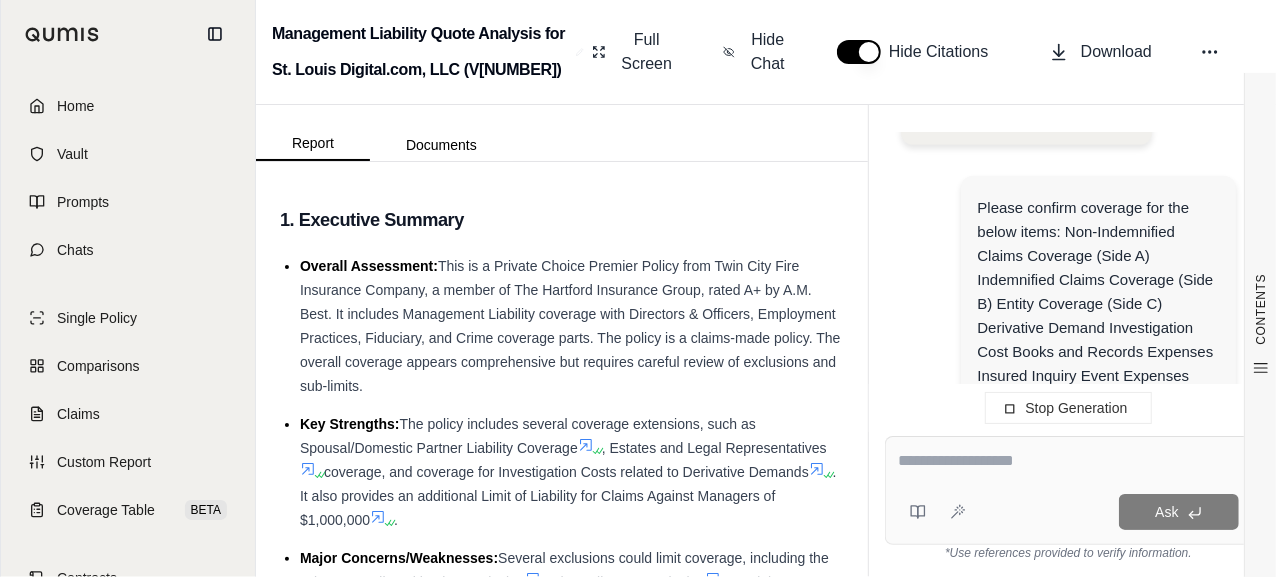 scroll, scrollTop: 5202, scrollLeft: 0, axis: vertical 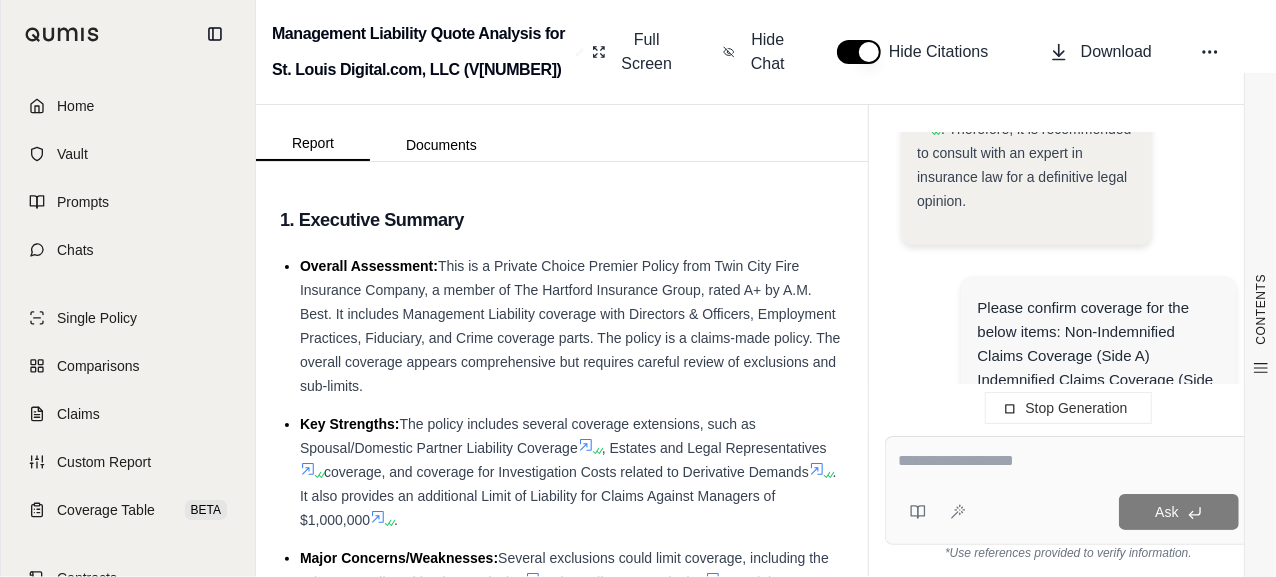 click on "Please confirm coverage for the below items:
Non-Indemnified Claims Coverage (Side A)
Indemnified Claims Coverage (Side B)
Entity Coverage (Side C)
Derivative Demand Investigation Cost
Books and Records Expenses
Insured Inquiry Event Expenses
Pre-Claims Inquiry Coverage
Additional Side A Limits
Outside Directorship Coverage
Crisis Fund Sublimit
Employed Lawyers Coverage
Data Privacy Event Expense" at bounding box center [1098, 464] 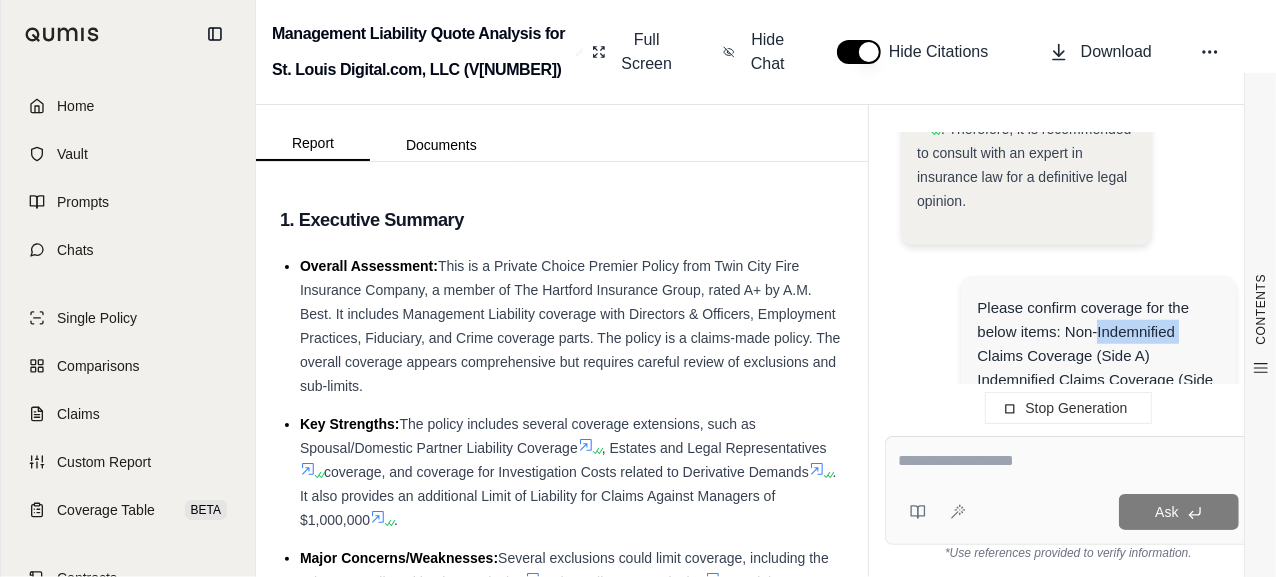click on "Please confirm coverage for the below items:
Non-Indemnified Claims Coverage (Side A)
Indemnified Claims Coverage (Side B)
Entity Coverage (Side C)
Derivative Demand Investigation Cost
Books and Records Expenses
Insured Inquiry Event Expenses
Pre-Claims Inquiry Coverage
Additional Side A Limits
Outside Directorship Coverage
Crisis Fund Sublimit
Employed Lawyers Coverage
Data Privacy Event Expense" at bounding box center (1098, 464) 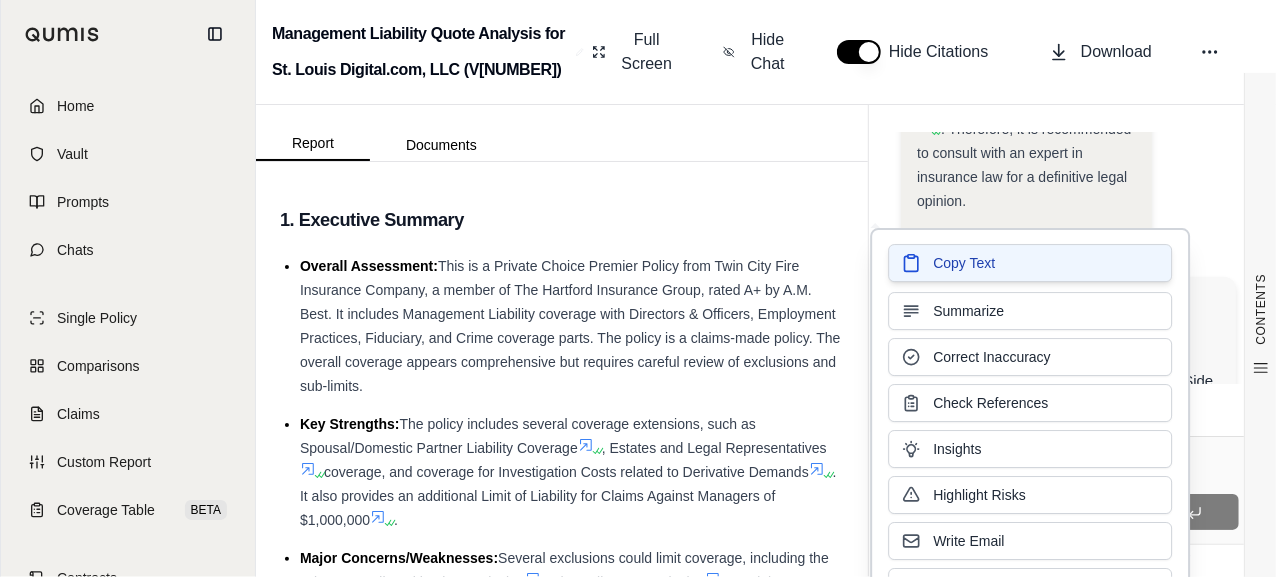click on "Copy Text" at bounding box center (1030, 263) 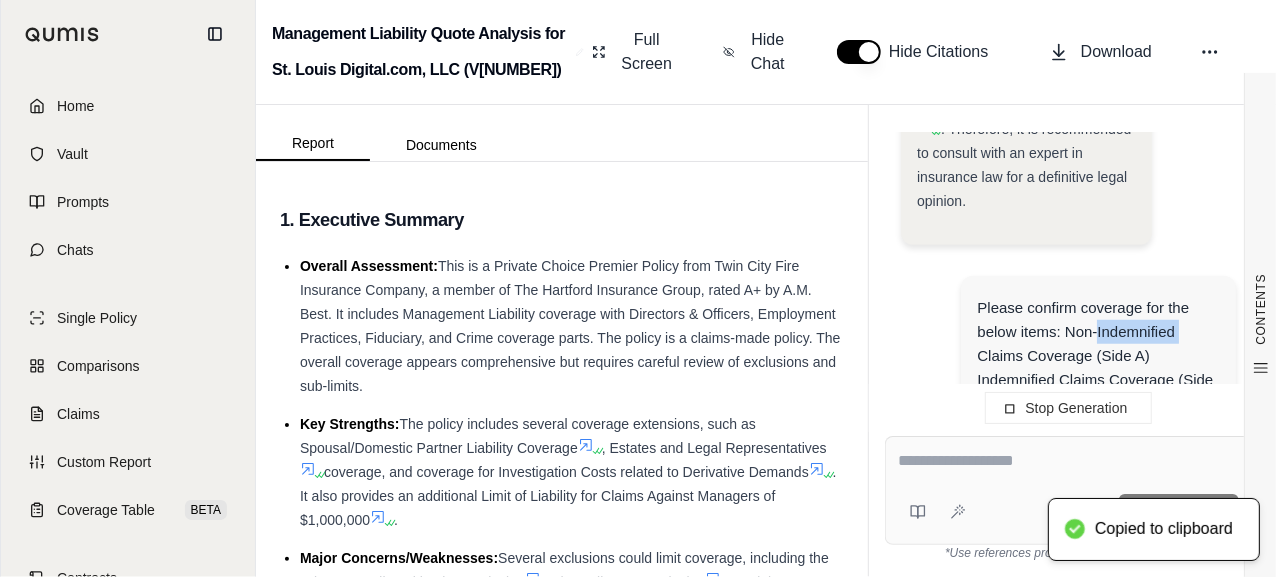 click on "Please confirm coverage for the below items:
Non-Indemnified Claims Coverage (Side A)
Indemnified Claims Coverage (Side B)
Entity Coverage (Side C)
Derivative Demand Investigation Cost
Books and Records Expenses
Insured Inquiry Event Expenses
Pre-Claims Inquiry Coverage
Additional Side A Limits
Outside Directorship Coverage
Crisis Fund Sublimit
Employed Lawyers Coverage
Data Privacy Event Expense" at bounding box center [1098, 464] 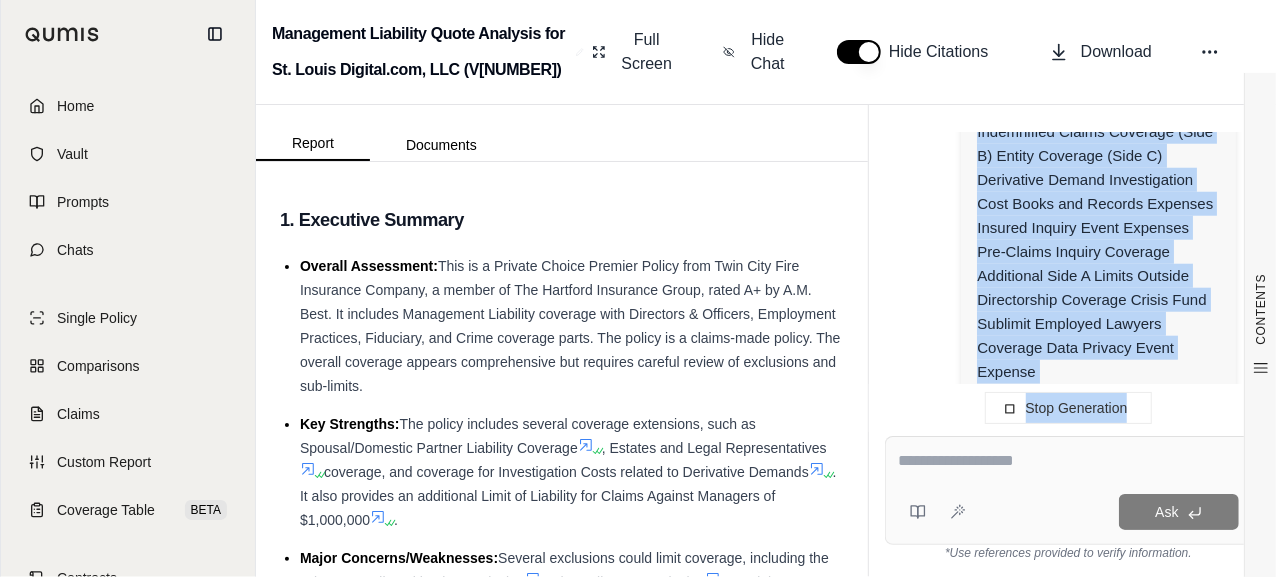 scroll, scrollTop: 5465, scrollLeft: 0, axis: vertical 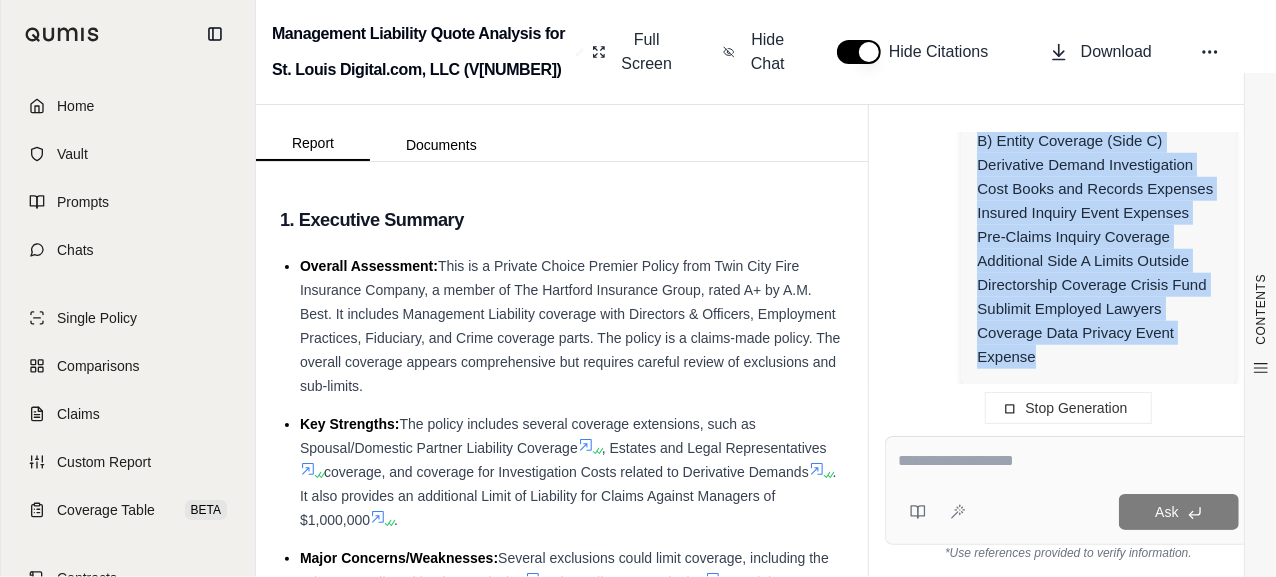 drag, startPoint x: 980, startPoint y: 300, endPoint x: 1042, endPoint y: 367, distance: 91.28527 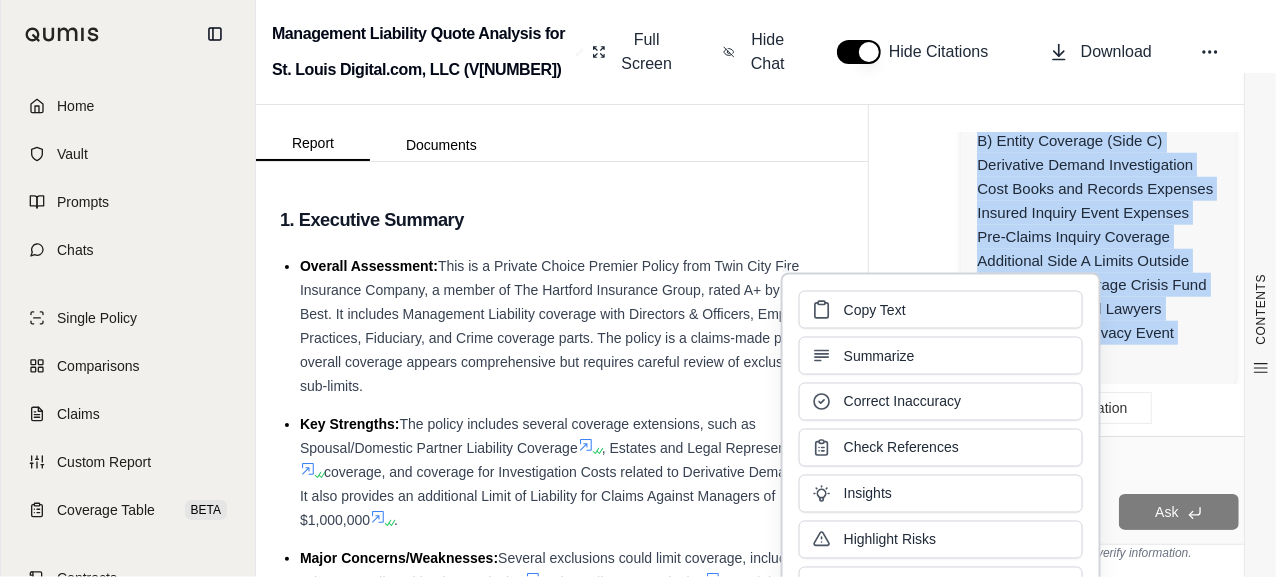 type 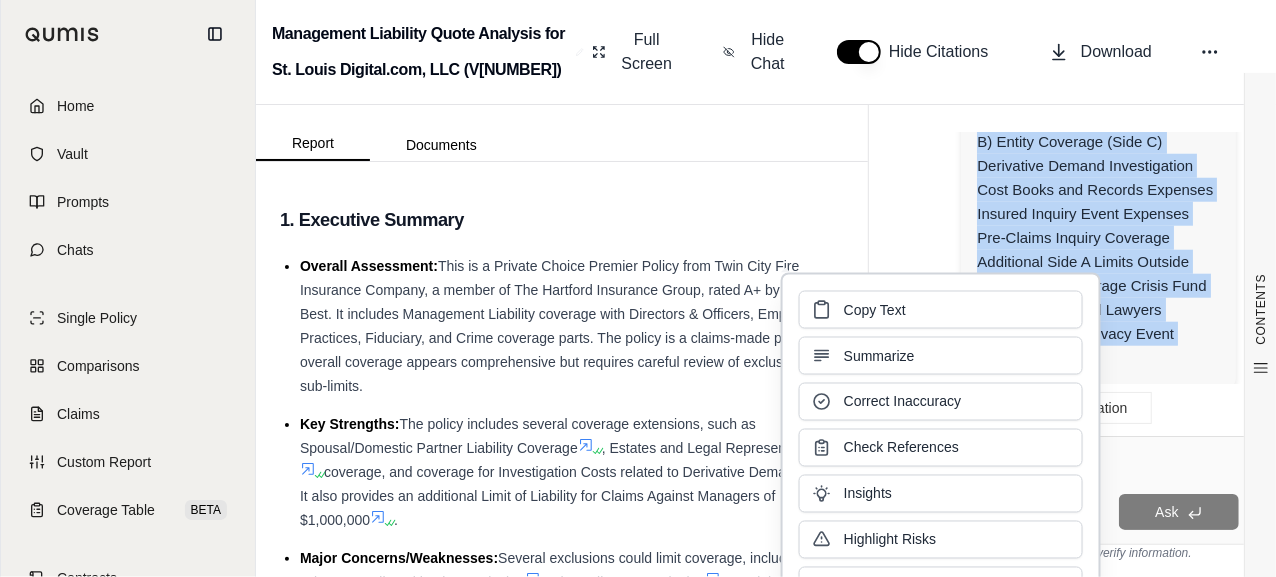 click at bounding box center (1068, 461) 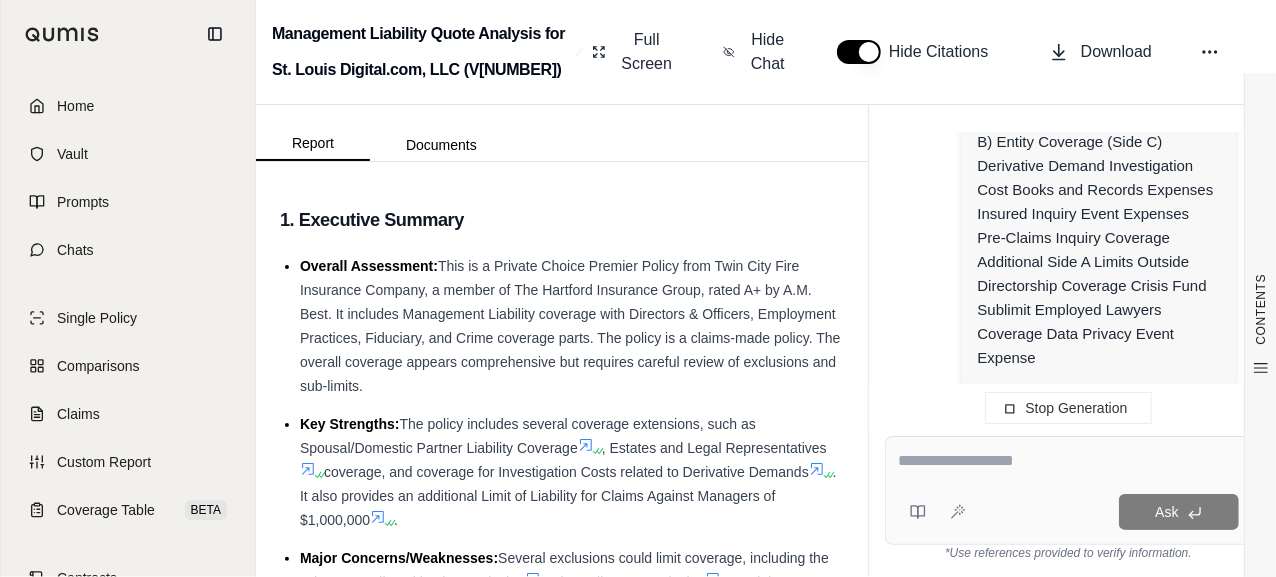 click at bounding box center [1068, 461] 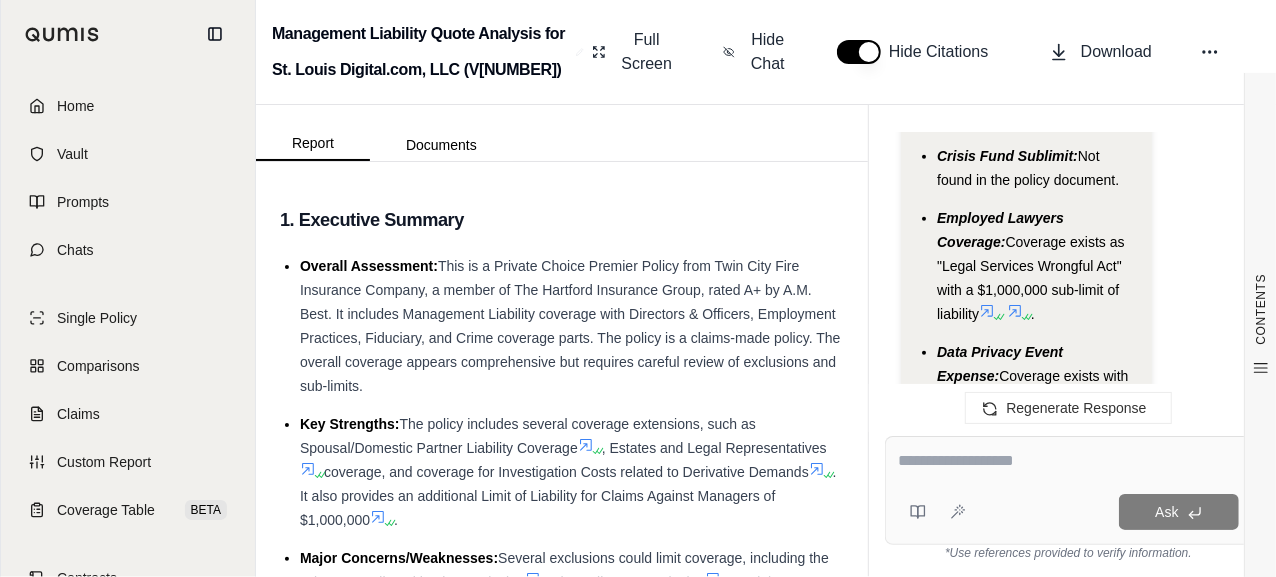scroll, scrollTop: 13337, scrollLeft: 0, axis: vertical 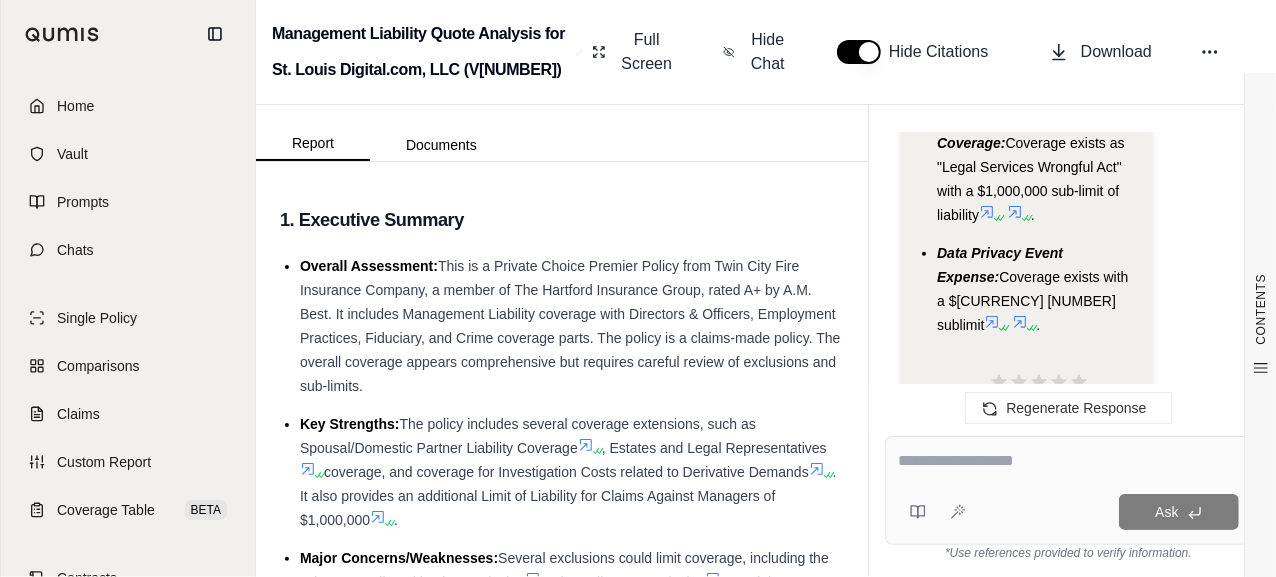 click 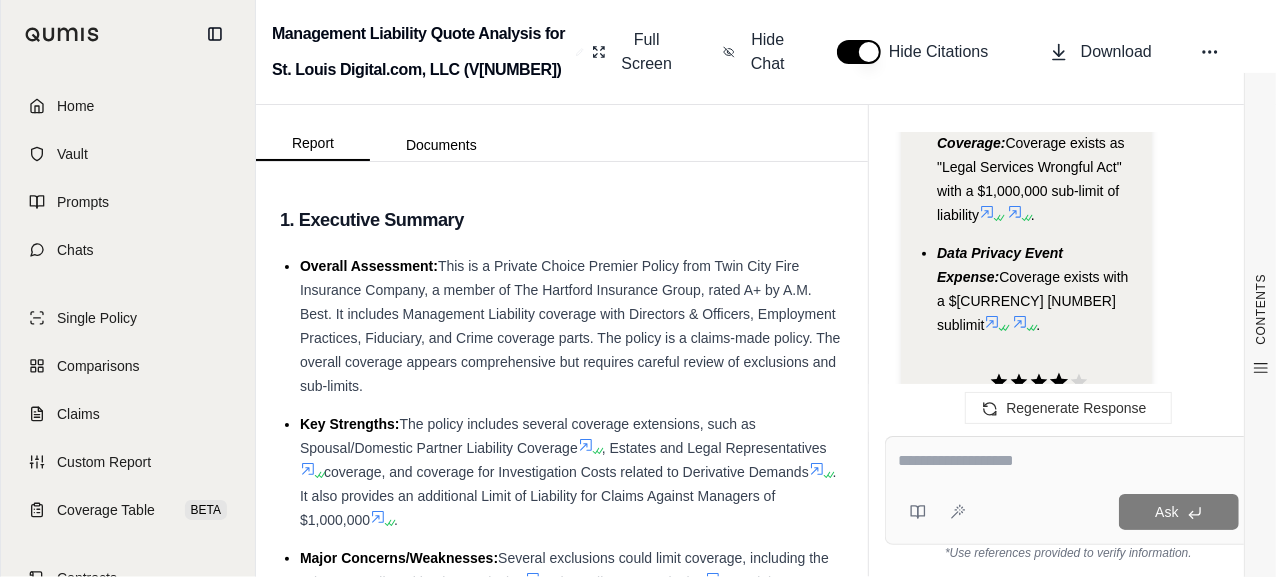 scroll, scrollTop: 13711, scrollLeft: 0, axis: vertical 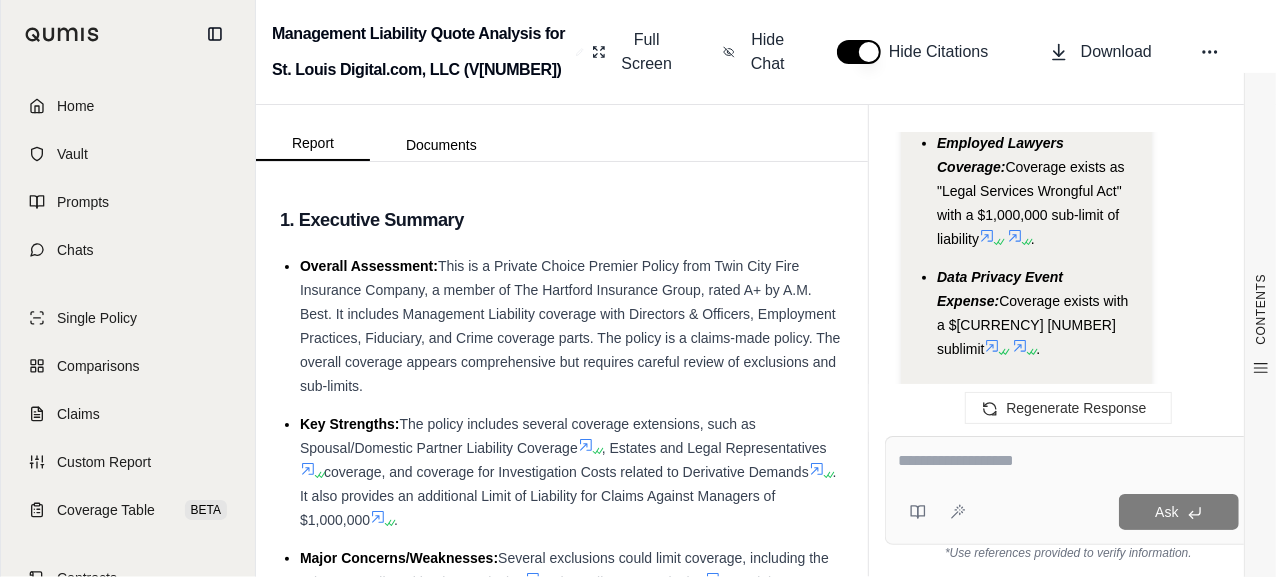 click 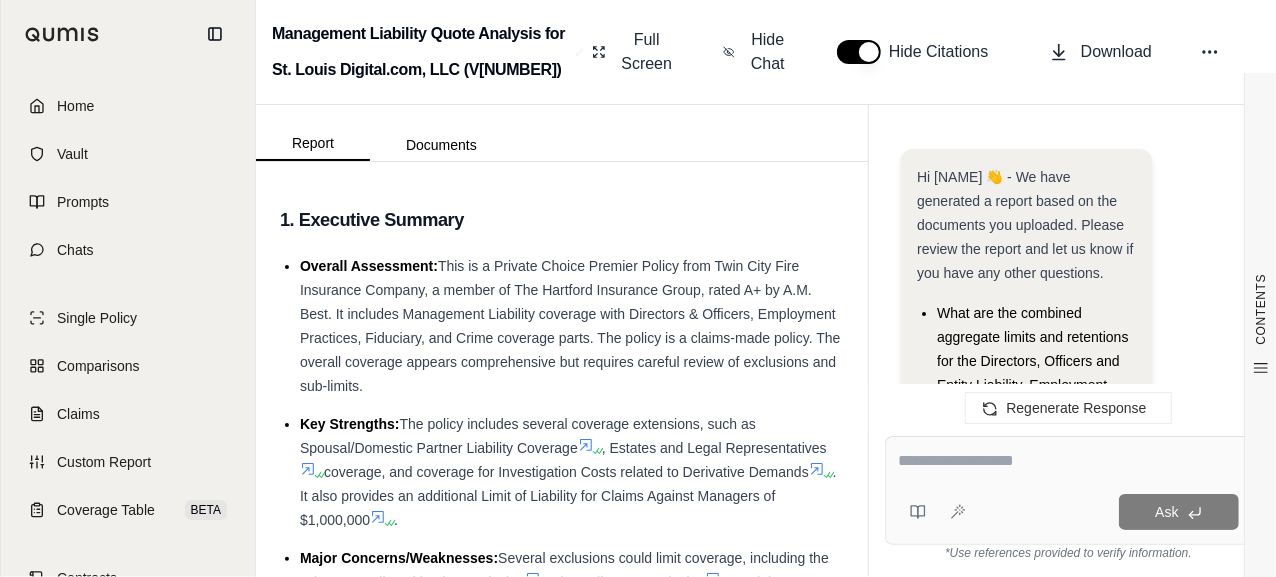 scroll, scrollTop: 13876, scrollLeft: 0, axis: vertical 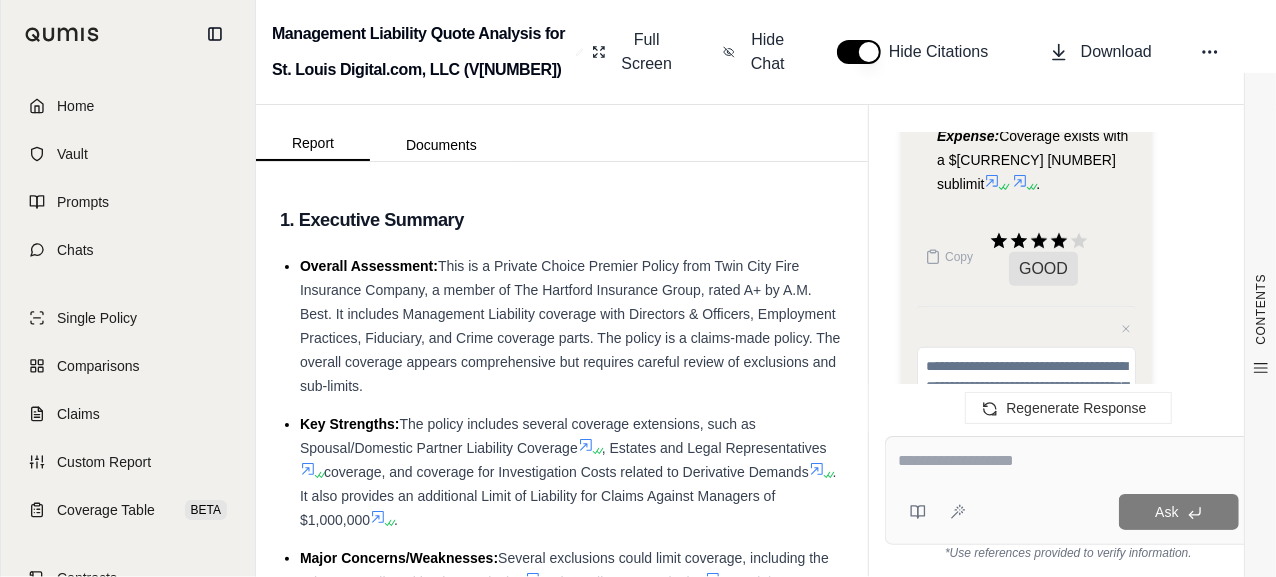 click on "Cancel Submit" at bounding box center [1026, 437] 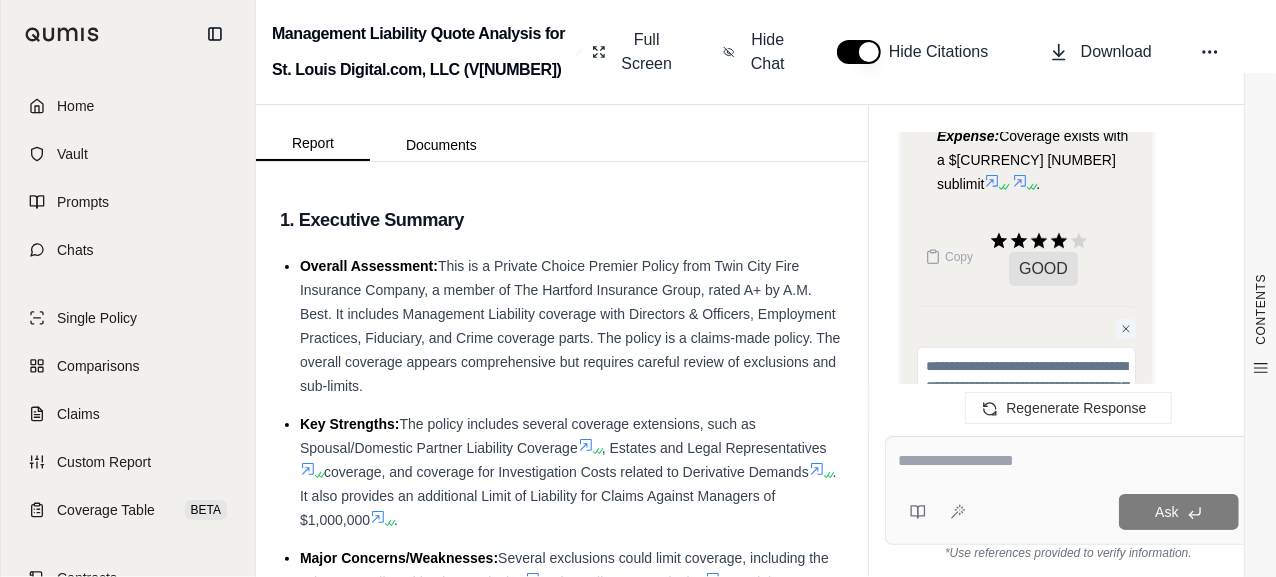 click on "Close feedback" at bounding box center (1126, 329) 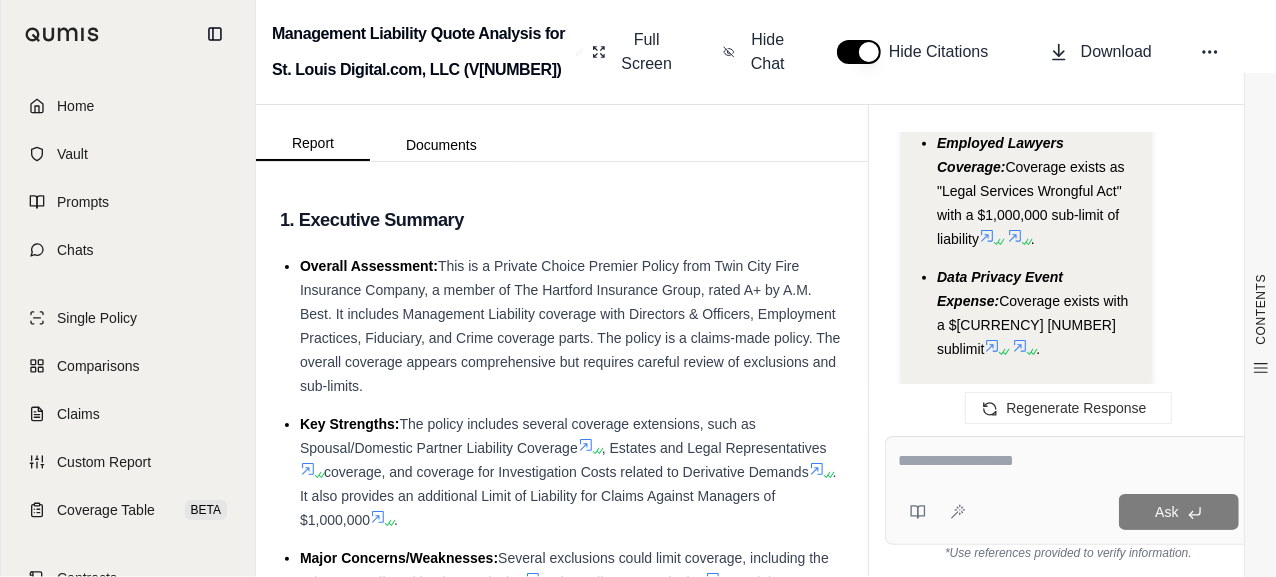 click at bounding box center [1068, 461] 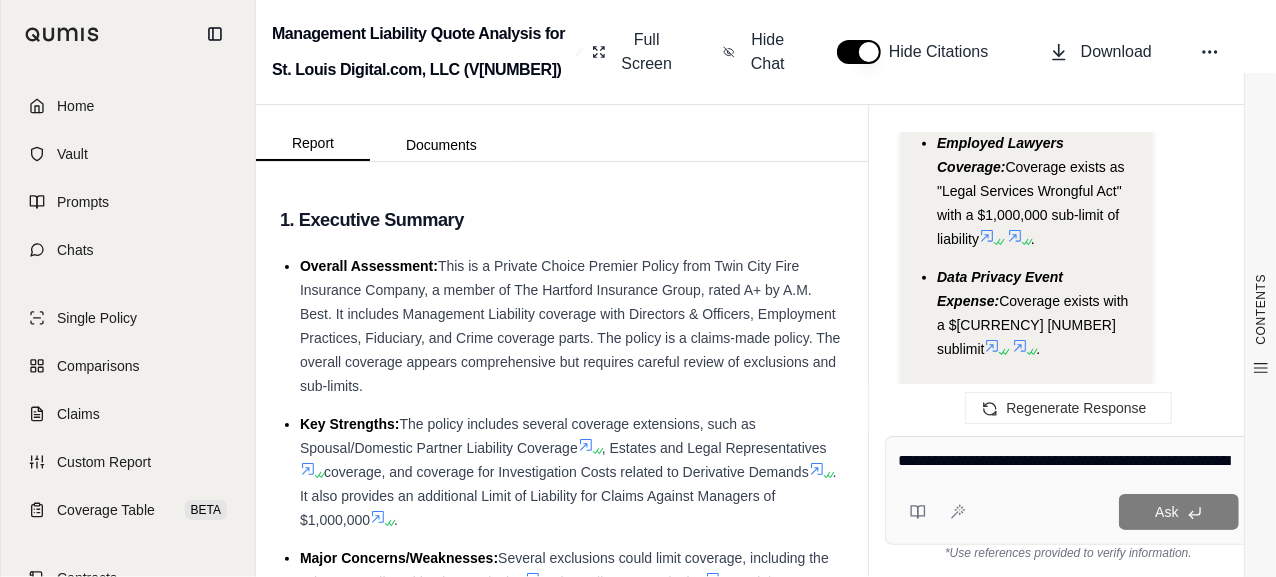 scroll, scrollTop: 13876, scrollLeft: 0, axis: vertical 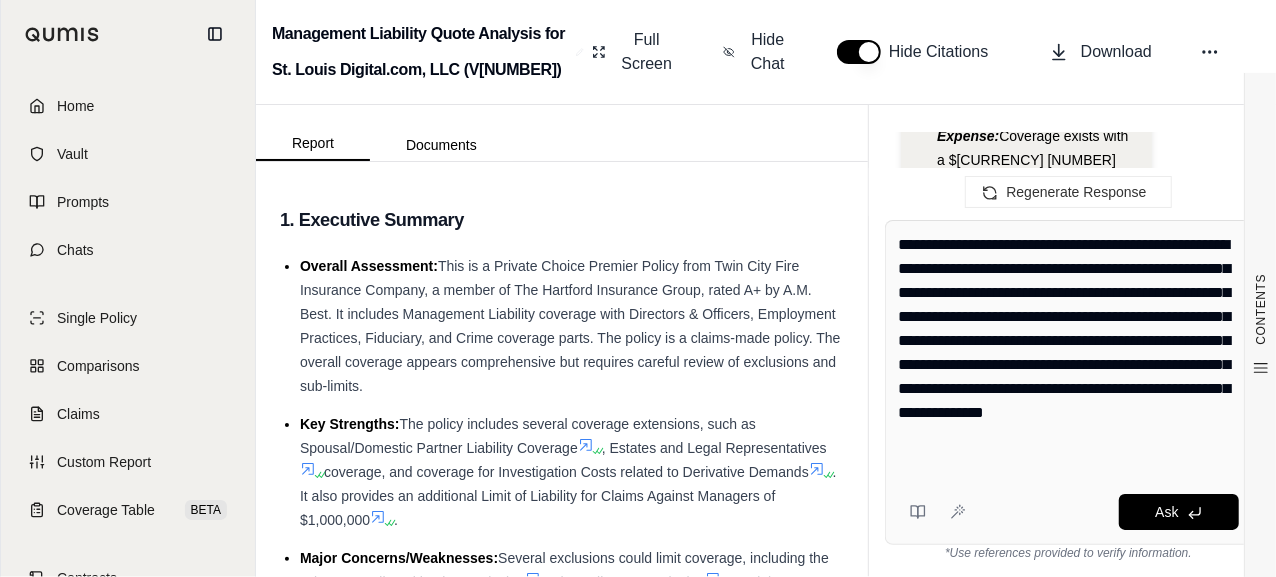 click on "**********" at bounding box center (1069, 353) 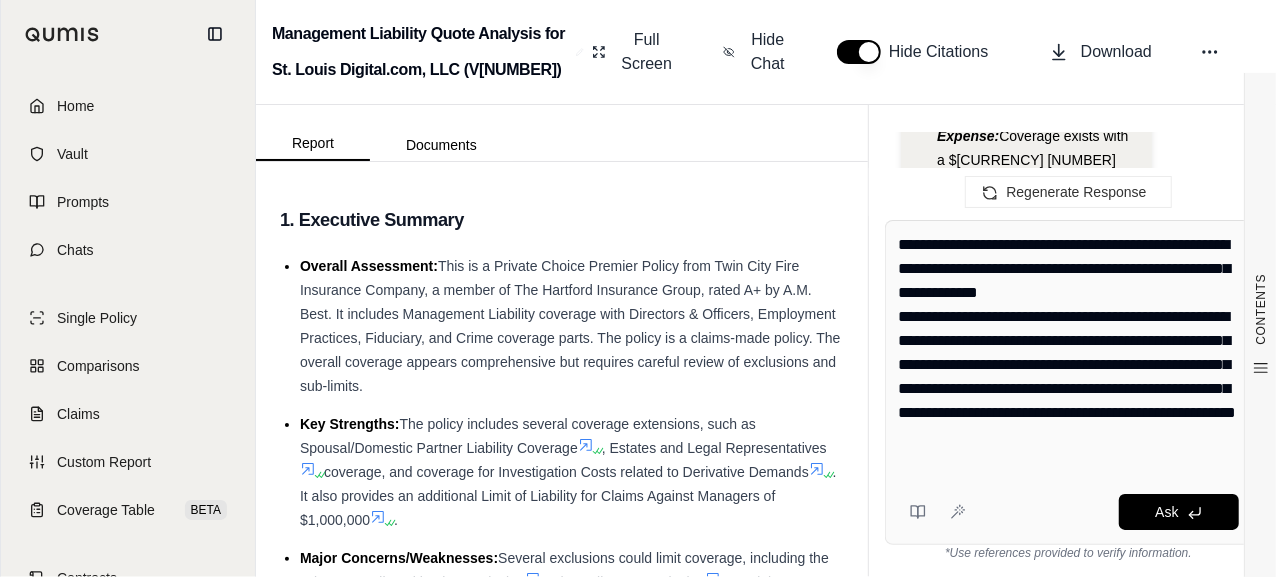 click on "**********" at bounding box center (1069, 353) 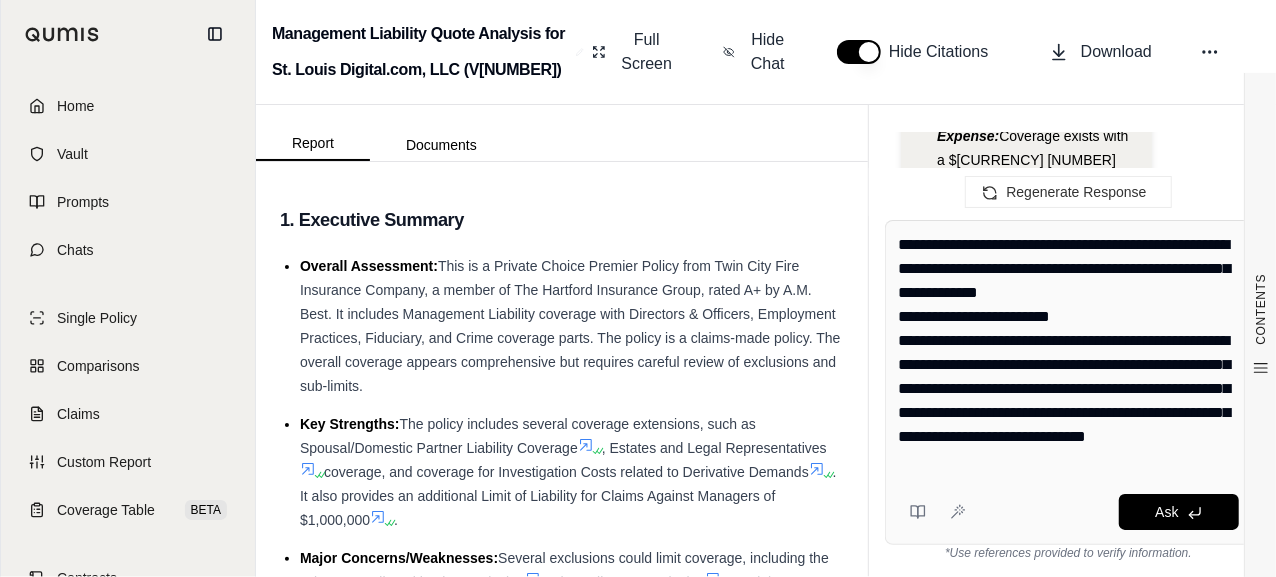 click on "**********" at bounding box center [1069, 353] 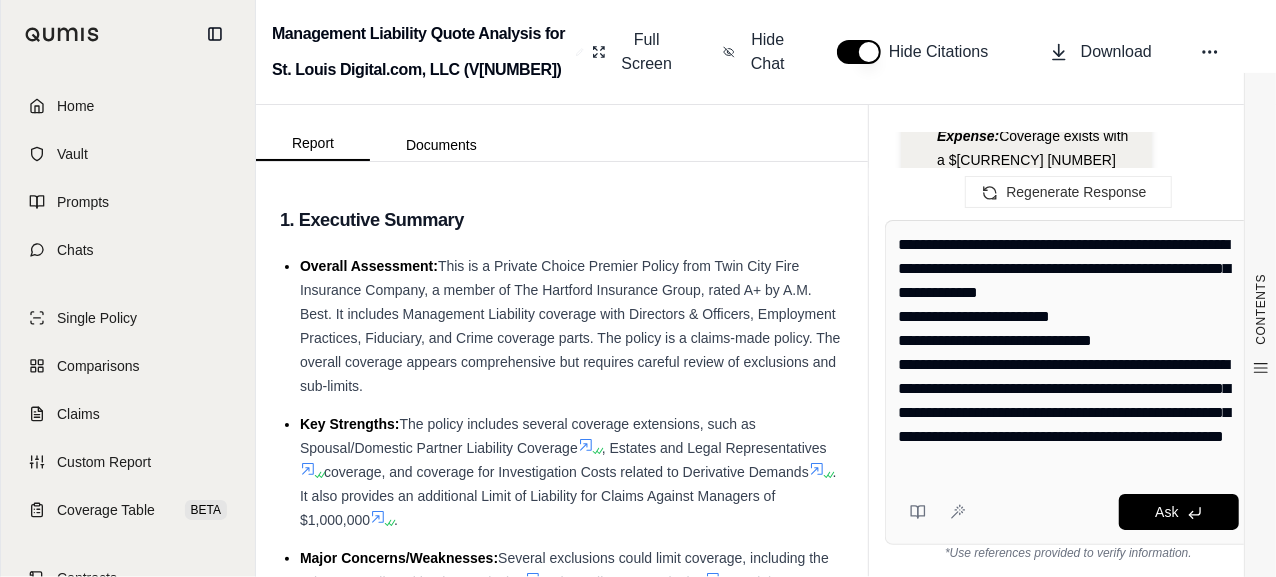 click on "**********" at bounding box center (1069, 353) 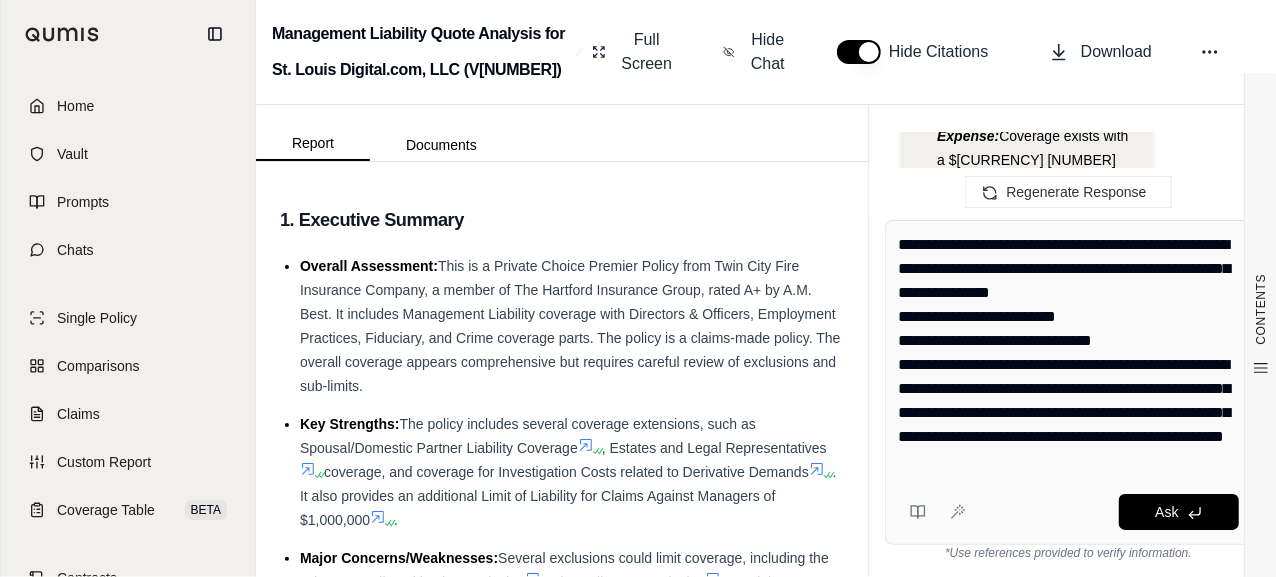 click on "**********" at bounding box center [1069, 353] 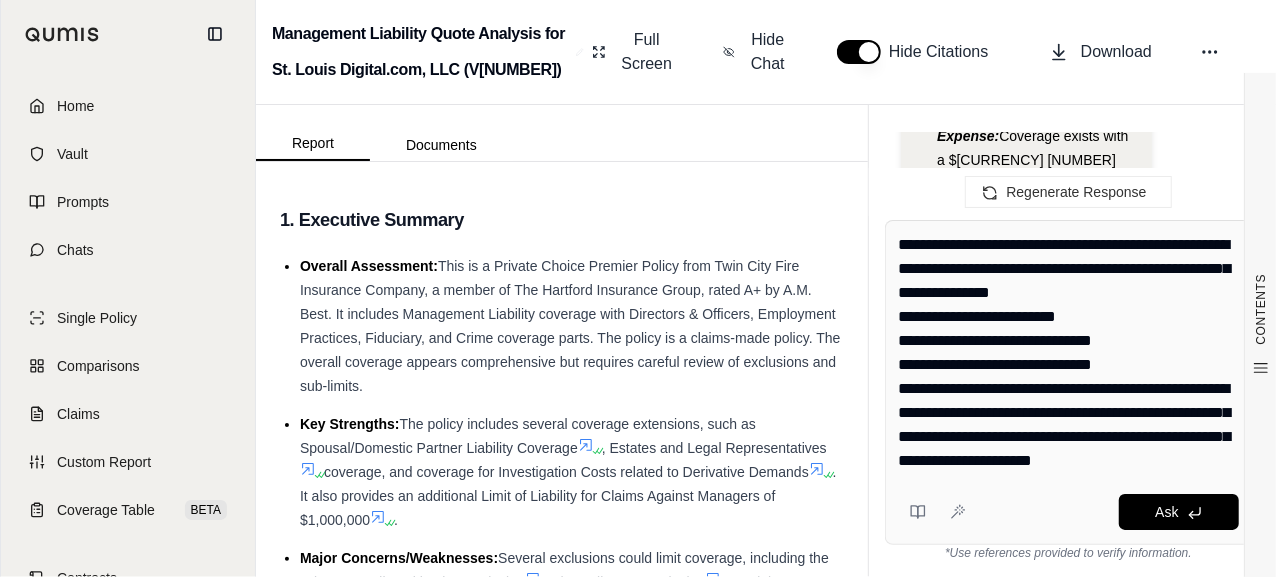 click on "**********" at bounding box center (1069, 353) 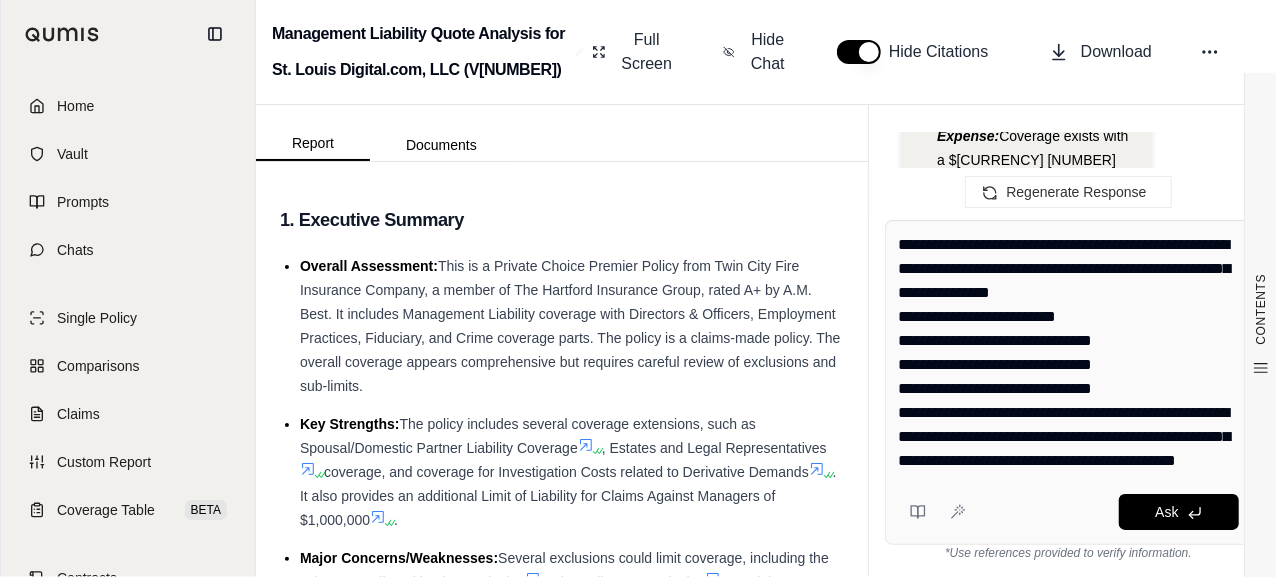 click on "**********" at bounding box center [1069, 353] 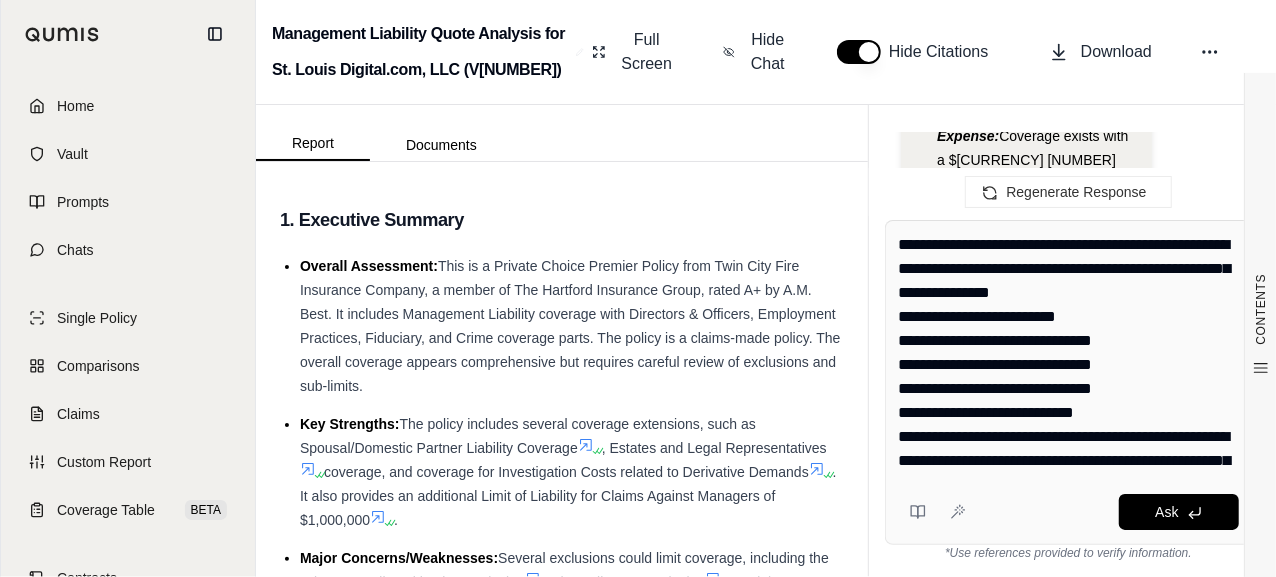 scroll, scrollTop: 48, scrollLeft: 0, axis: vertical 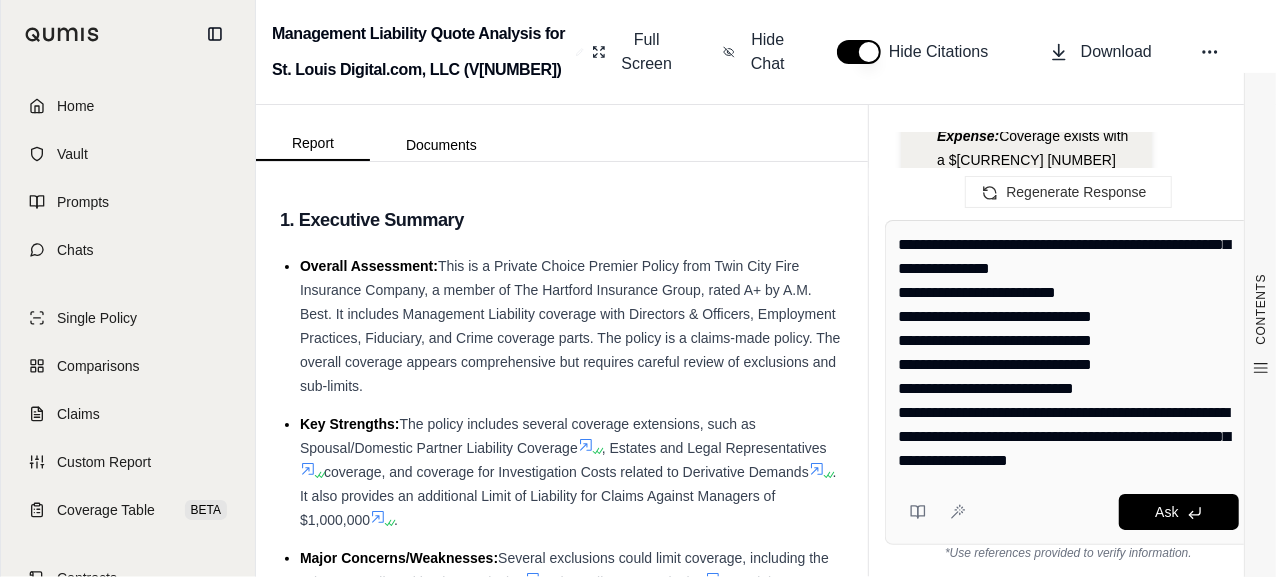 click on "**********" at bounding box center (1069, 353) 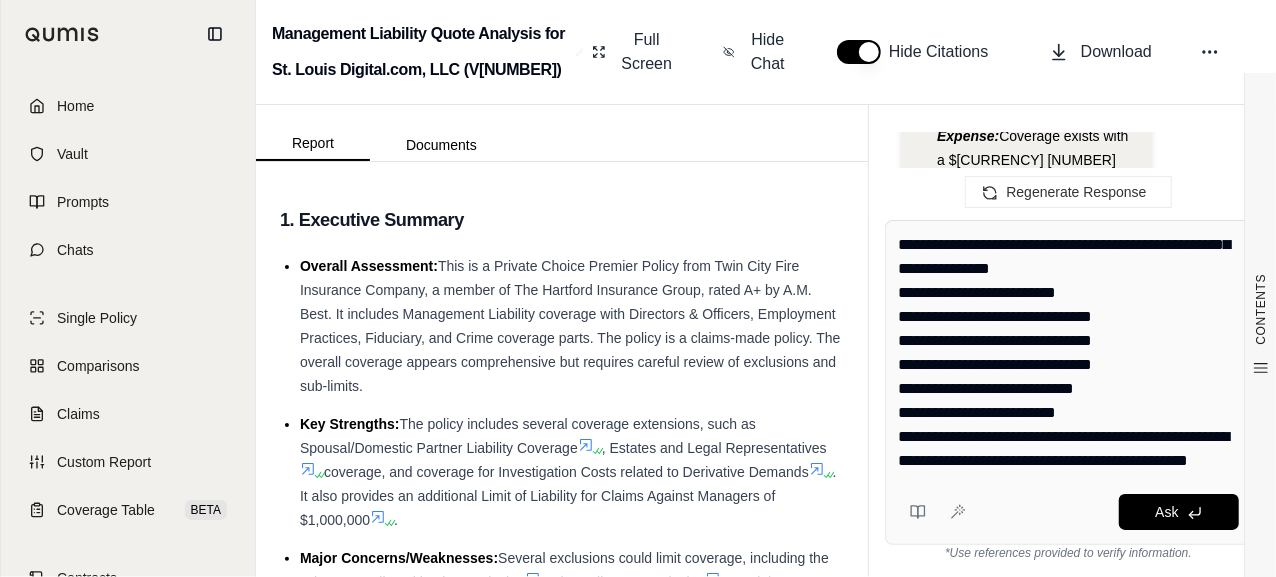 click on "**********" at bounding box center [1069, 353] 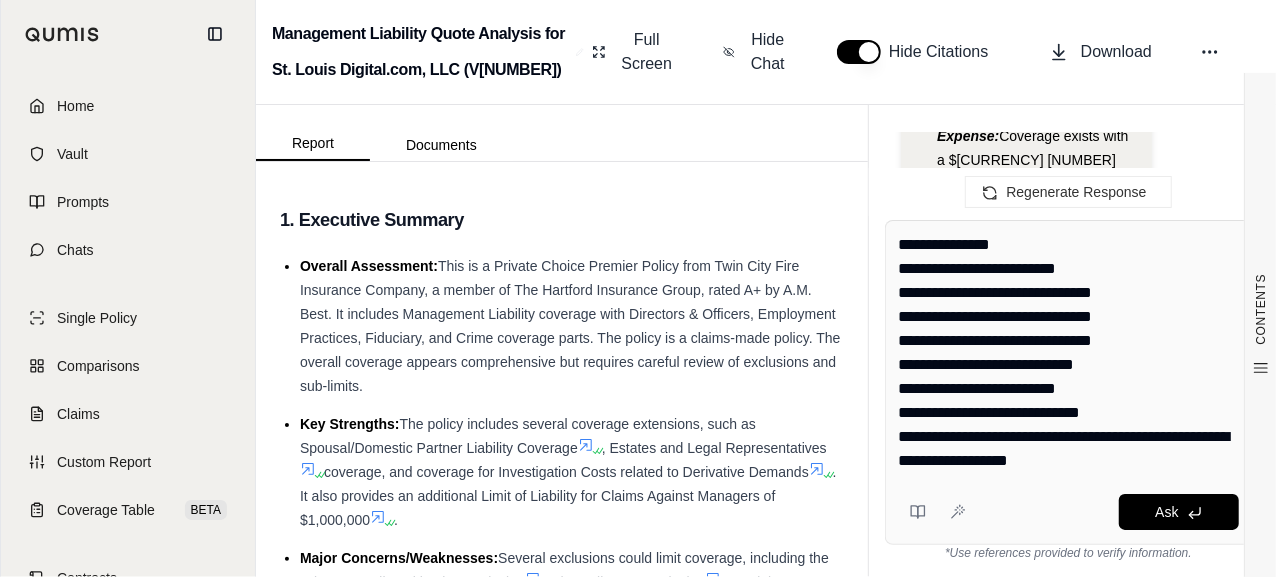 click on "**********" at bounding box center [1069, 353] 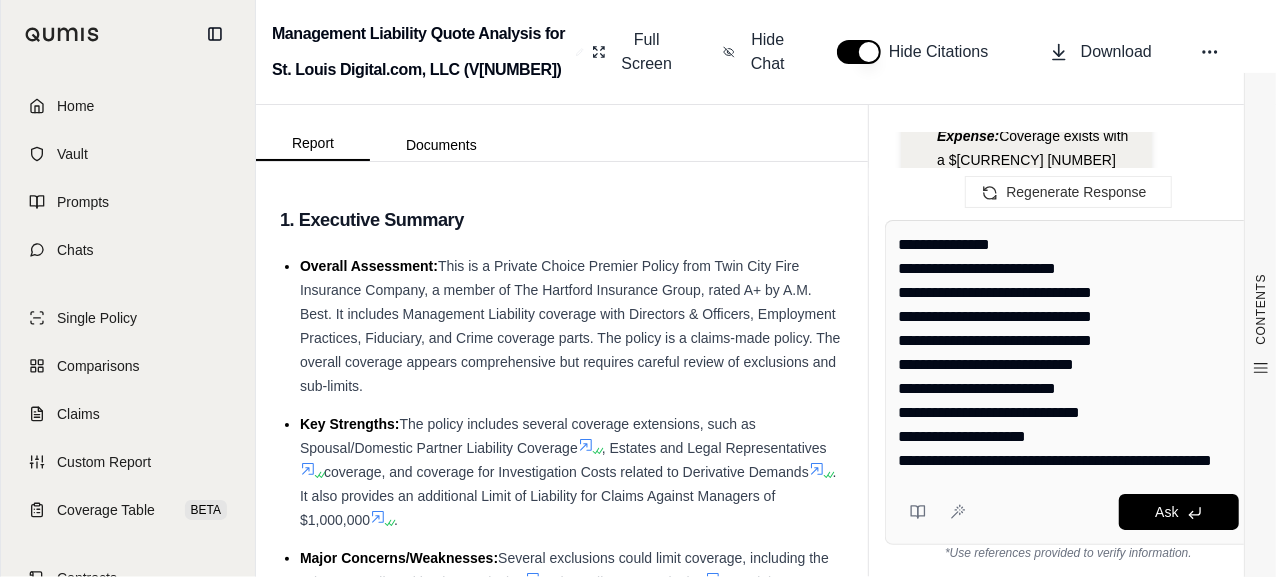 scroll, scrollTop: 71, scrollLeft: 0, axis: vertical 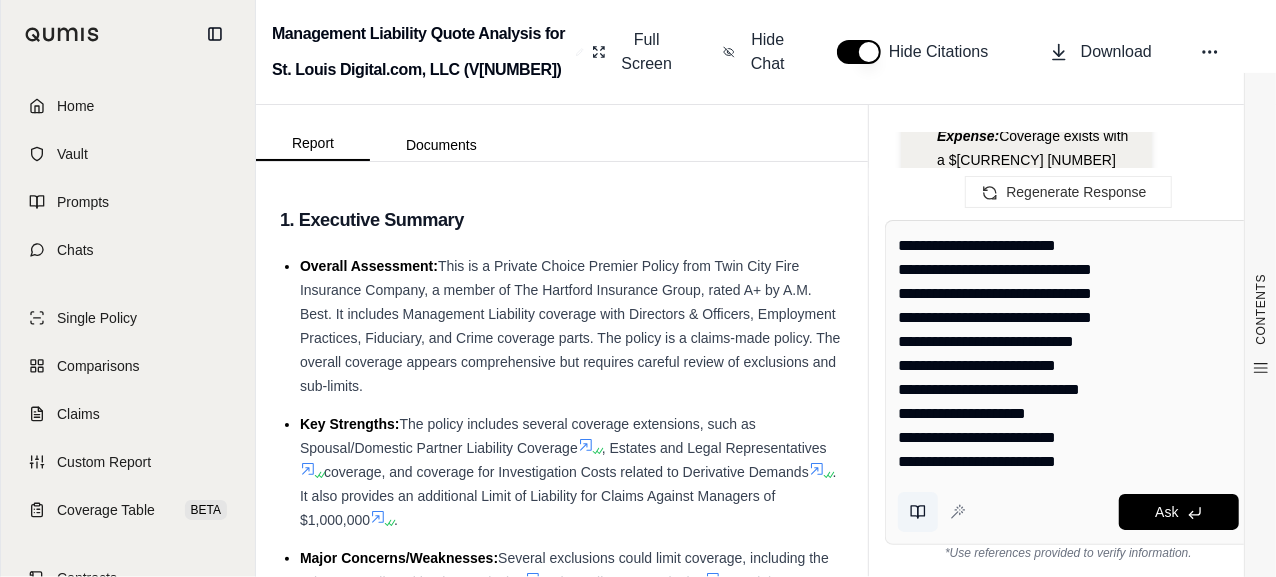 type on "**********" 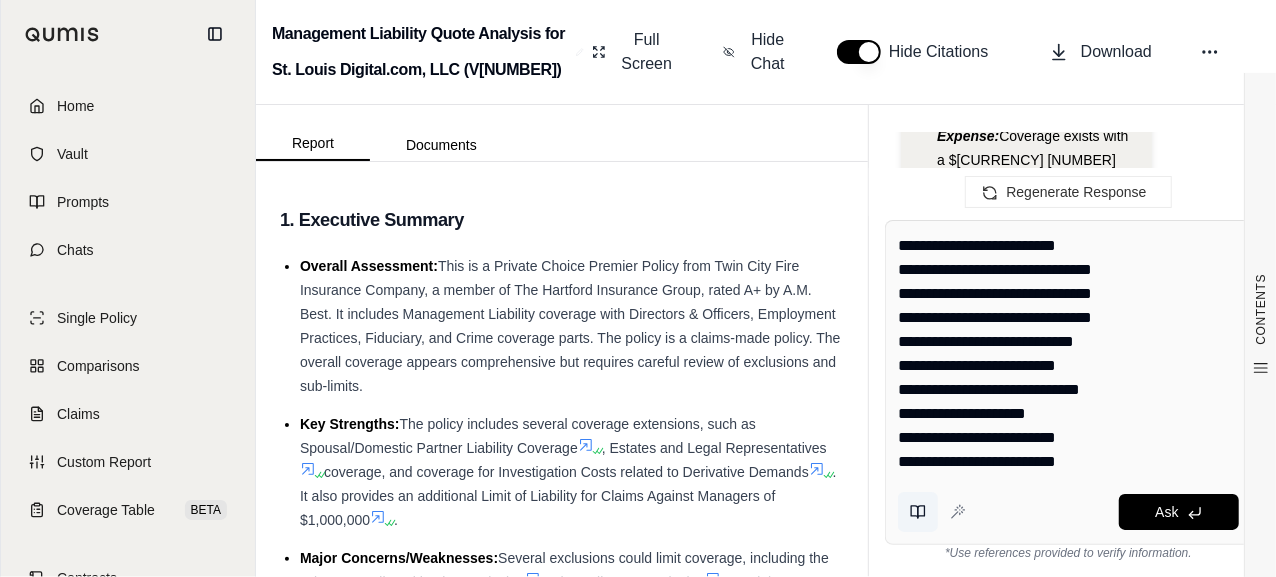 click at bounding box center (918, 512) 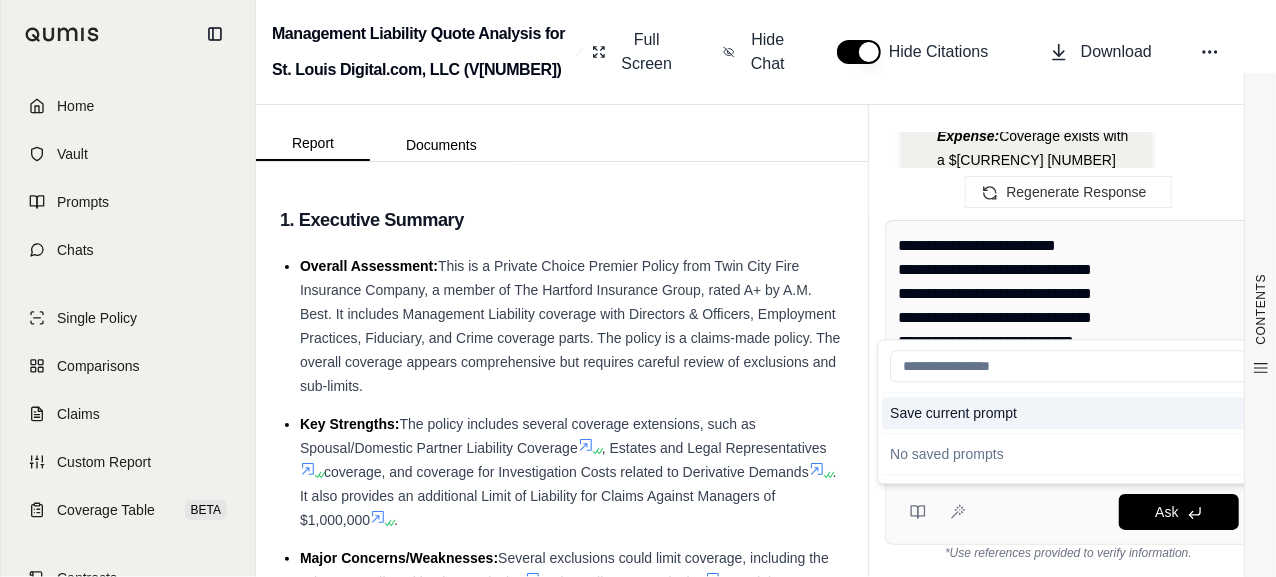 click on "Save current prompt" at bounding box center (1069, 413) 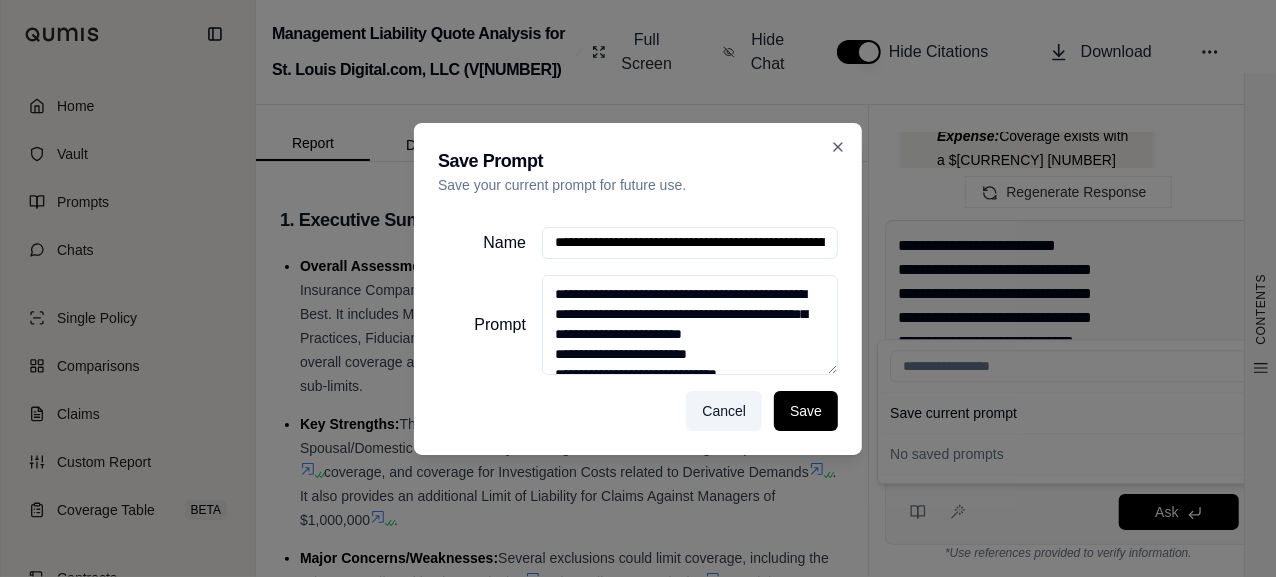 click on "**********" at bounding box center [690, 243] 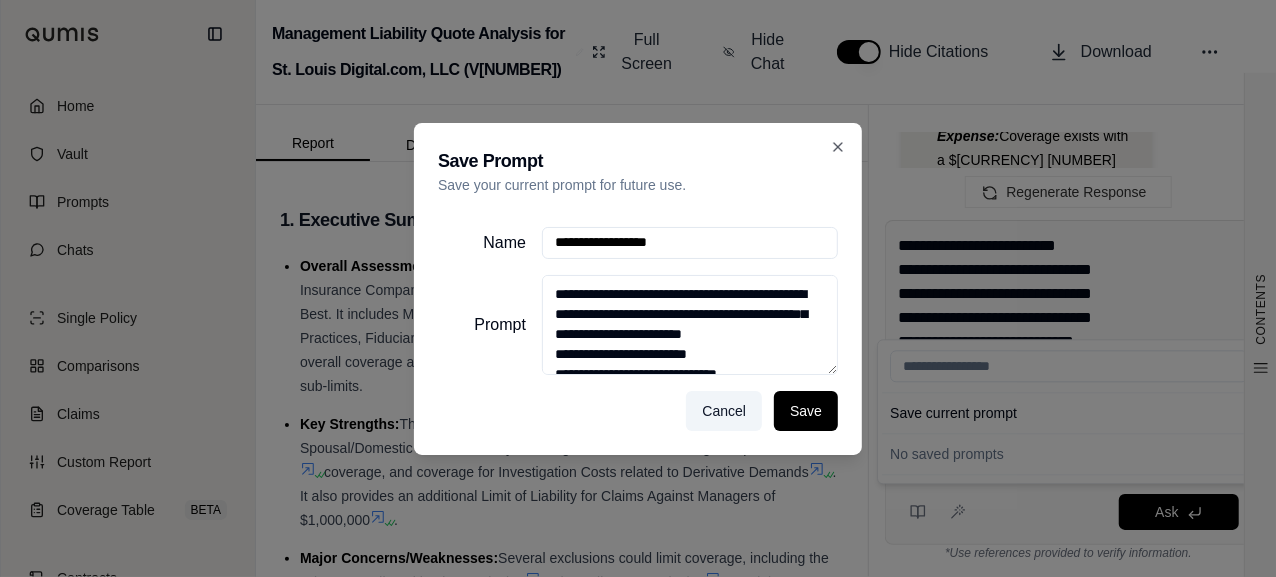 type on "**********" 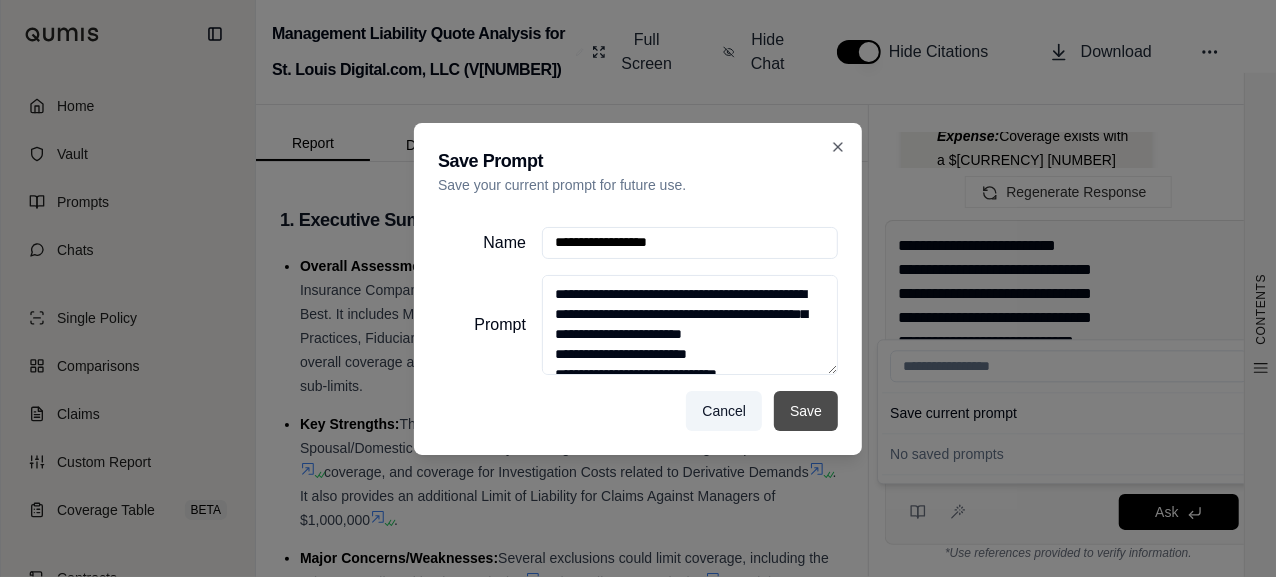 click on "Save" at bounding box center (806, 411) 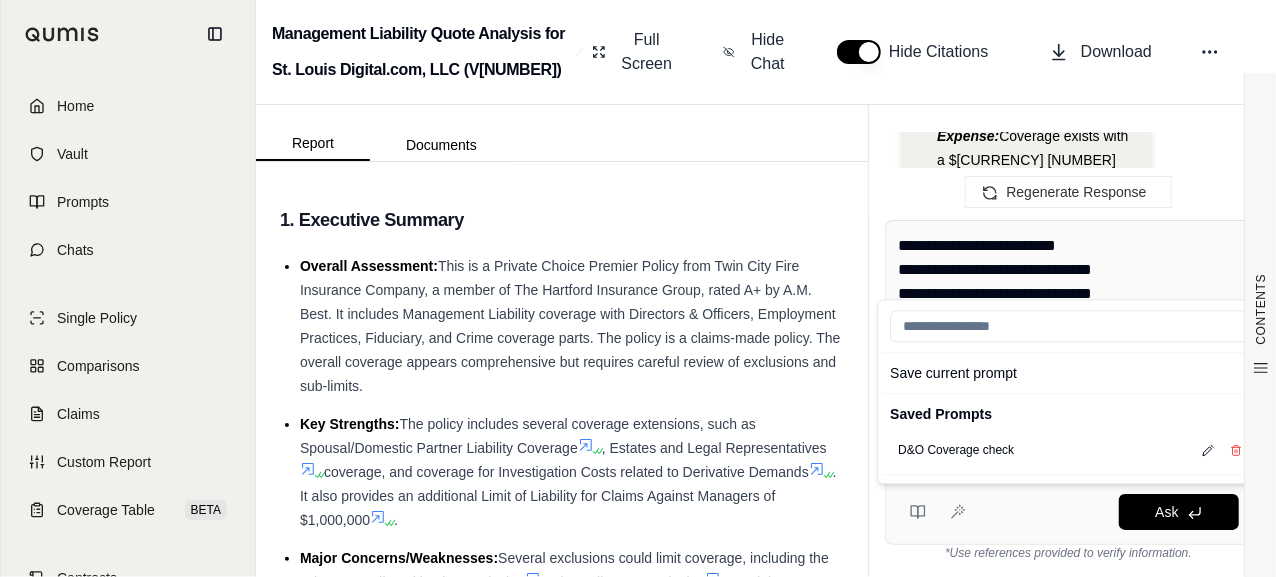 click on ", Save current prompt Saved Prompts D&O Coverage check Ask *Use references provided to verify information." at bounding box center (1068, 390) 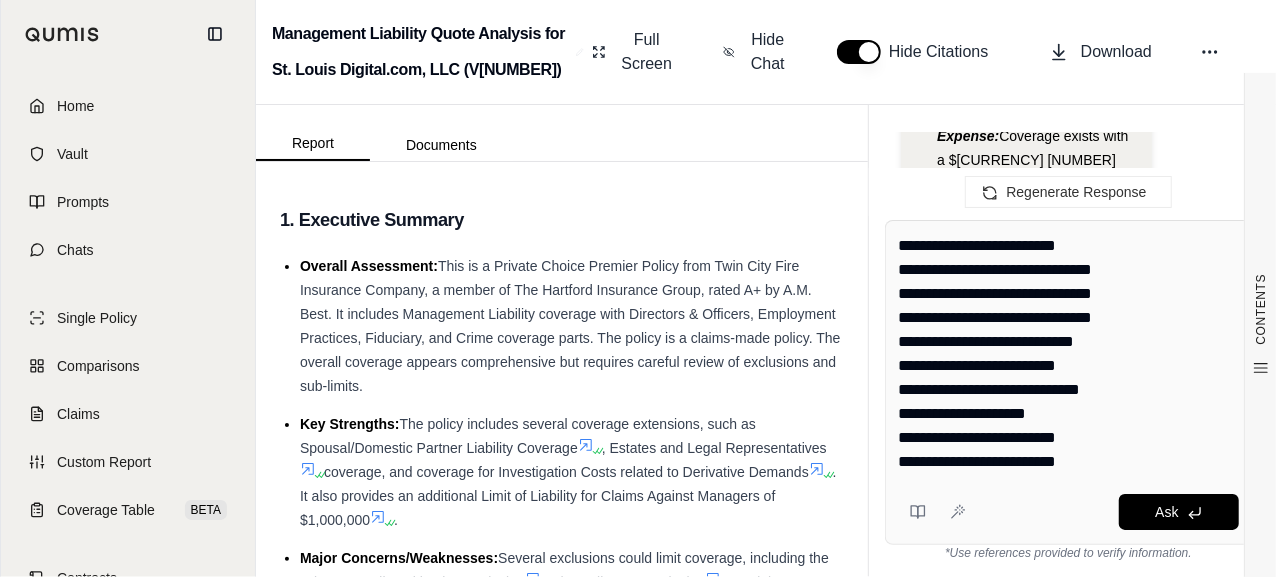 scroll, scrollTop: 0, scrollLeft: 0, axis: both 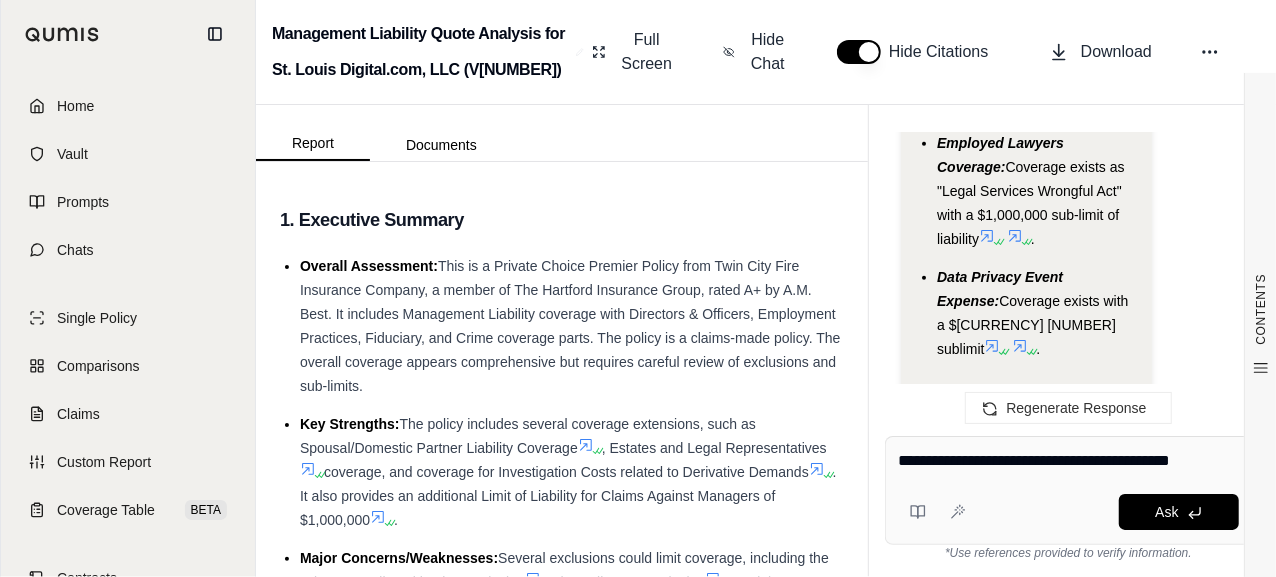 click on "**********" at bounding box center [1068, 490] 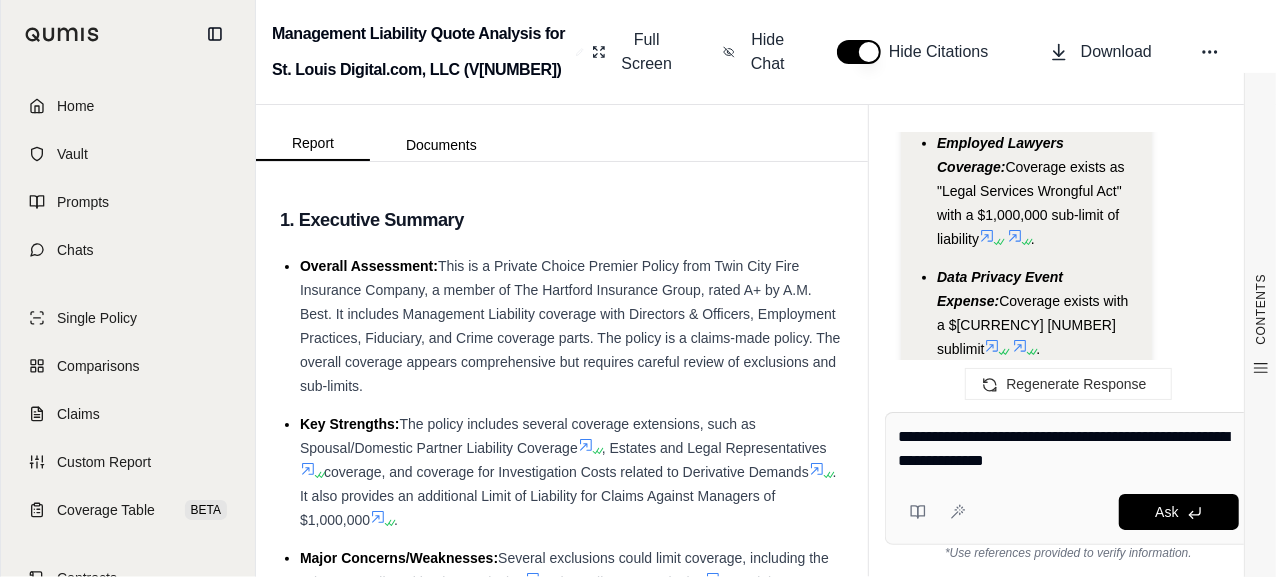 scroll, scrollTop: 13735, scrollLeft: 0, axis: vertical 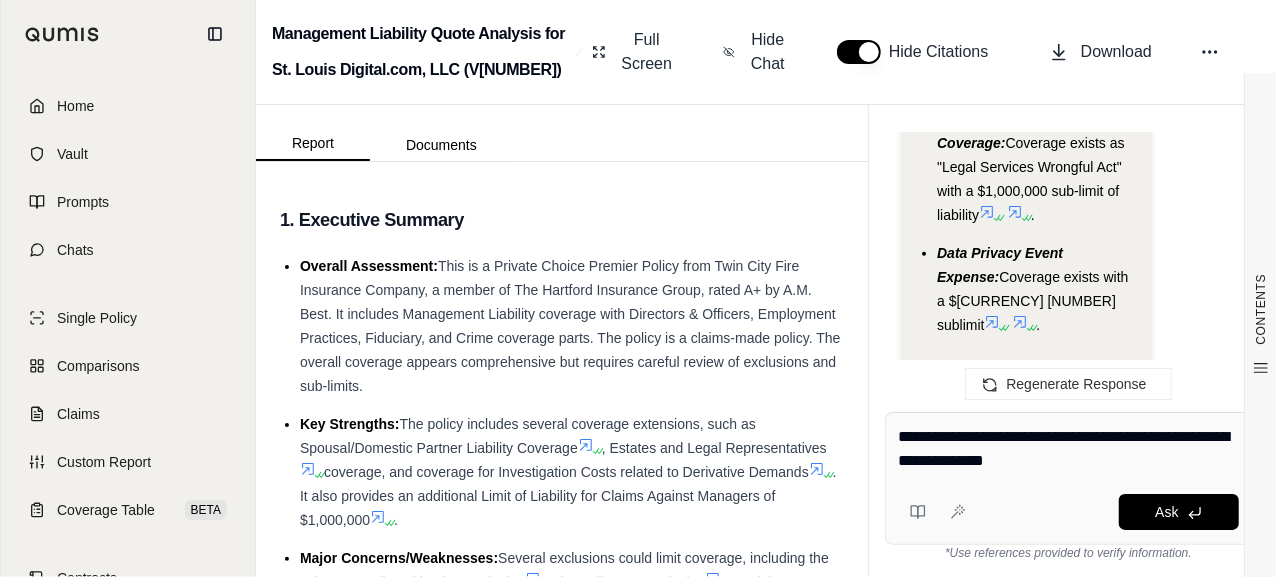 click on "**********" at bounding box center (1068, 478) 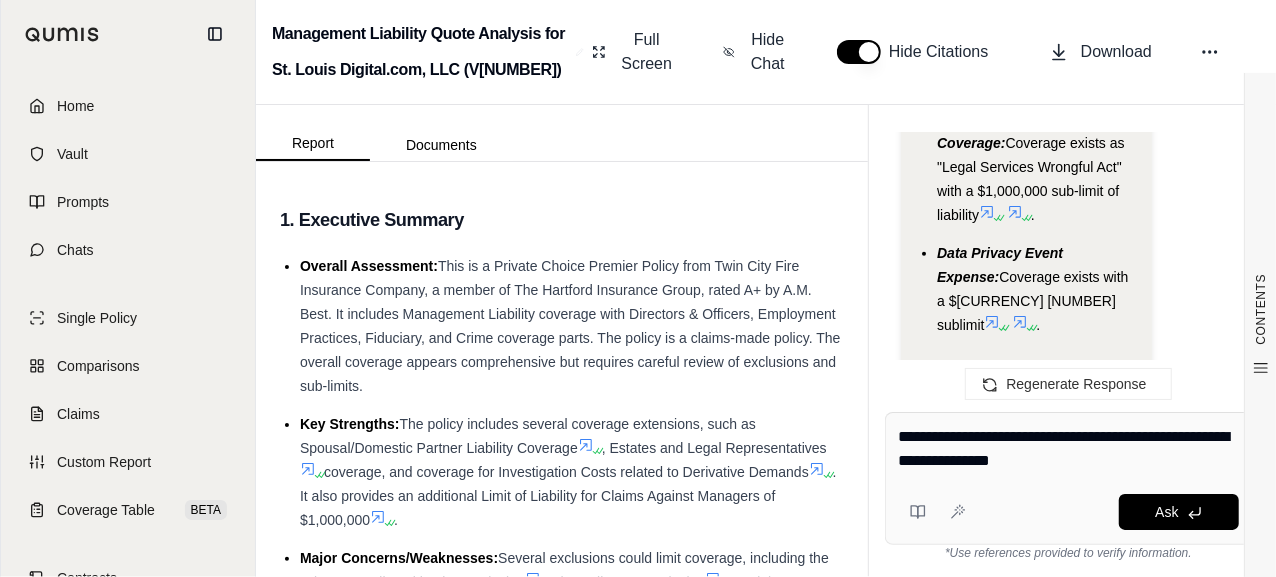 scroll, scrollTop: 13760, scrollLeft: 0, axis: vertical 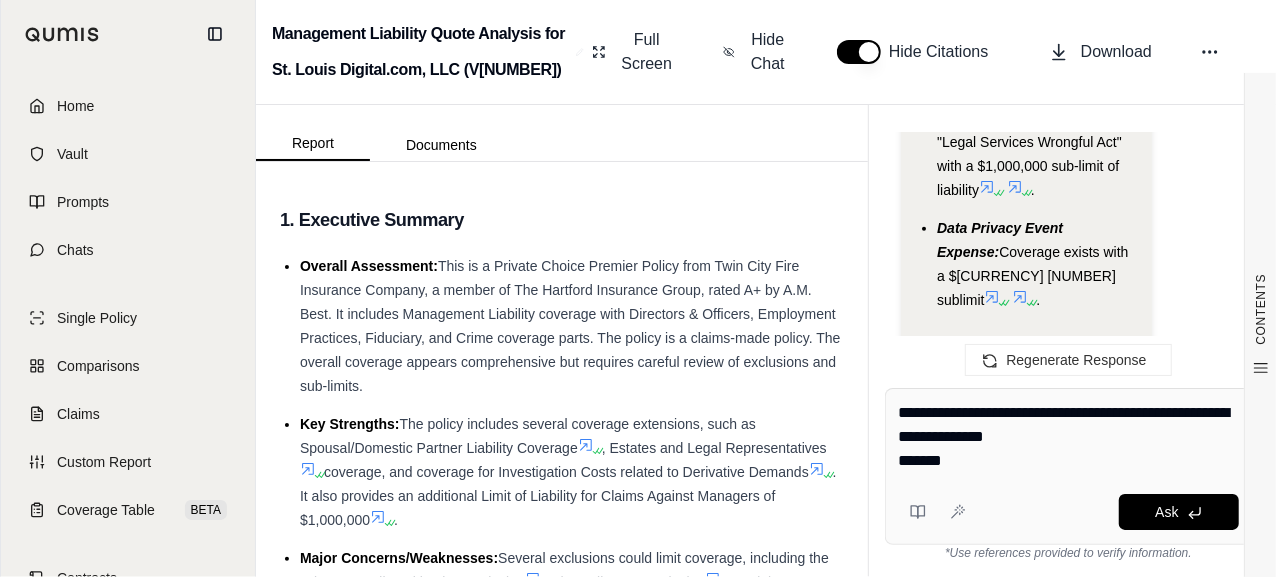 paste on "**********" 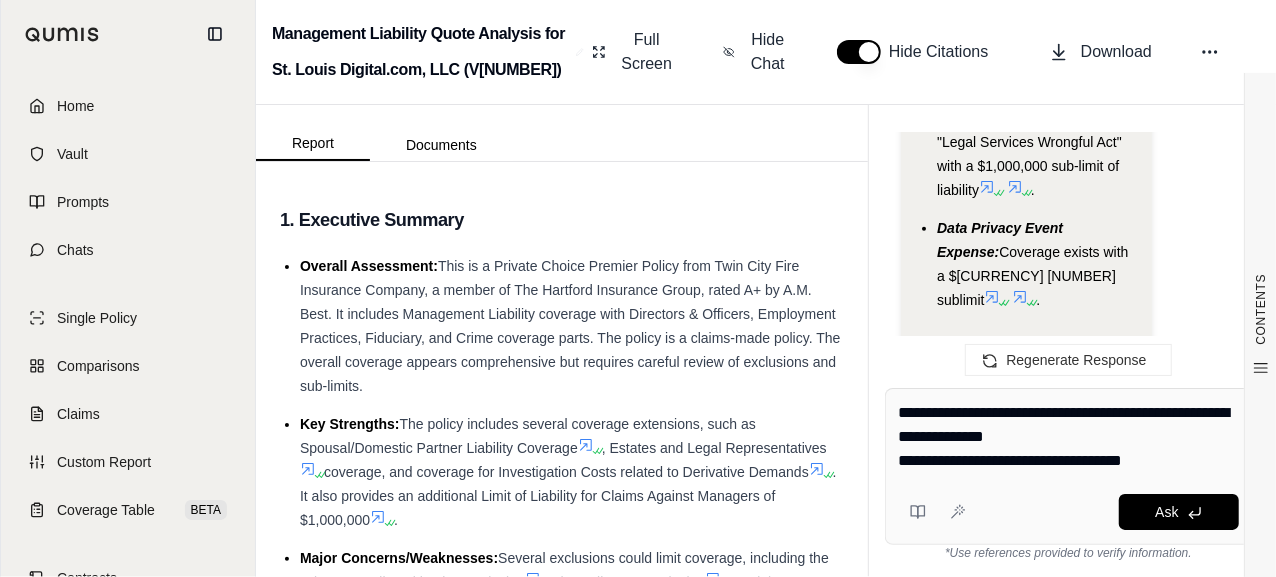 scroll, scrollTop: 13783, scrollLeft: 0, axis: vertical 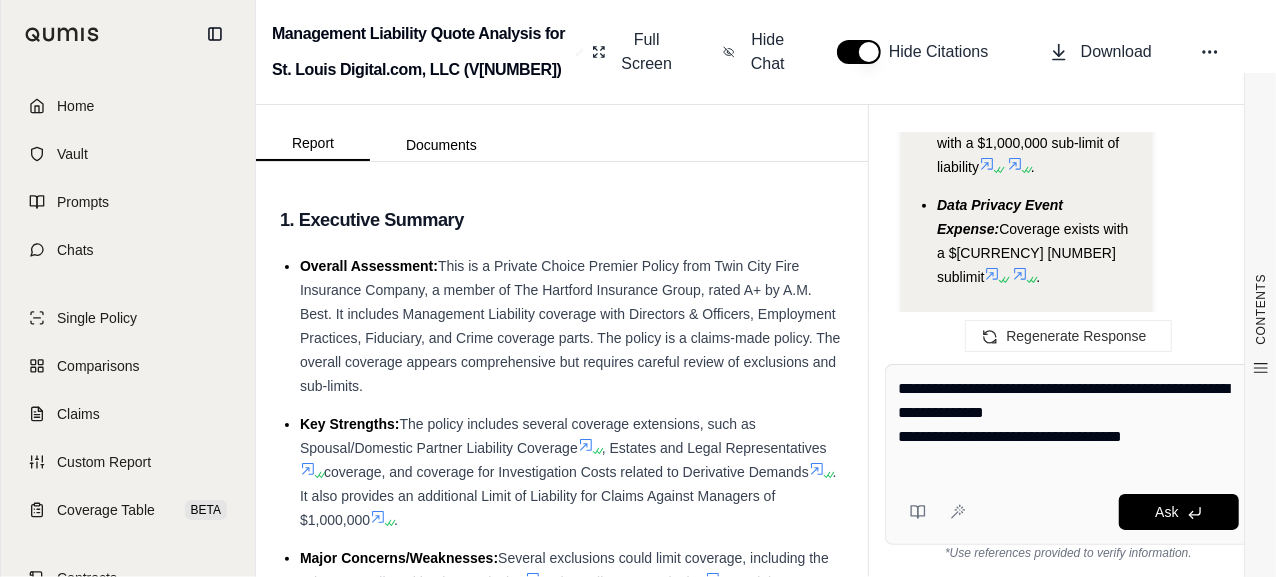 click on "**********" at bounding box center [1069, 425] 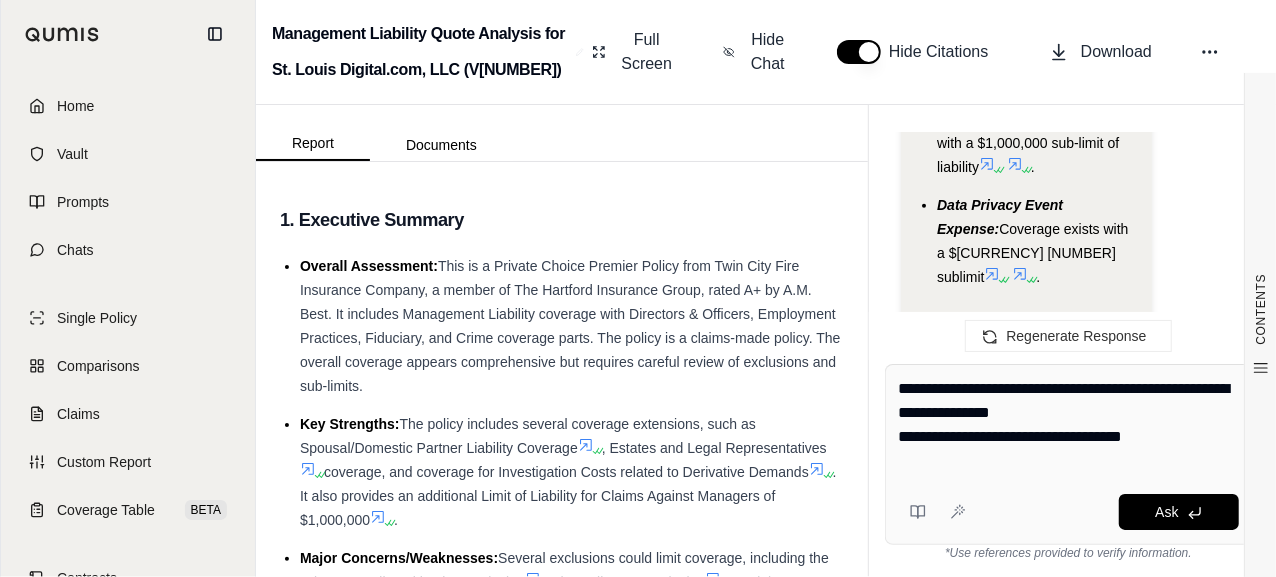 click on "**********" at bounding box center (1069, 425) 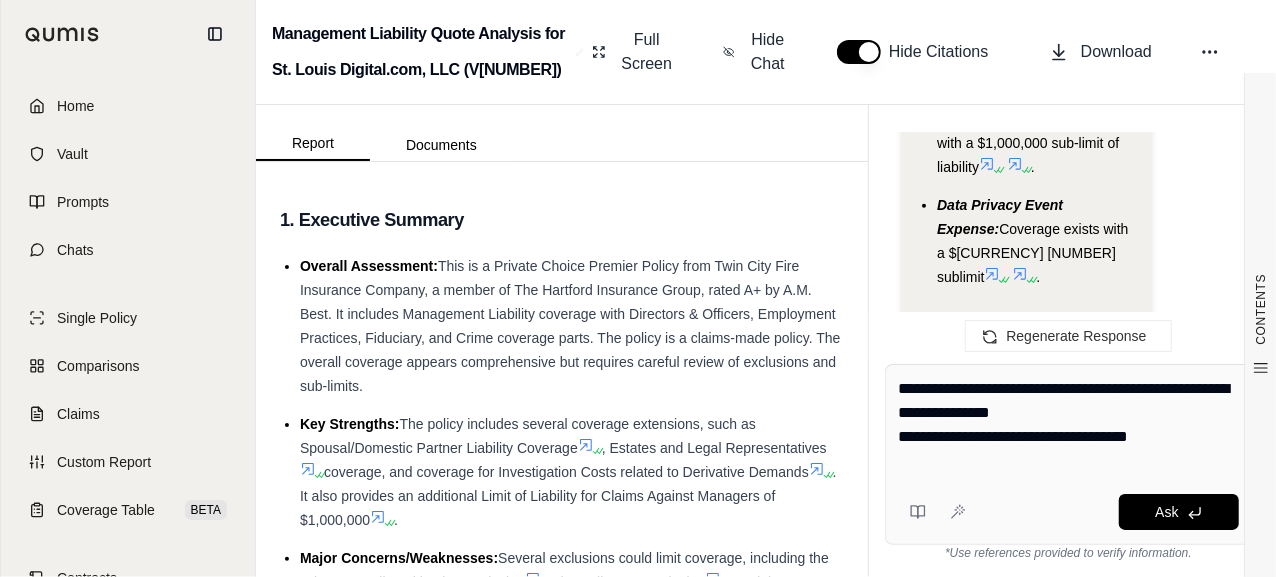 click on "**********" at bounding box center (1069, 425) 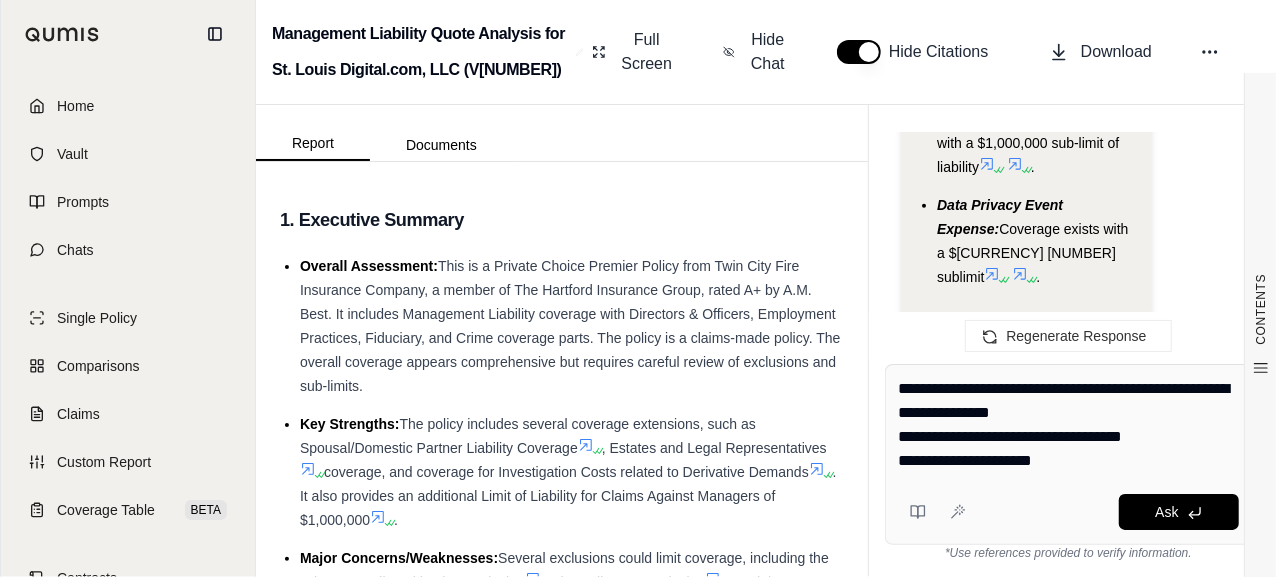 scroll, scrollTop: 13807, scrollLeft: 0, axis: vertical 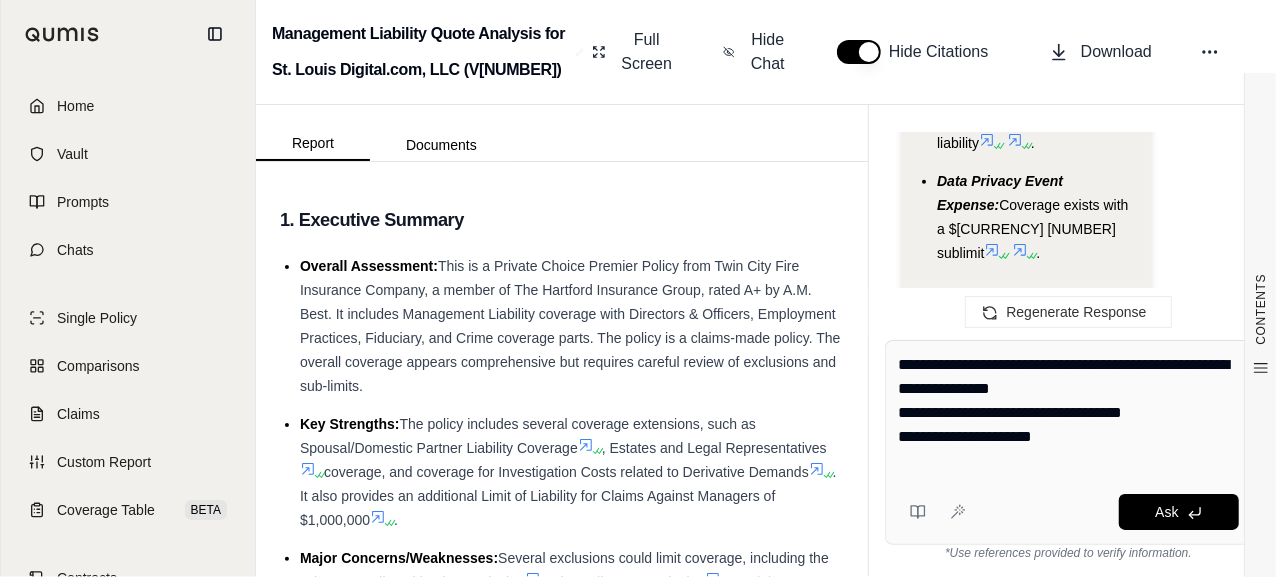 click on "**********" at bounding box center [1069, 413] 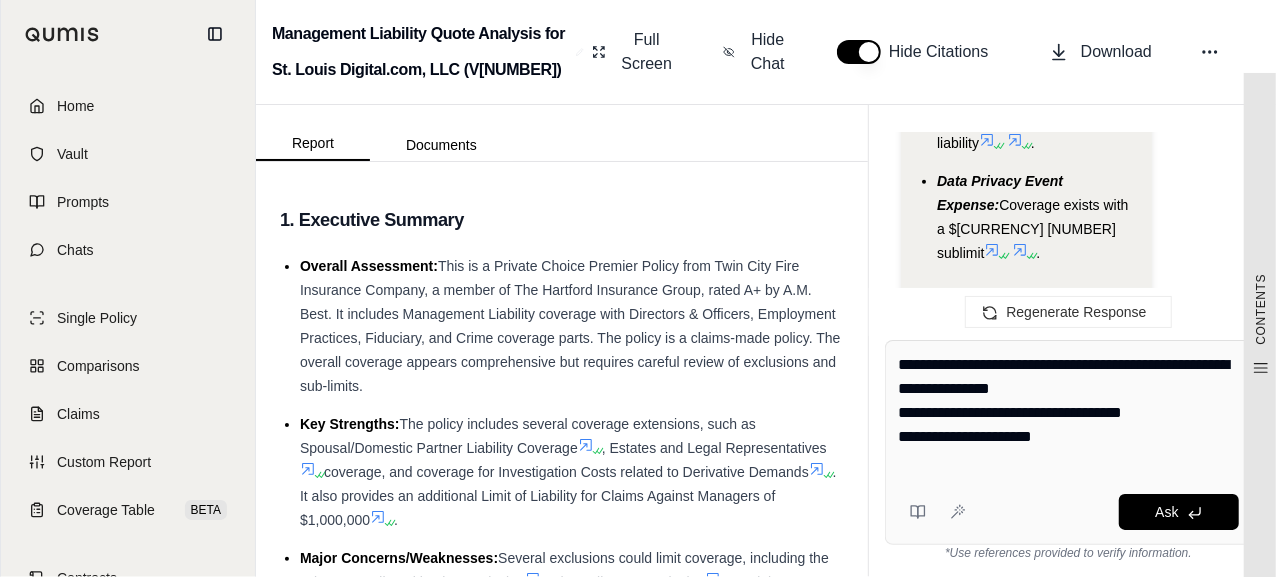 paste on "**********" 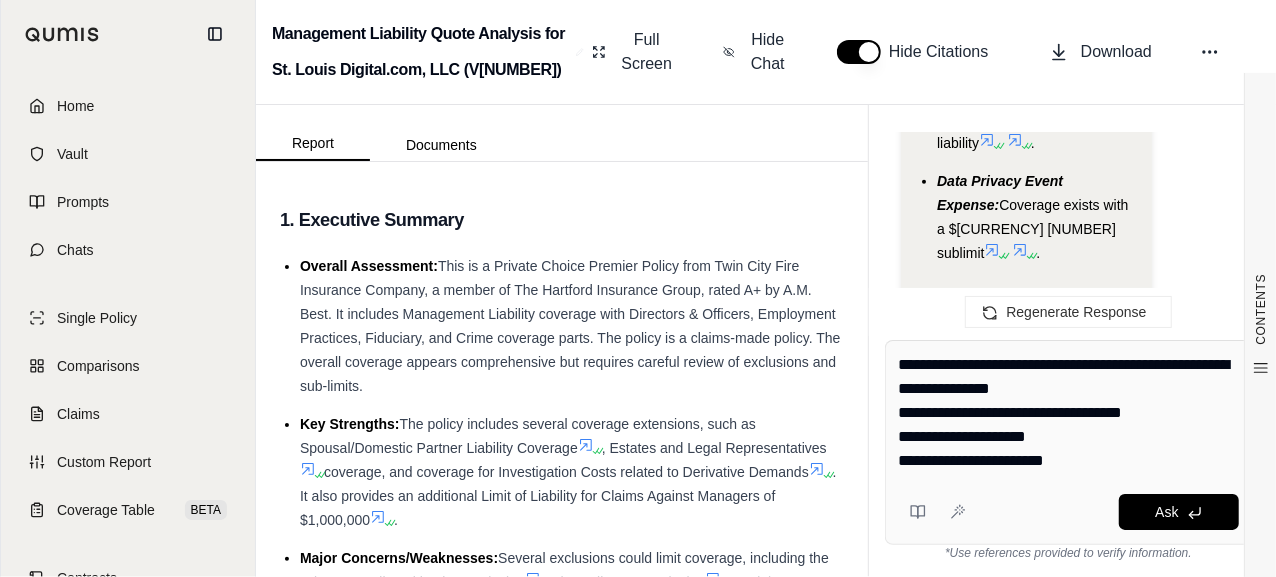 click on "**********" at bounding box center [1069, 413] 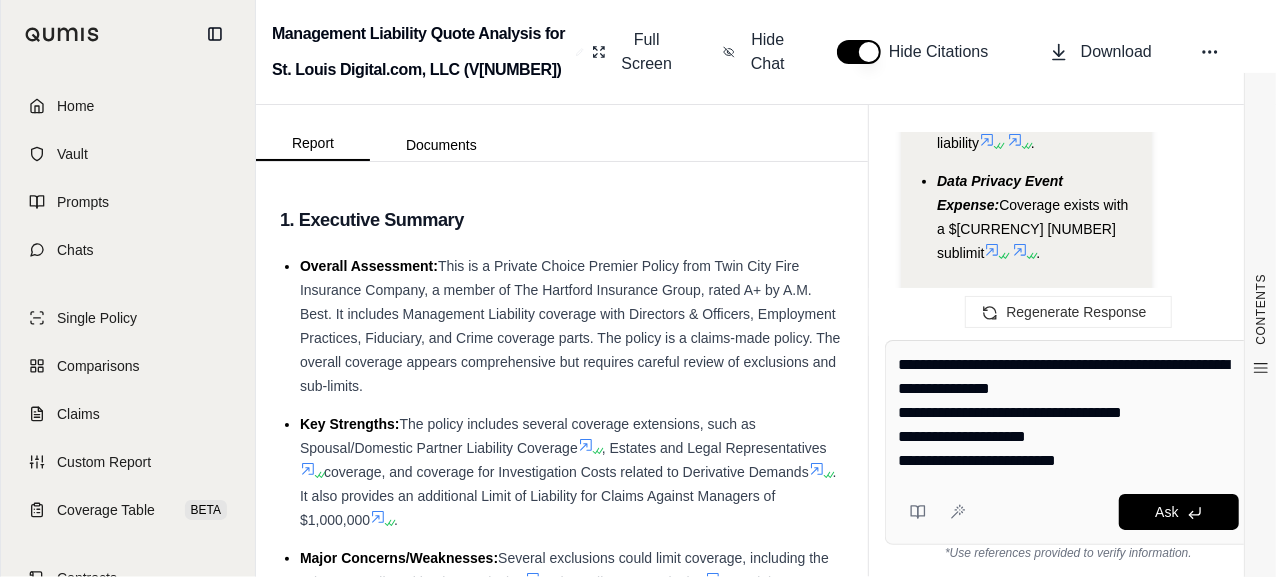 scroll, scrollTop: 13831, scrollLeft: 0, axis: vertical 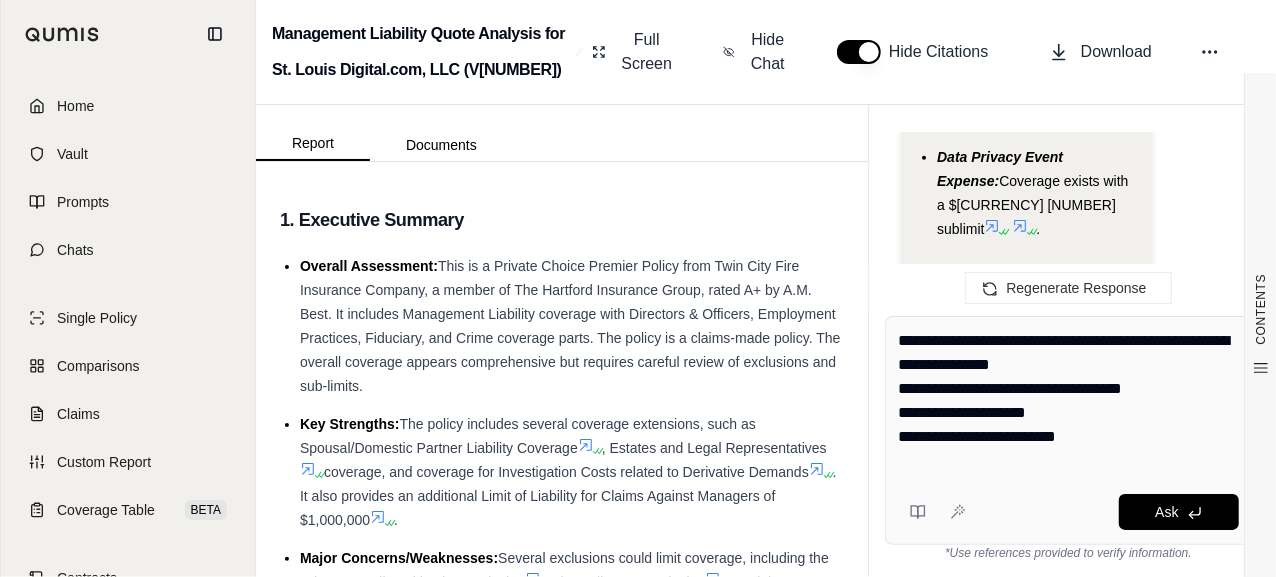 paste on "**********" 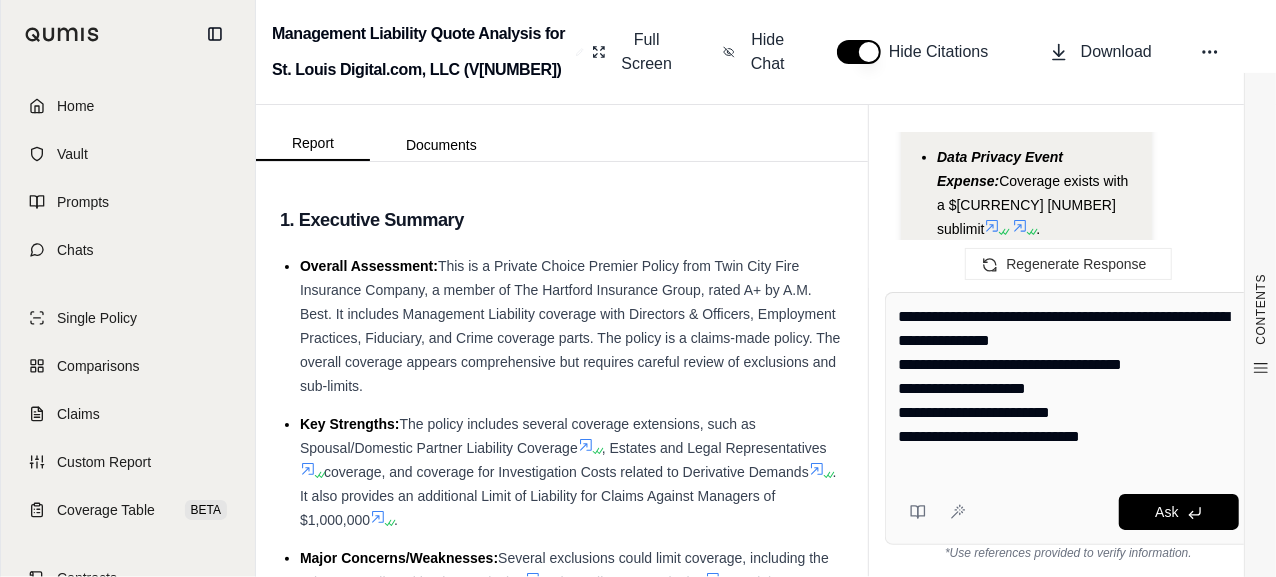 scroll, scrollTop: 13855, scrollLeft: 0, axis: vertical 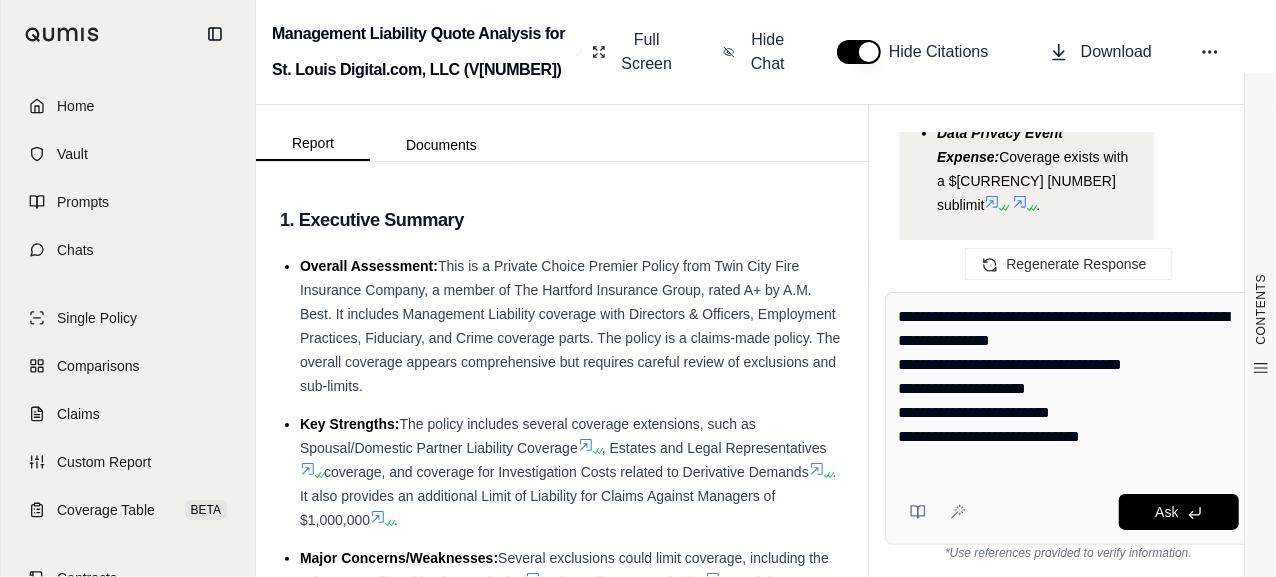 click on "**********" at bounding box center [1069, 389] 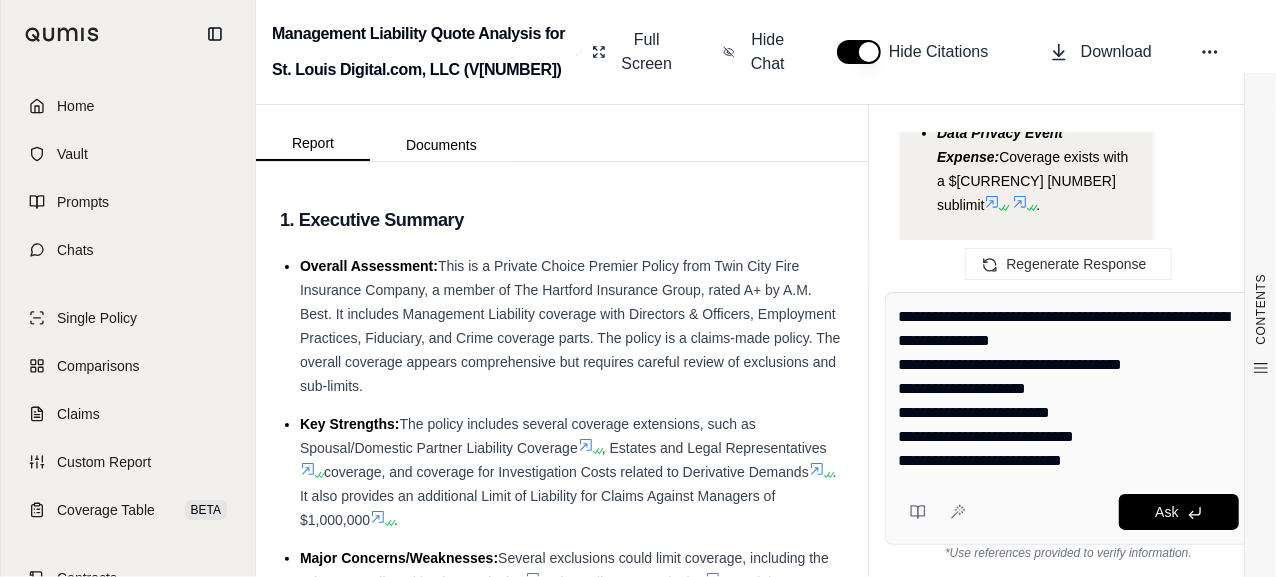 scroll, scrollTop: 13876, scrollLeft: 0, axis: vertical 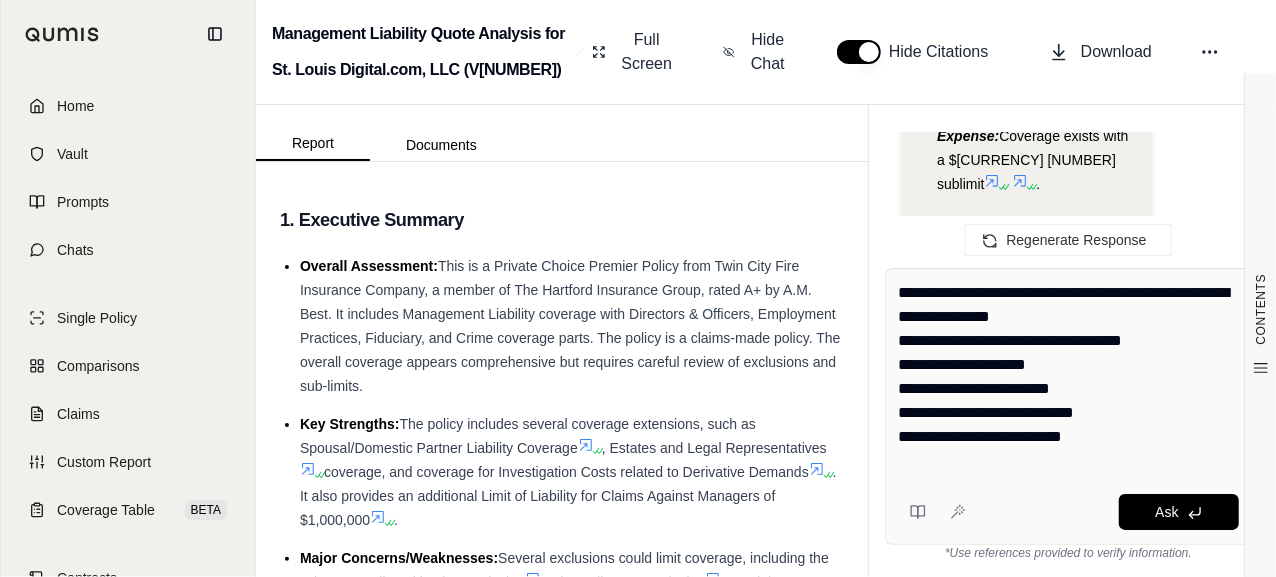 click on "**********" at bounding box center (1069, 377) 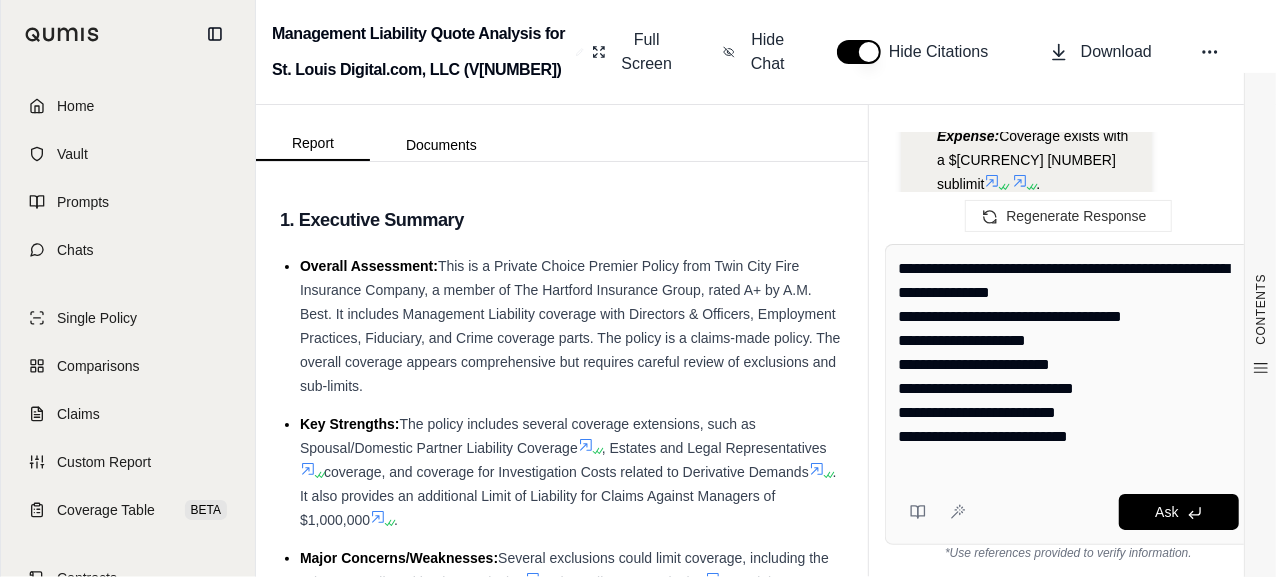 click on "**********" at bounding box center (1069, 365) 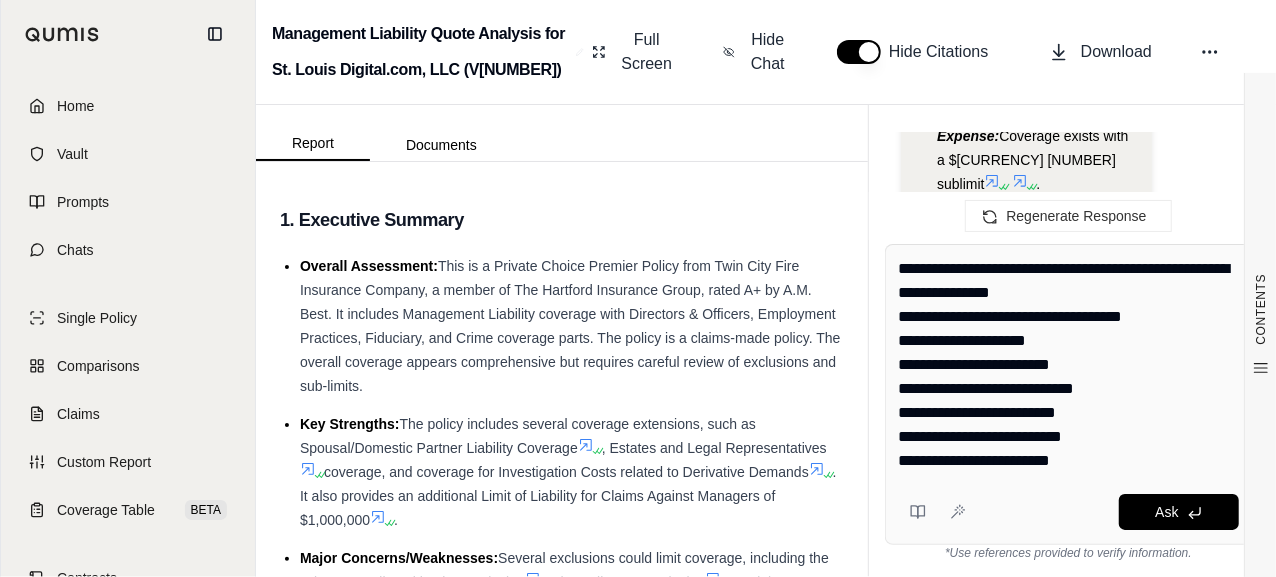 type on "**********" 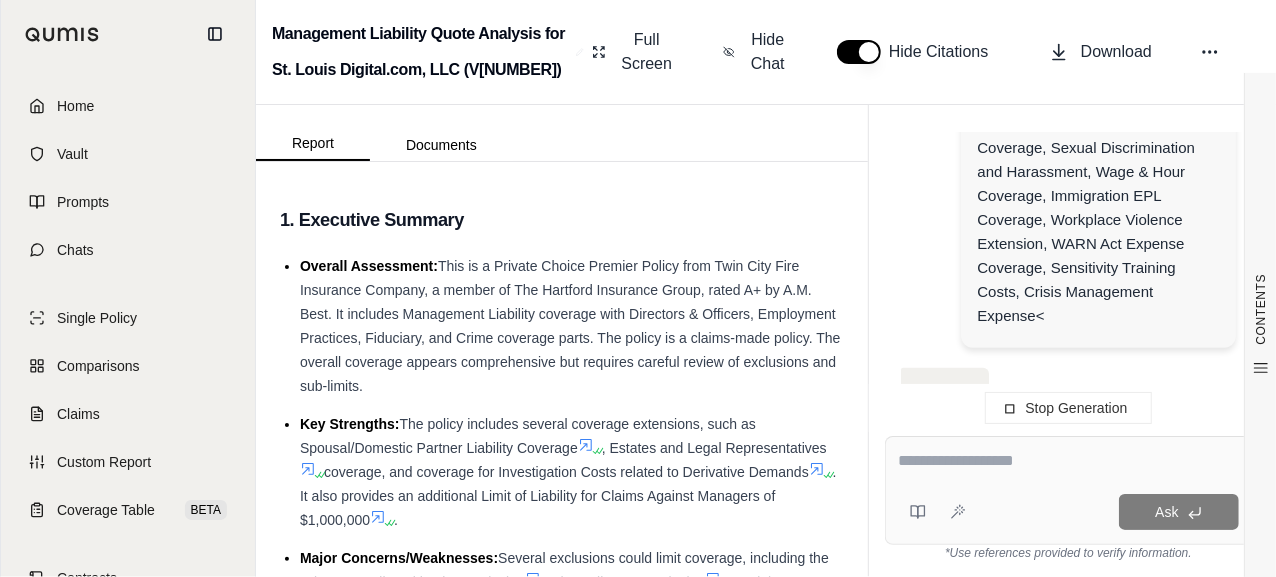 scroll, scrollTop: 13969, scrollLeft: 0, axis: vertical 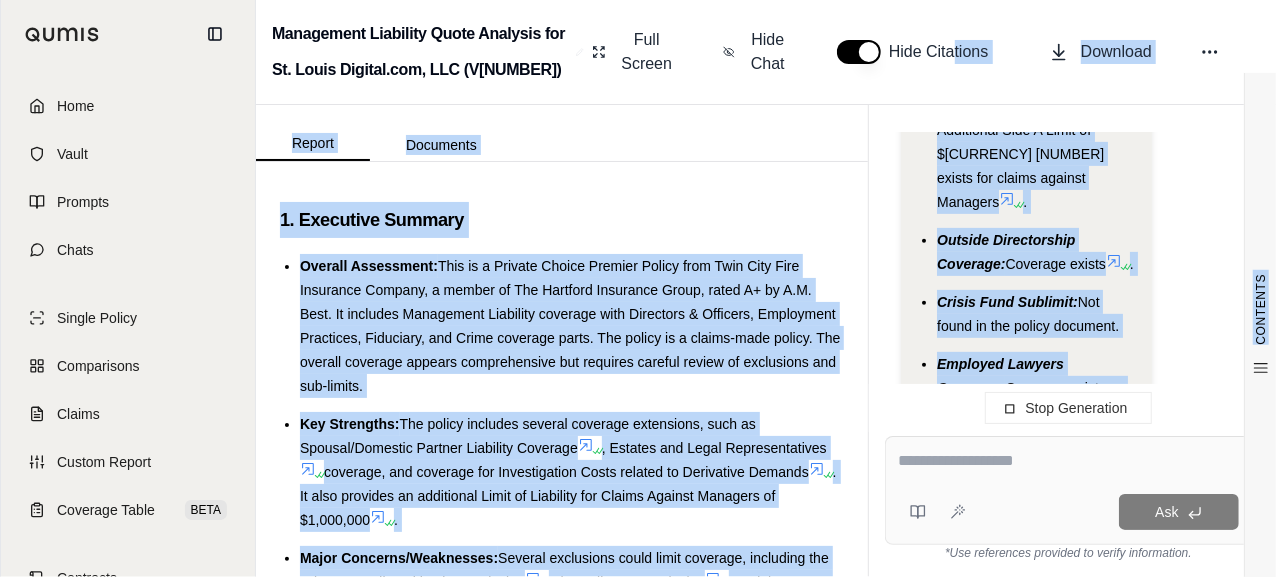 drag, startPoint x: 1045, startPoint y: 224, endPoint x: 954, endPoint y: 97, distance: 156.237 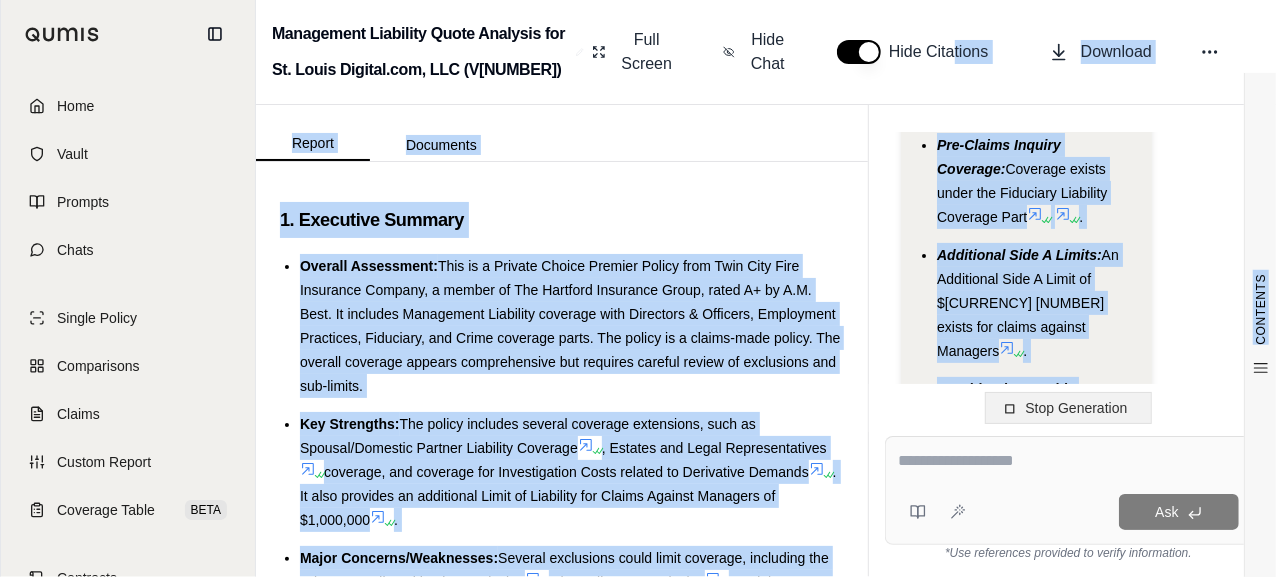 click on "Stop Generation" at bounding box center (1077, 408) 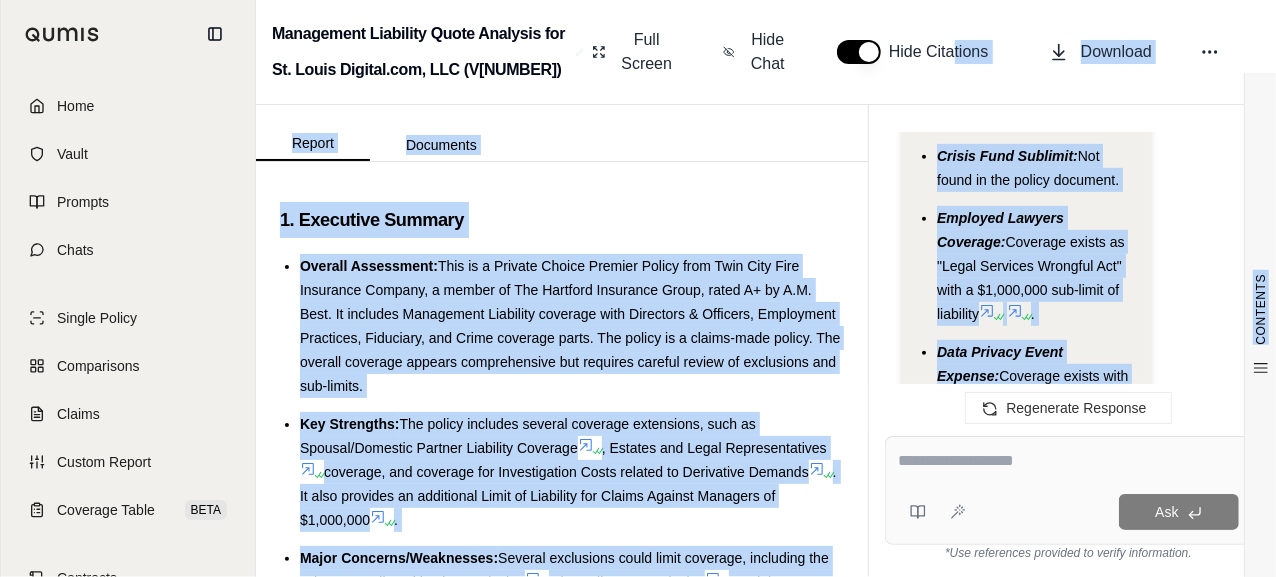 click on "Analysis:
Okay, this is a detailed request. I need to confirm the availability and limits of specific coverages within the provided insurance policy.
Here's my plan:
I will systematically go through each coverage item listed in the question.
For each item, I will search the policy document for relevant terms, definitions, and insuring agreements.
I will identify the specific policy language that confirms whether the coverage is included and, if so, the applicable limits and conditions.
If a coverage item is not explicitly mentioned, I will analyze related provisions to determine if coverage might be implied or excluded.
Finally, I will provide a summary of my findings for each item, with precise citations to the policy document.
Let's start with  Non-Indemnified Claims Coverage (Side A) .
I need to look for language that indicates coverage for Insured Persons when the company is unable or unwilling to indemnify them. I'll search for "Non-Indemnified" in the document.
is
.
is
." at bounding box center (1026, -3597) 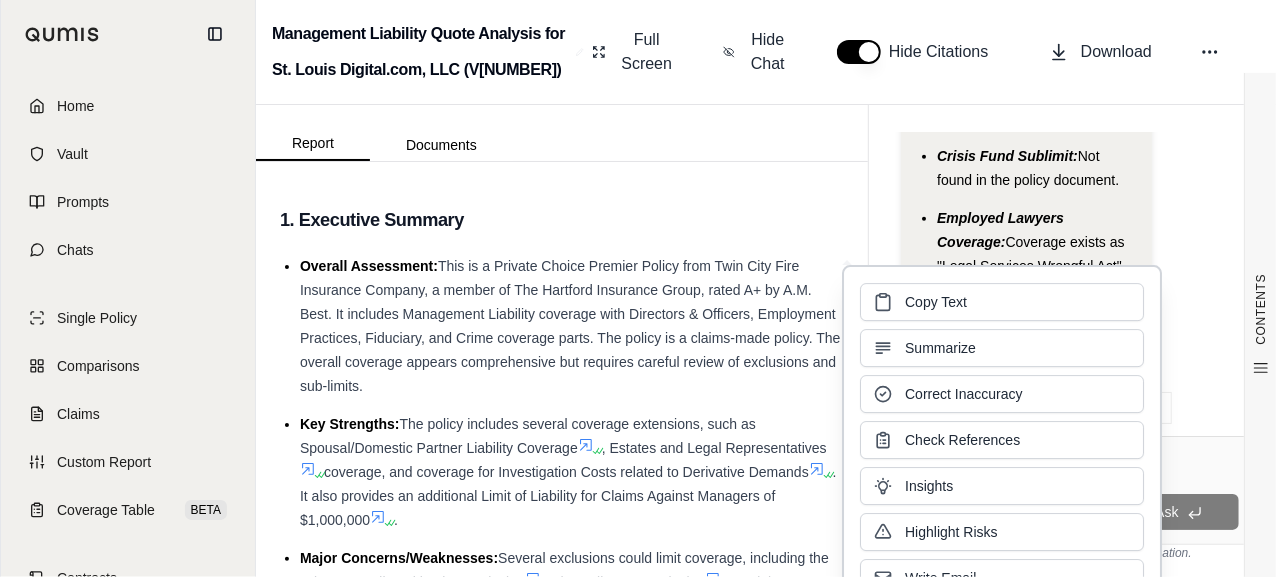 click on "Analysis:
Okay, this is a detailed request. I need to confirm the availability and limits of specific coverages within the provided insurance policy.
Here's my plan:
I will systematically go through each coverage item listed in the question.
For each item, I will search the policy document for relevant terms, definitions, and insuring agreements.
I will identify the specific policy language that confirms whether the coverage is included and, if so, the applicable limits and conditions.
If a coverage item is not explicitly mentioned, I will analyze related provisions to determine if coverage might be implied or excluded.
Finally, I will provide a summary of my findings for each item, with precise citations to the policy document.
Let's start with  Non-Indemnified Claims Coverage (Side A) .
I need to look for language that indicates coverage for Insured Persons when the company is unable or unwilling to indemnify them. I'll search for "Non-Indemnified" in the document.
is
.
is
." at bounding box center [1068, -3589] 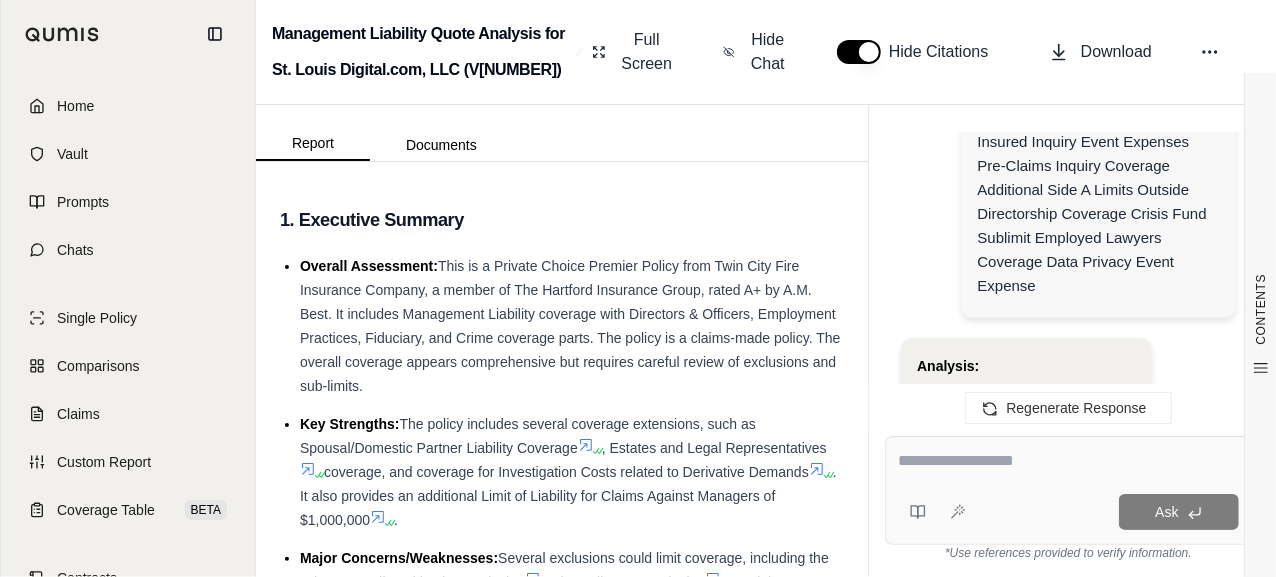 scroll, scrollTop: 5337, scrollLeft: 0, axis: vertical 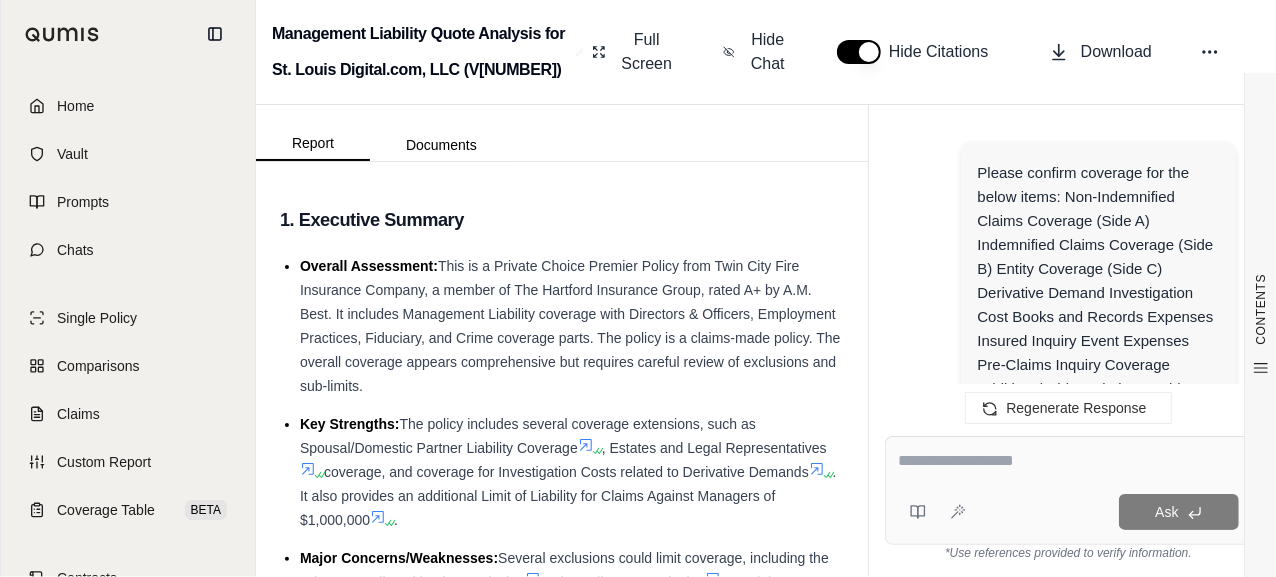 drag, startPoint x: 982, startPoint y: 168, endPoint x: 1019, endPoint y: 194, distance: 45.221676 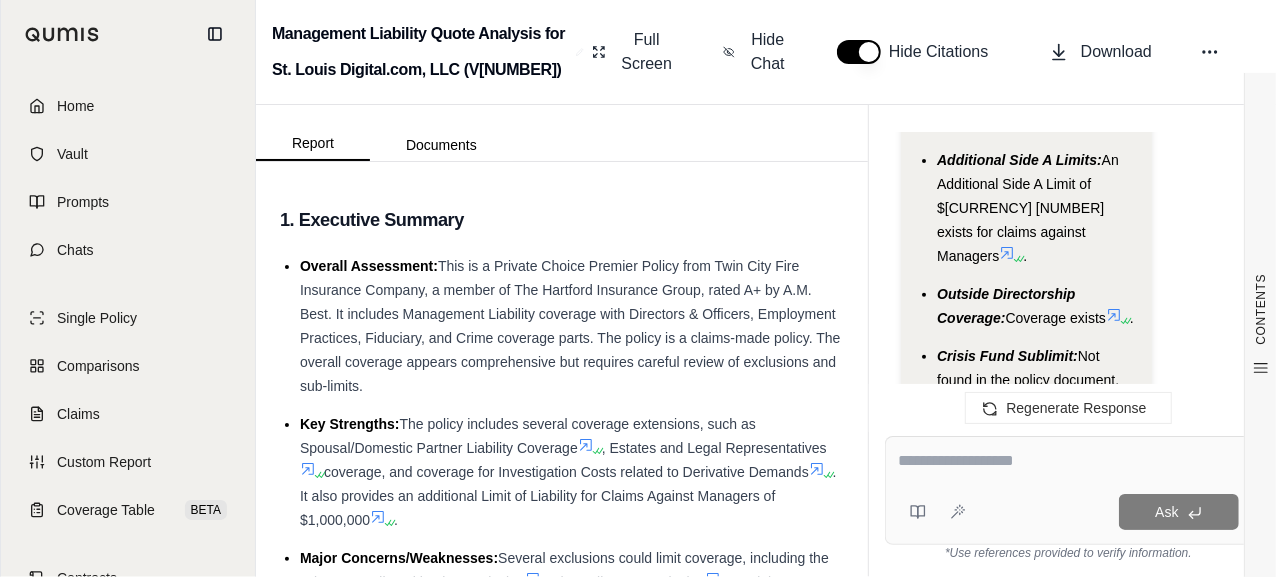 scroll, scrollTop: 13537, scrollLeft: 0, axis: vertical 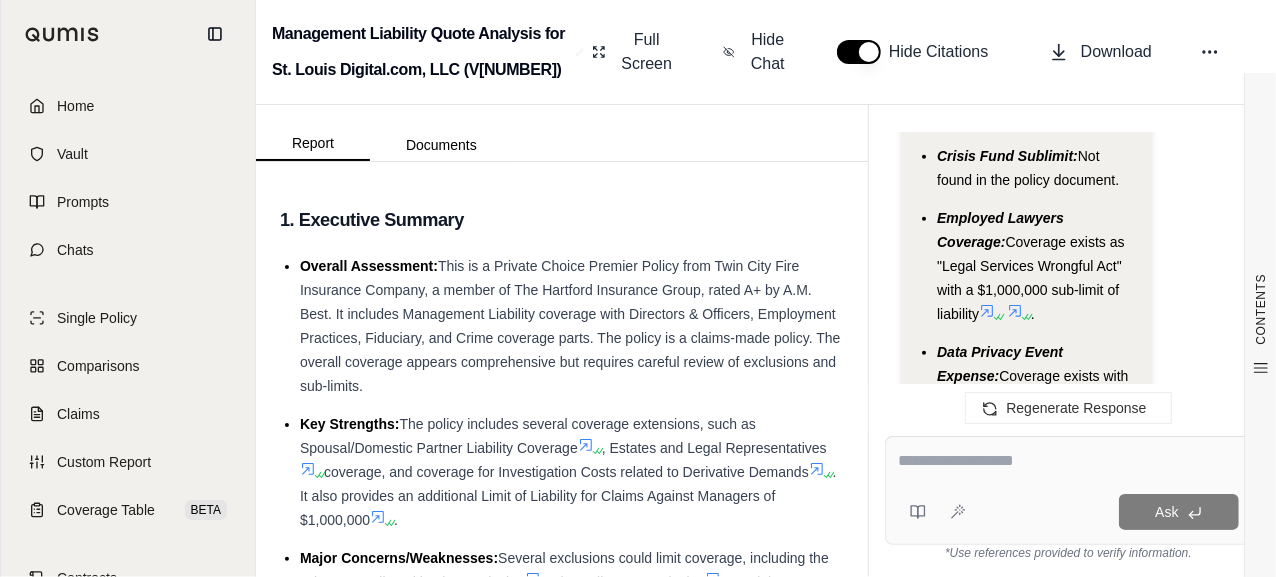 click at bounding box center [1068, 461] 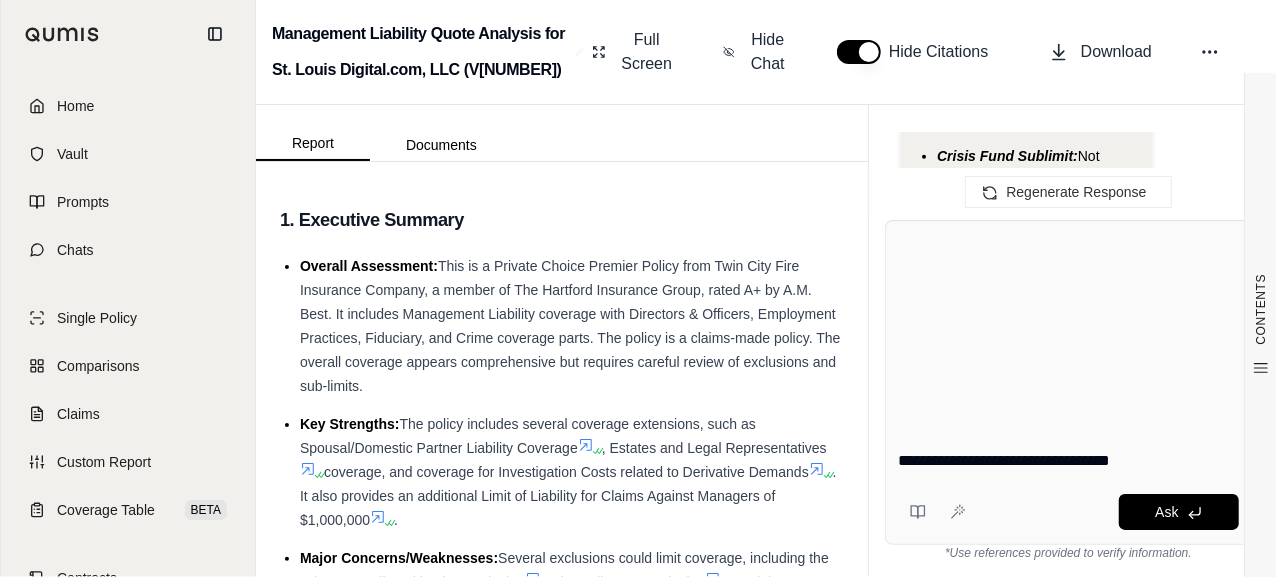 scroll, scrollTop: 887, scrollLeft: 0, axis: vertical 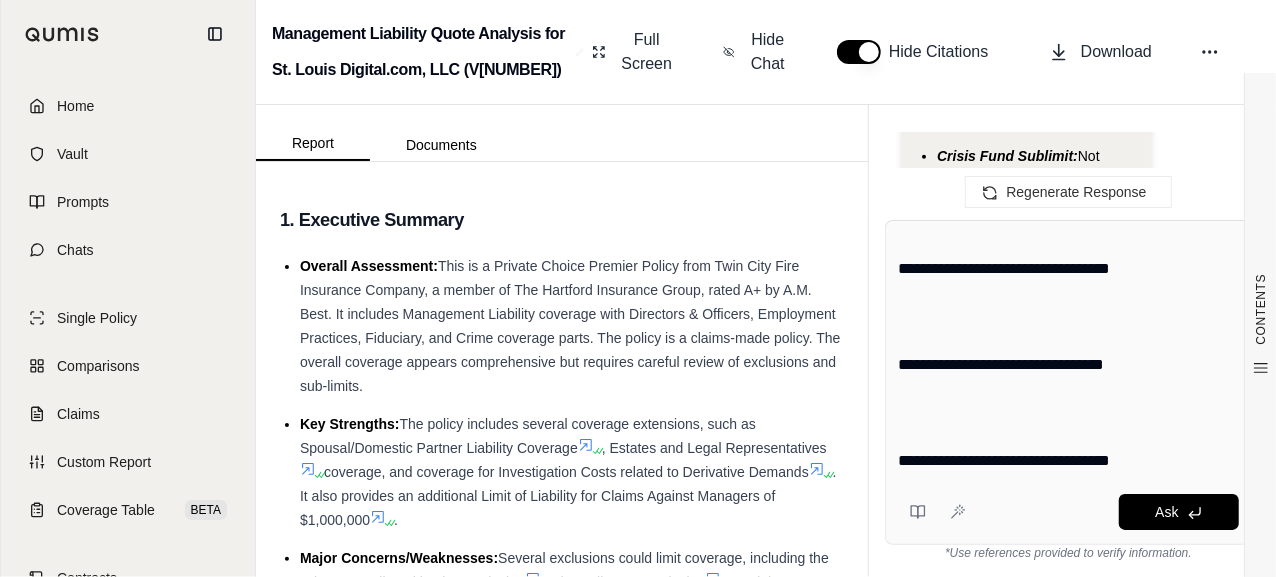 drag, startPoint x: 923, startPoint y: 289, endPoint x: 949, endPoint y: 339, distance: 56.35601 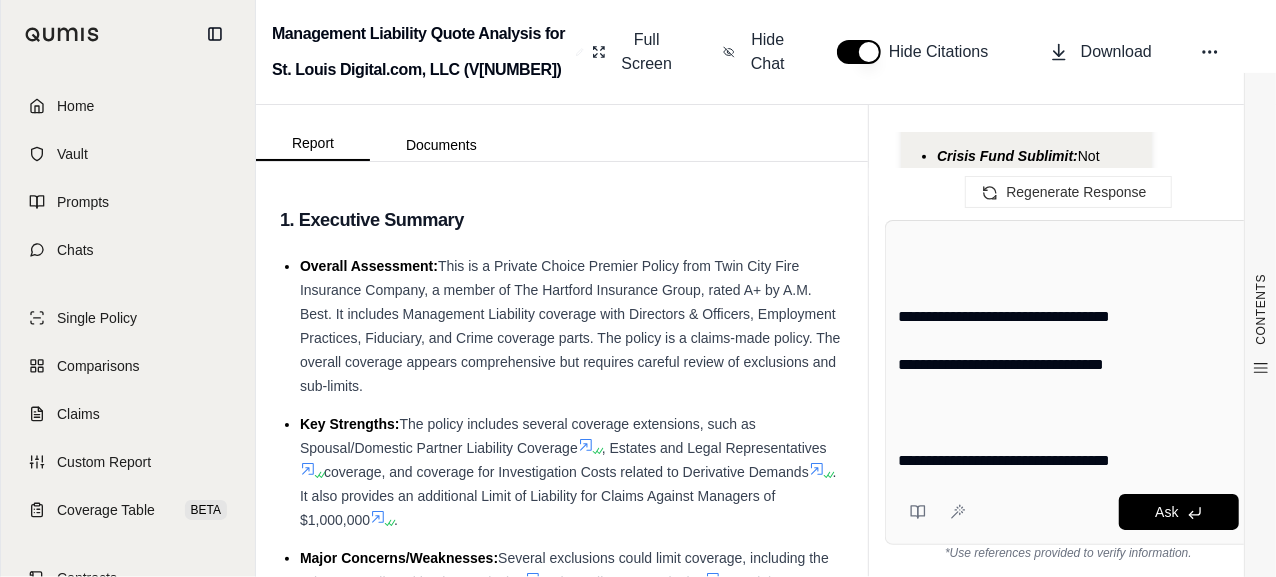 scroll, scrollTop: 551, scrollLeft: 0, axis: vertical 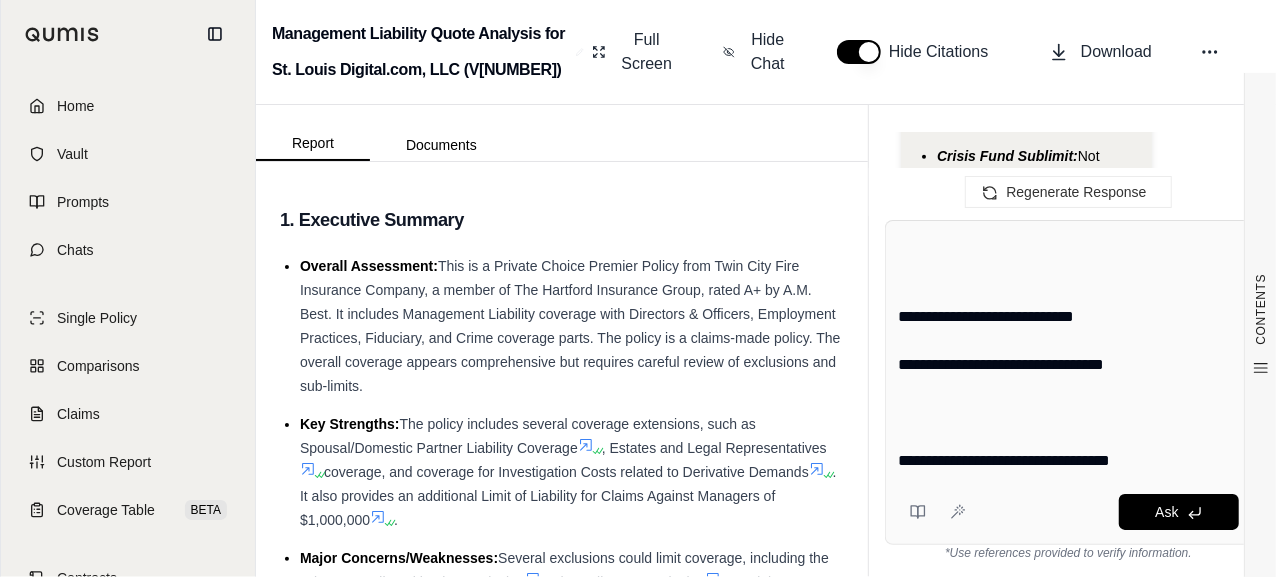 click on "**********" at bounding box center (1069, 353) 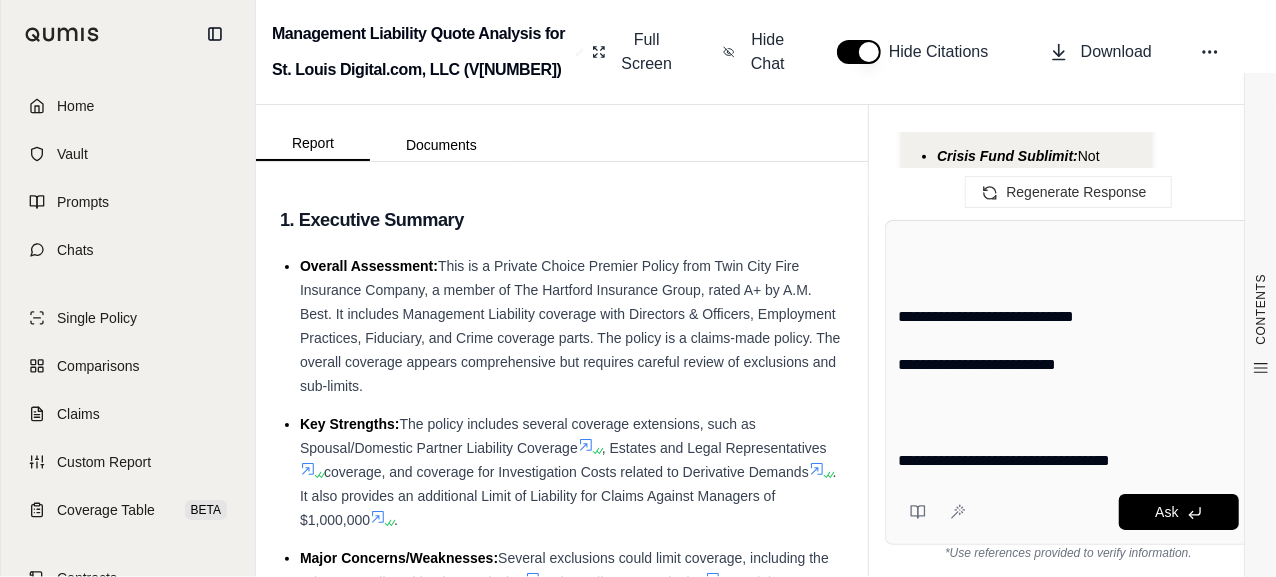 click on "**********" at bounding box center (1069, 353) 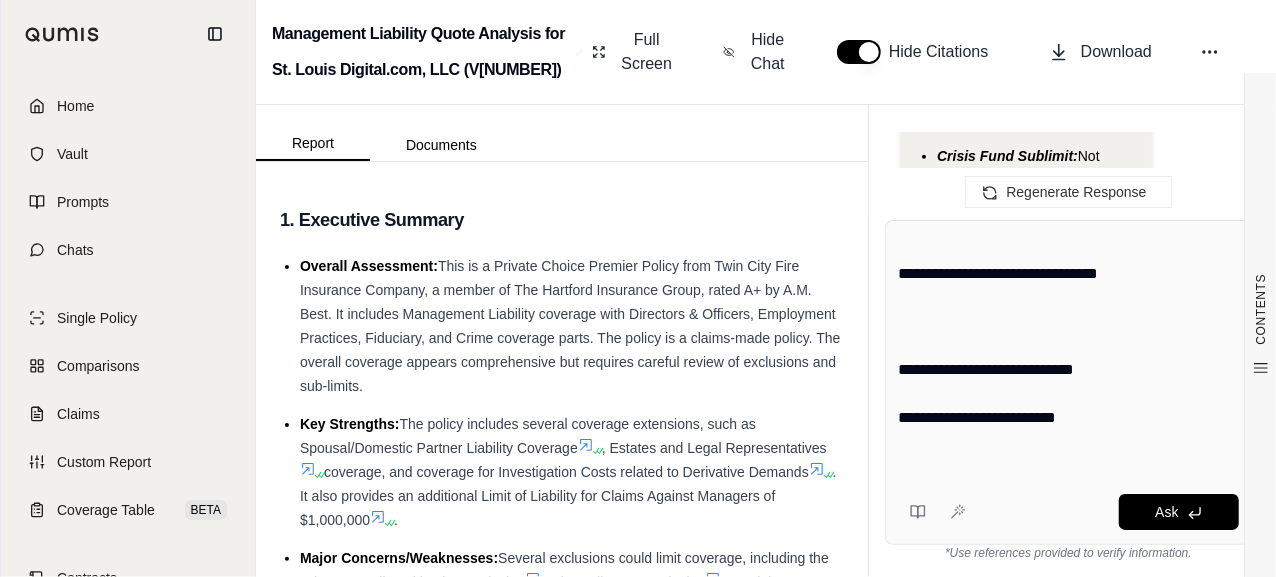 scroll, scrollTop: 351, scrollLeft: 0, axis: vertical 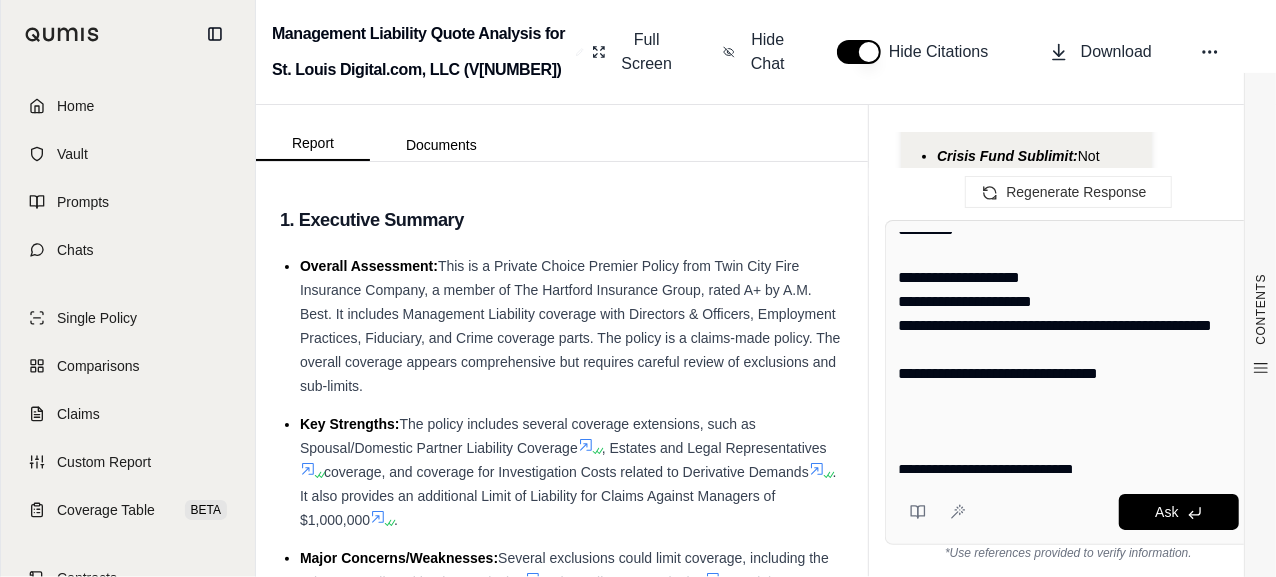click on "**********" at bounding box center (1069, 353) 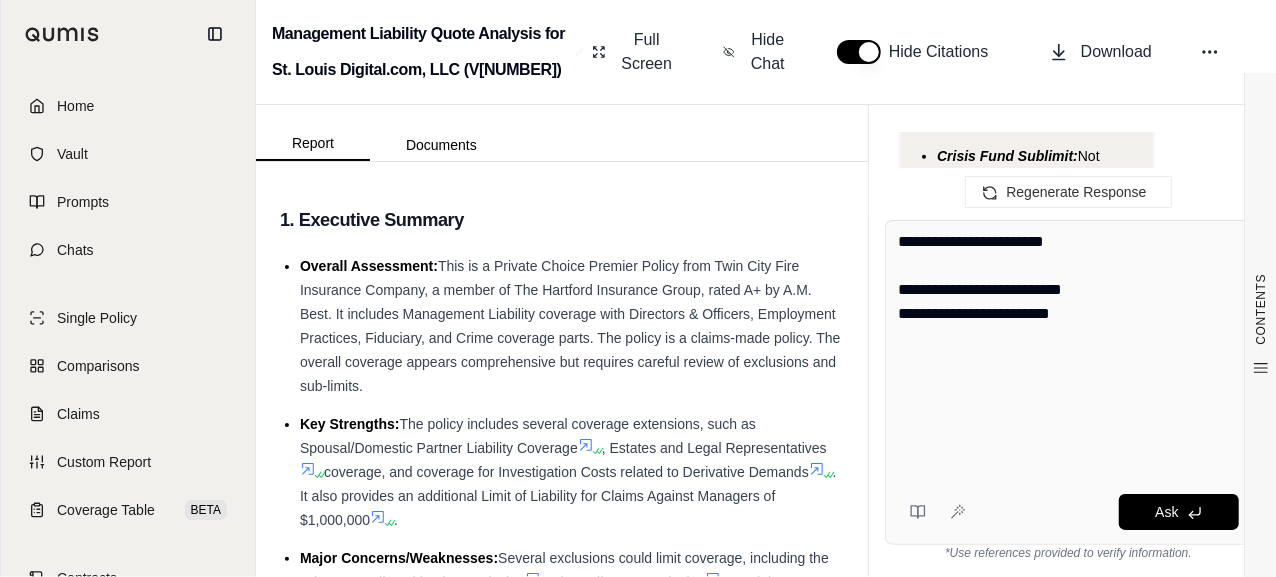scroll, scrollTop: 0, scrollLeft: 0, axis: both 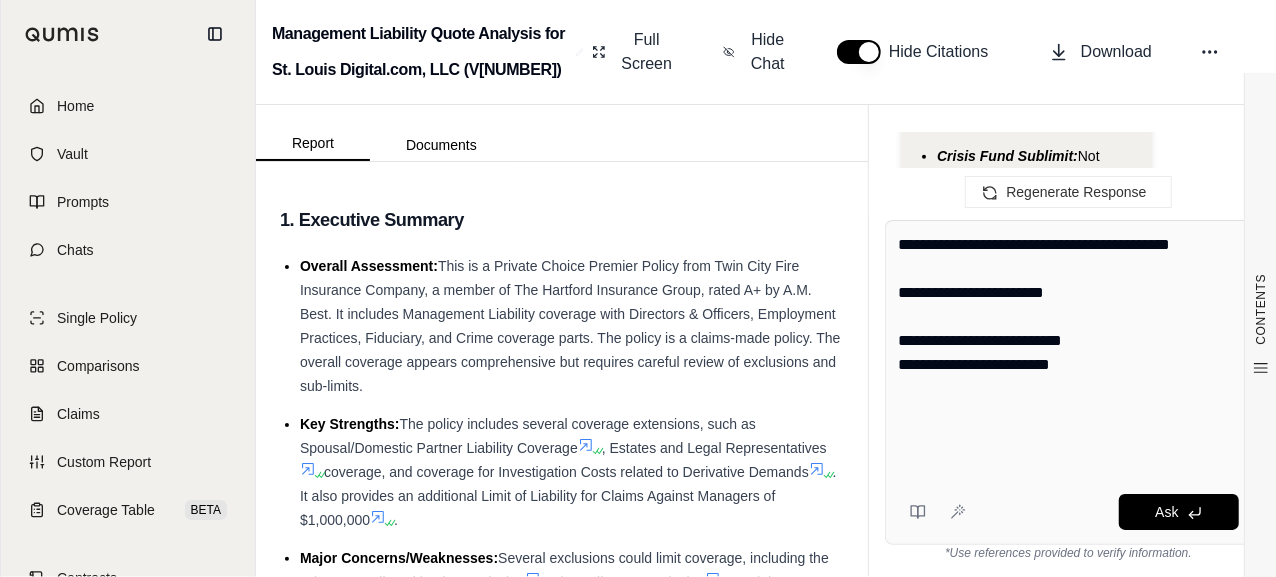 click on "**********" at bounding box center (1069, 353) 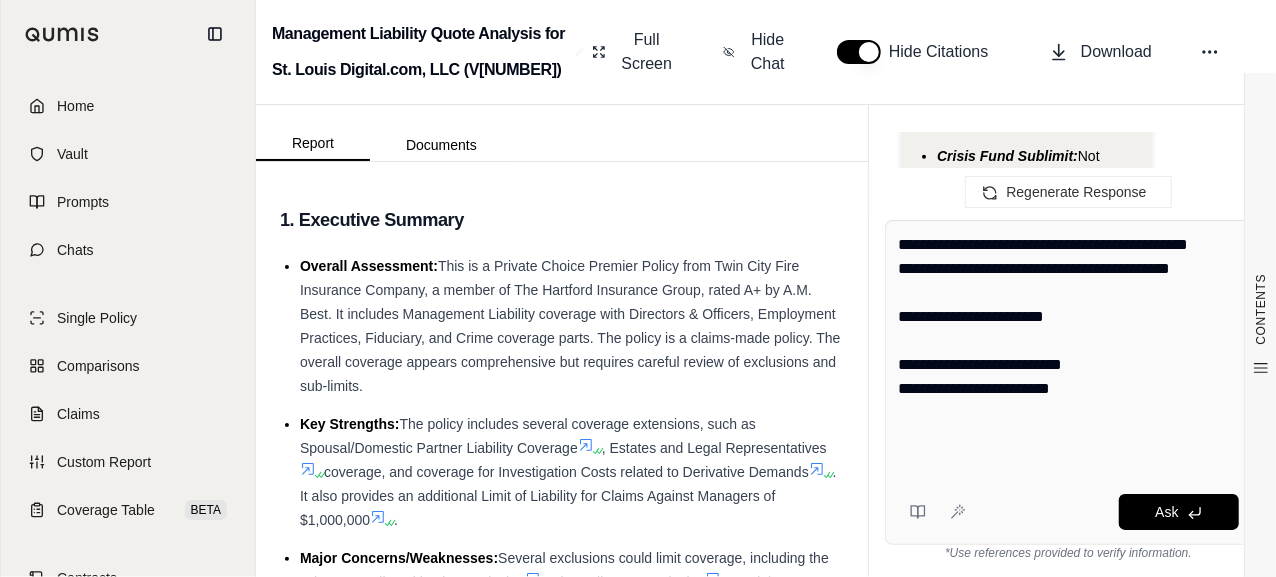 click on "**********" at bounding box center (1069, 353) 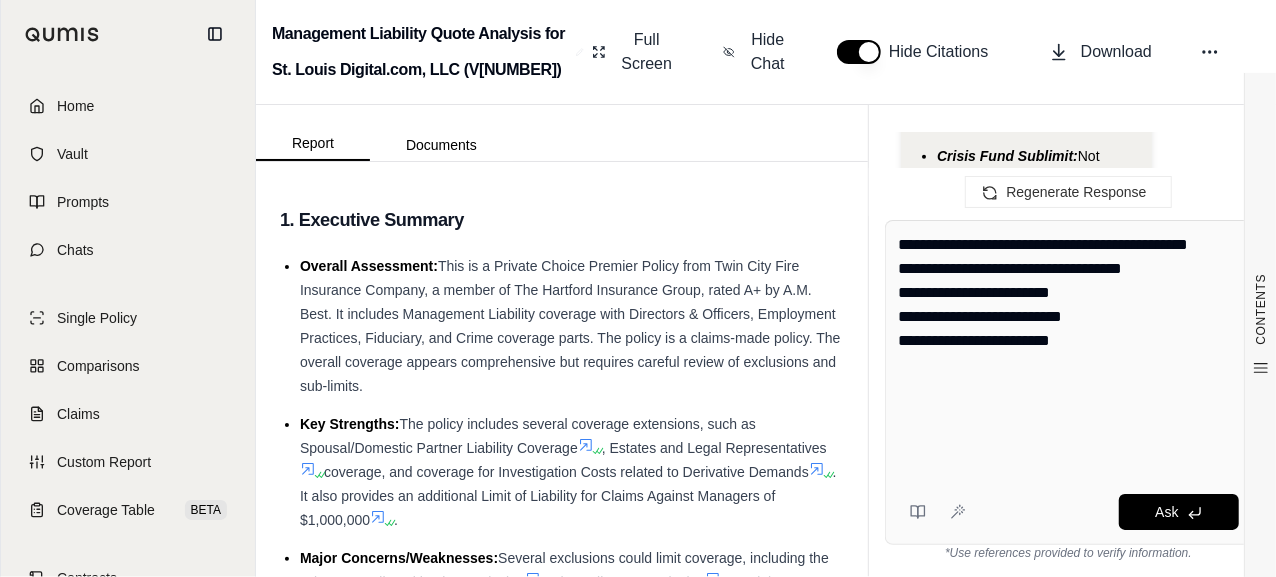 drag, startPoint x: 934, startPoint y: 350, endPoint x: 1097, endPoint y: 370, distance: 164.22241 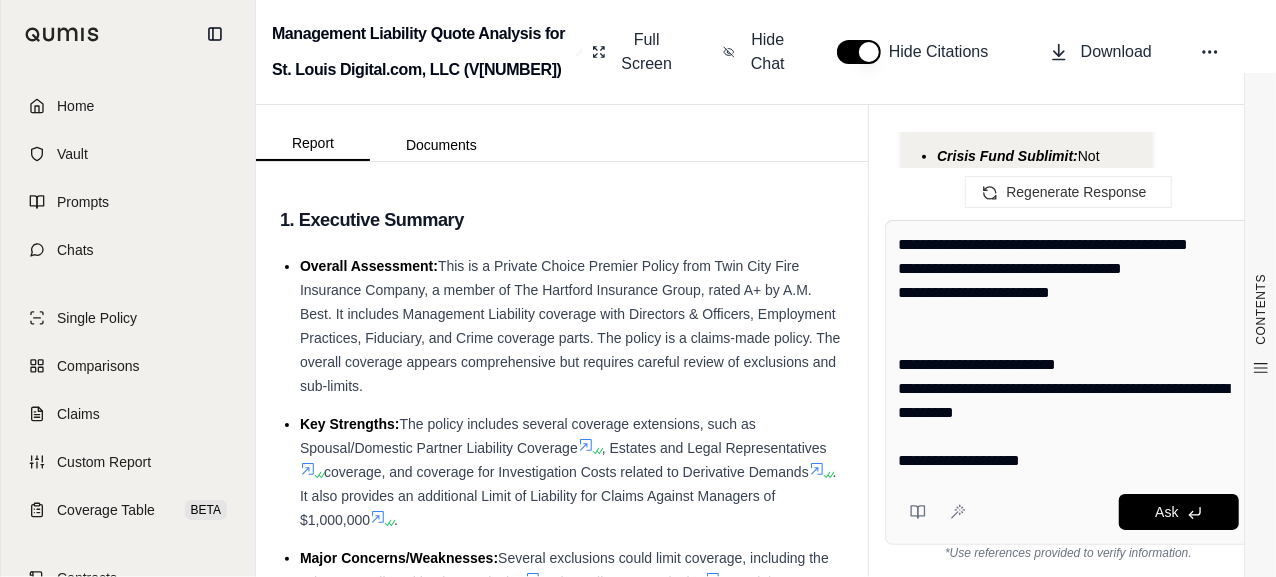 click on "**********" at bounding box center [1069, 353] 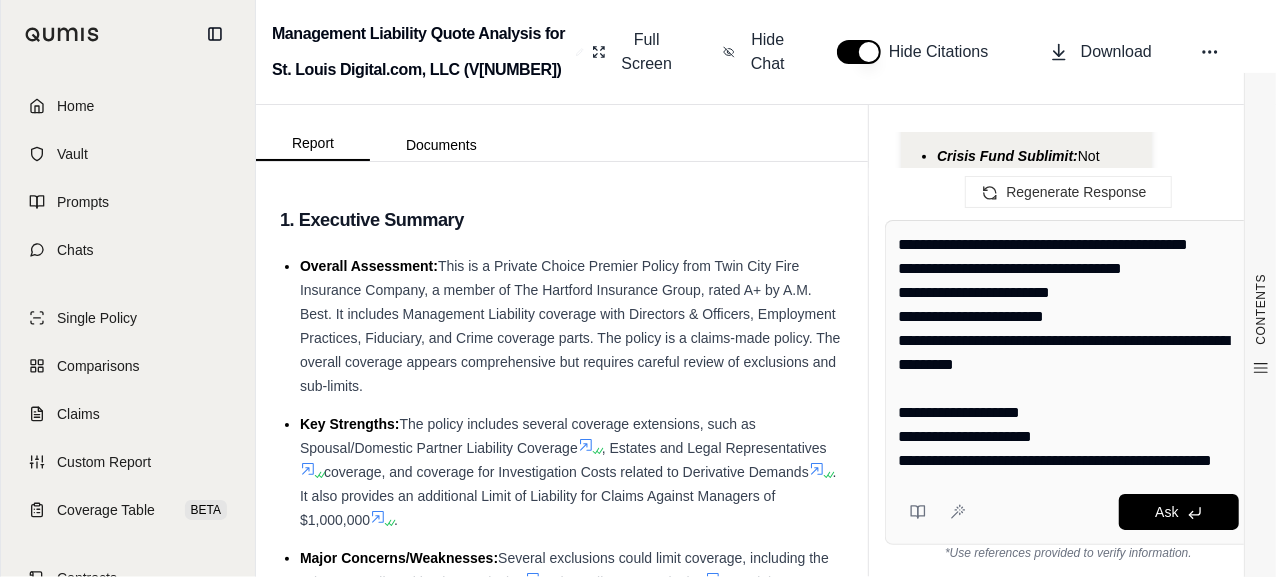 click on "**********" at bounding box center [1069, 353] 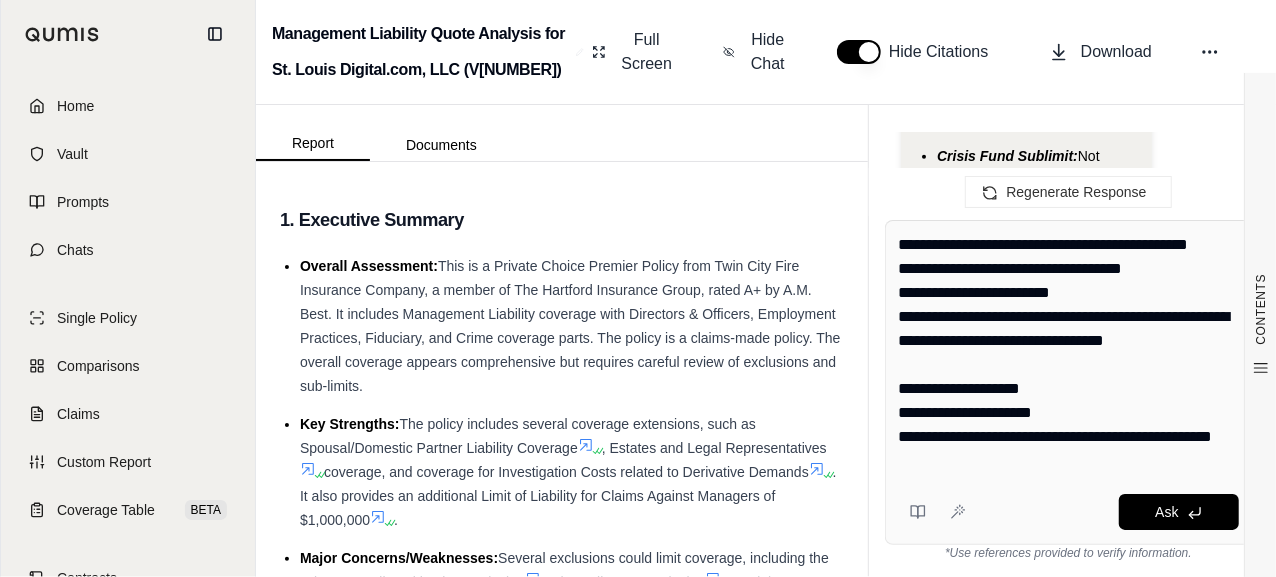 click on "**********" at bounding box center [1069, 353] 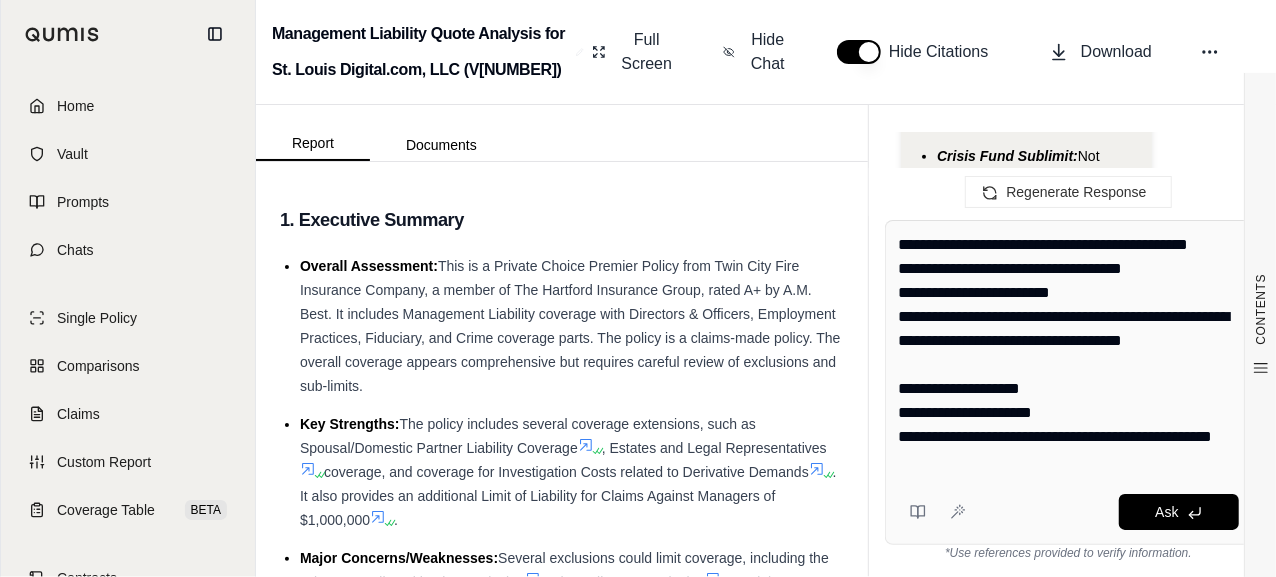 click on "**********" at bounding box center (1069, 353) 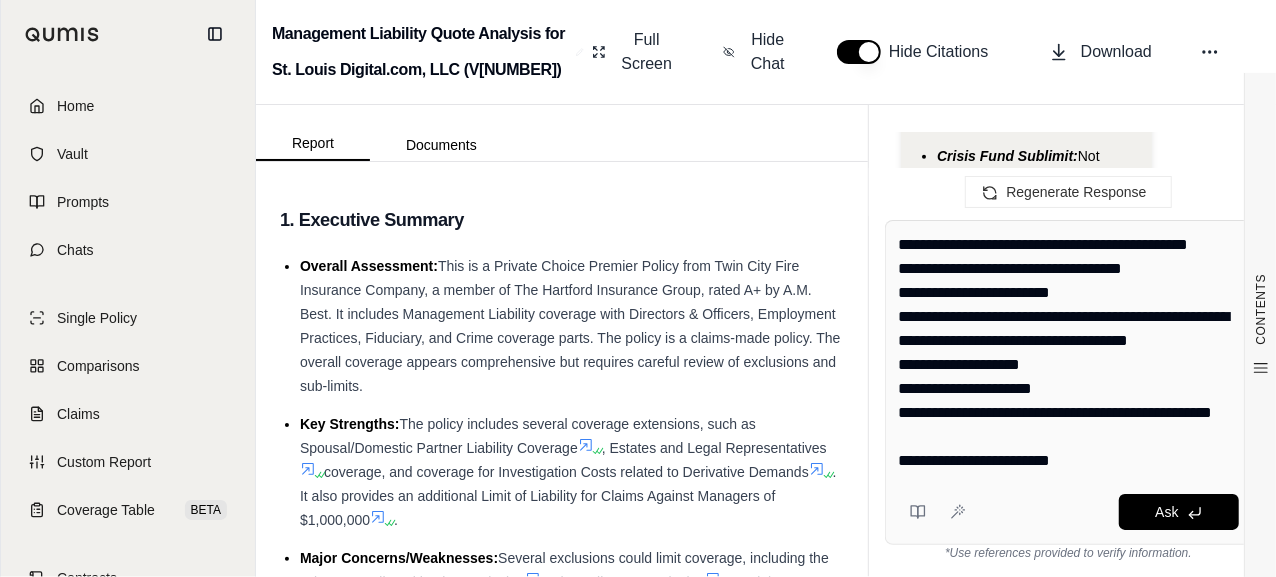 click on "**********" at bounding box center (1069, 353) 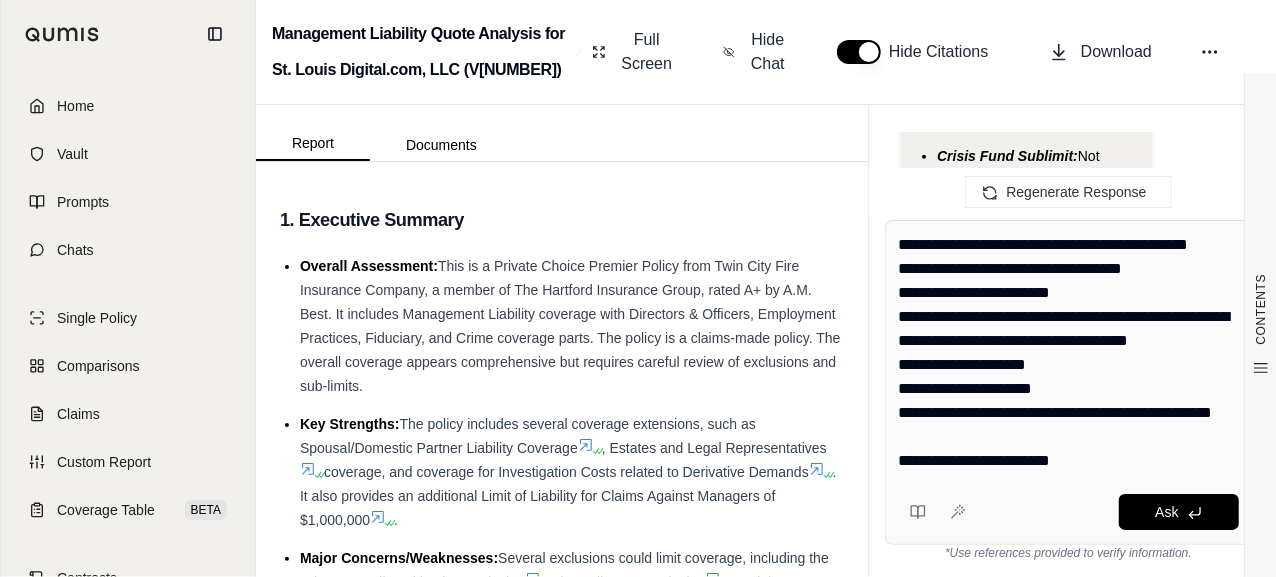 click on "**********" at bounding box center [1069, 353] 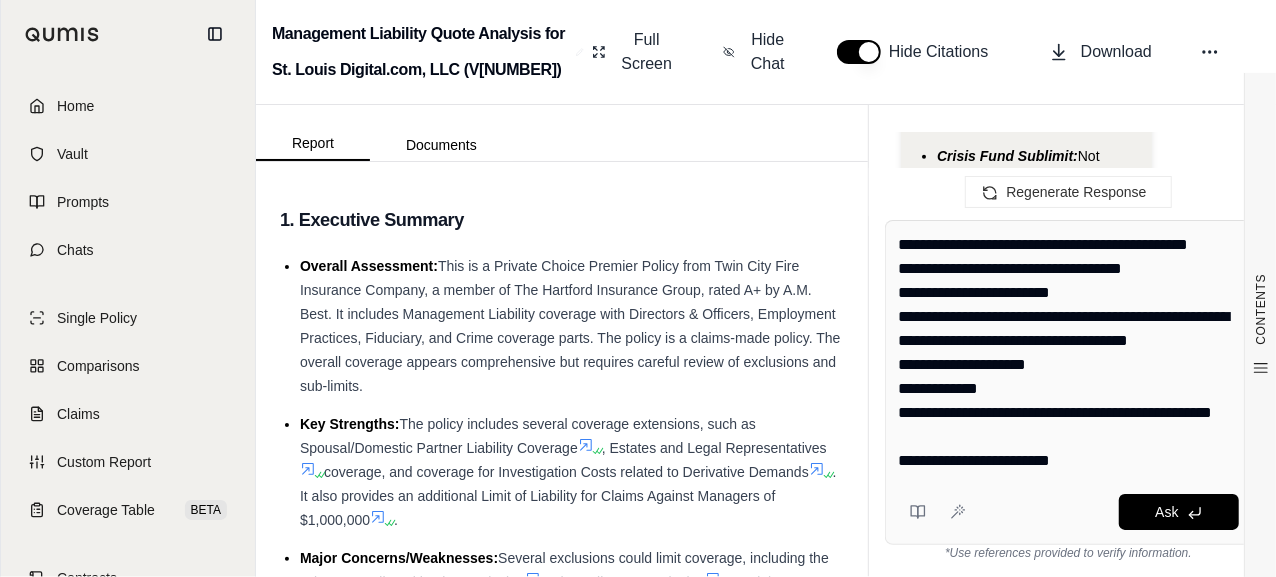 click on "**********" at bounding box center (1069, 353) 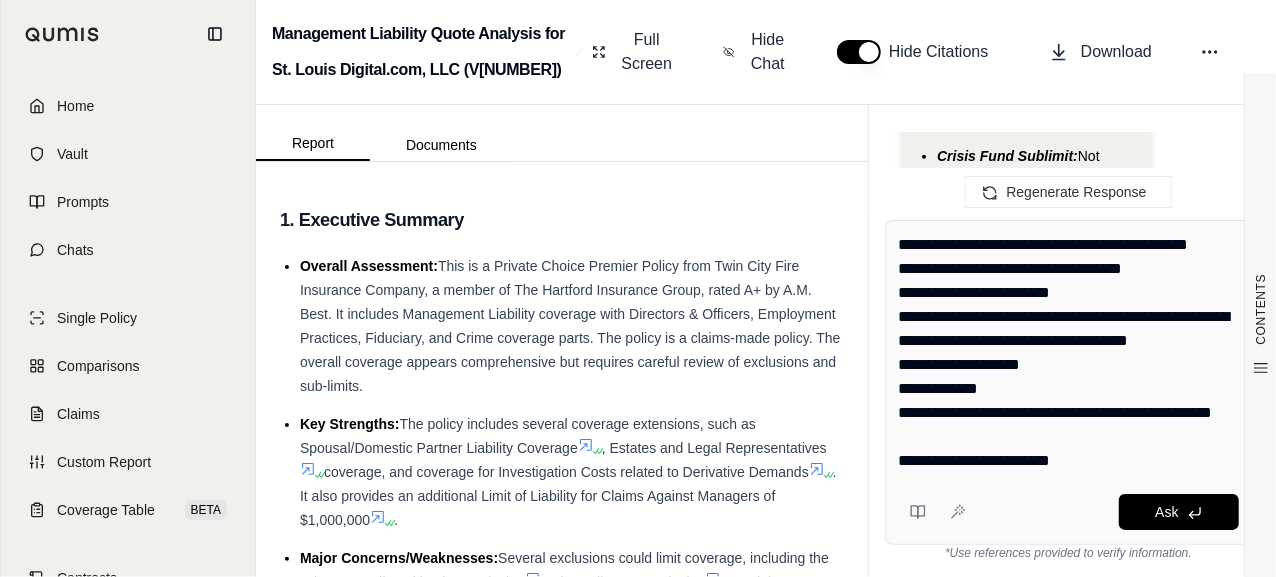 drag, startPoint x: 1014, startPoint y: 439, endPoint x: 894, endPoint y: 445, distance: 120.14991 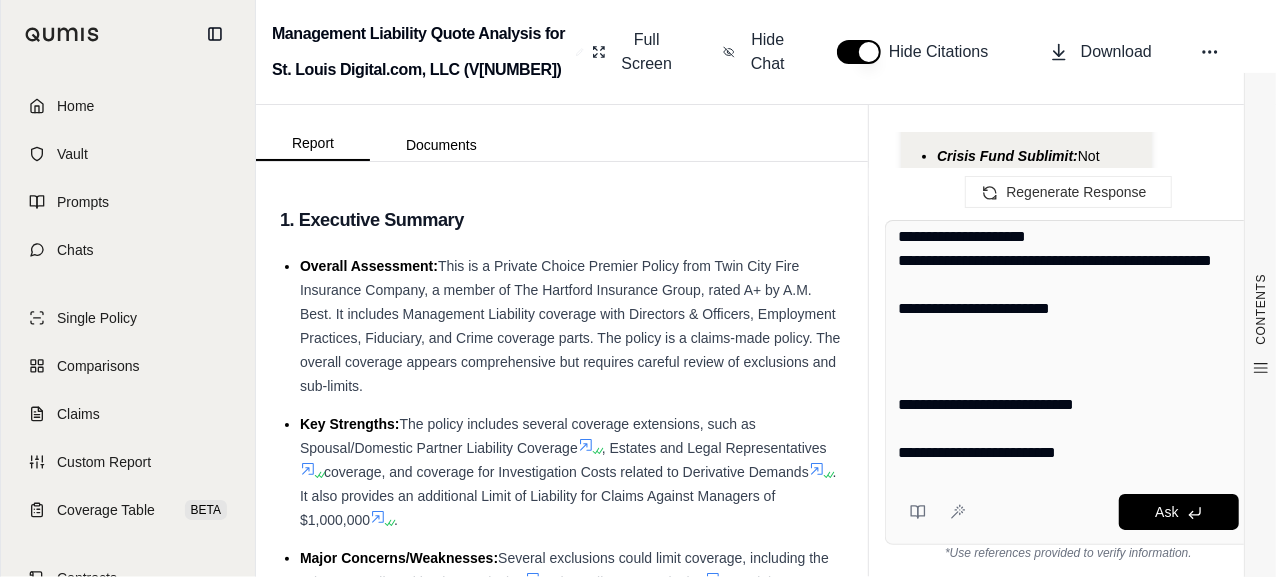 scroll, scrollTop: 136, scrollLeft: 0, axis: vertical 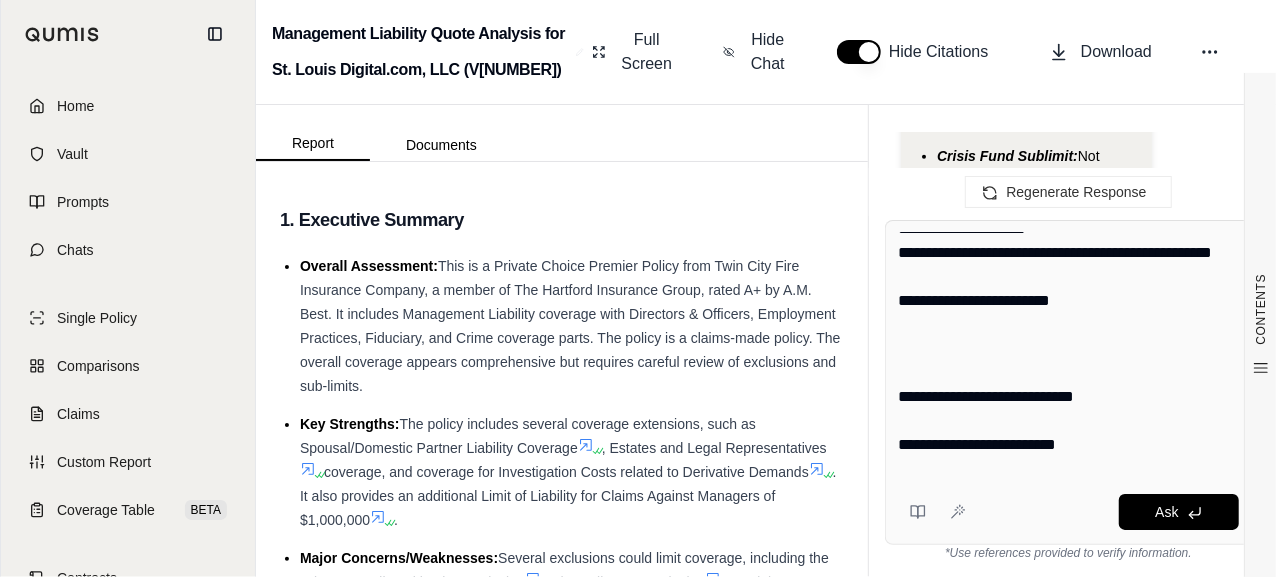 drag, startPoint x: 904, startPoint y: 434, endPoint x: 977, endPoint y: 376, distance: 93.23626 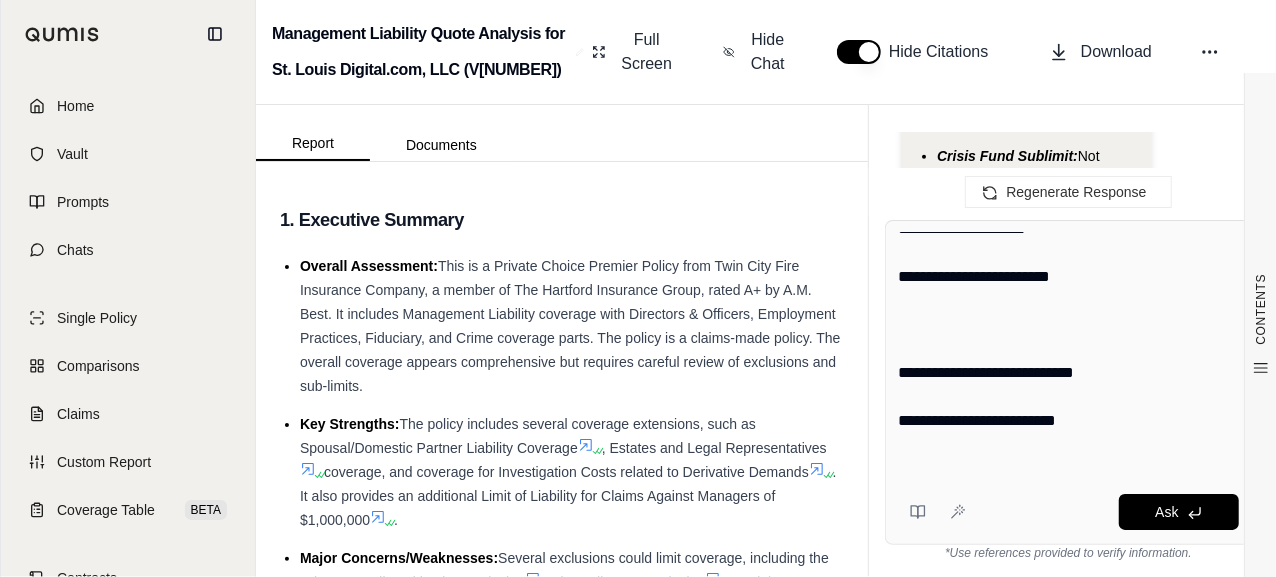 click on "**********" at bounding box center (1069, 353) 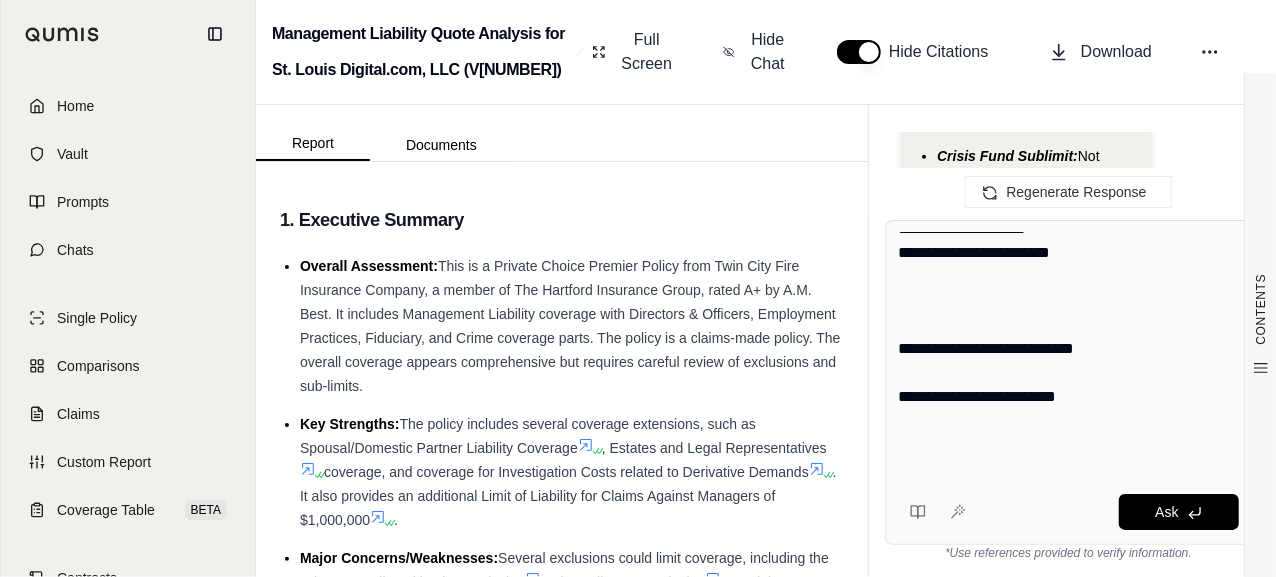 click on "**********" at bounding box center (1069, 353) 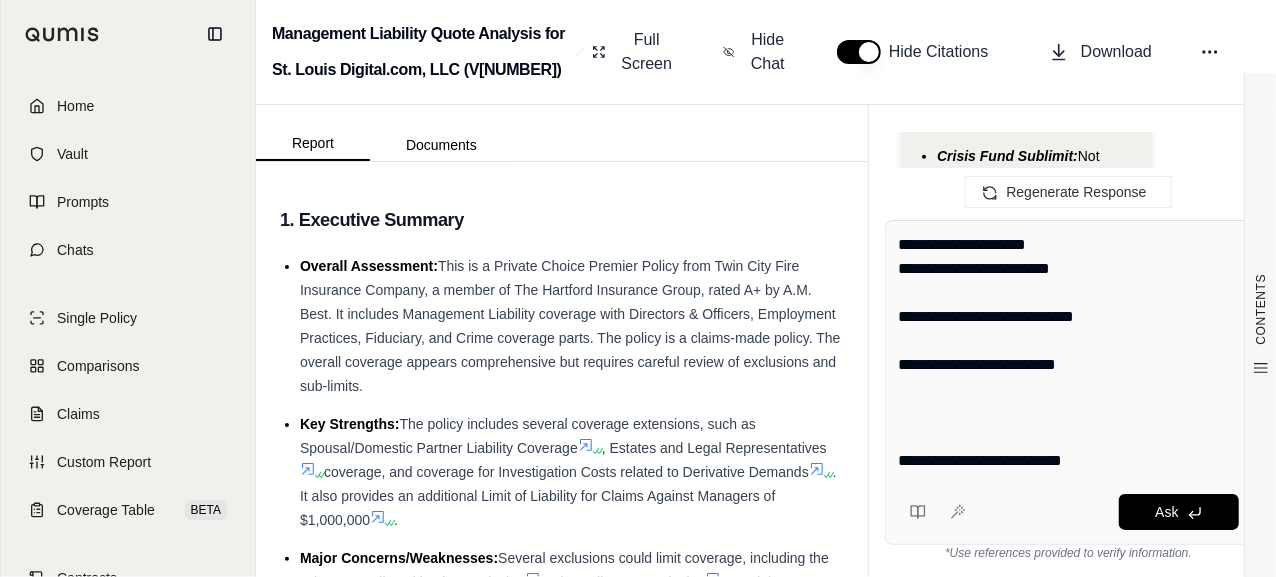 click on "**********" at bounding box center (1069, 353) 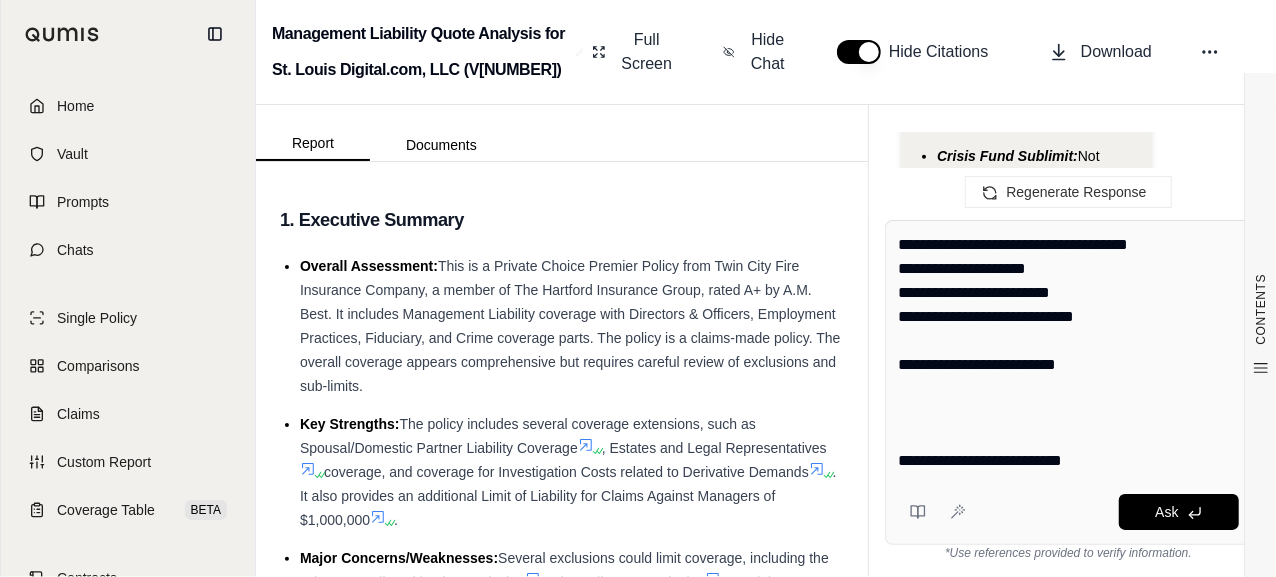 click on "**********" at bounding box center [1069, 353] 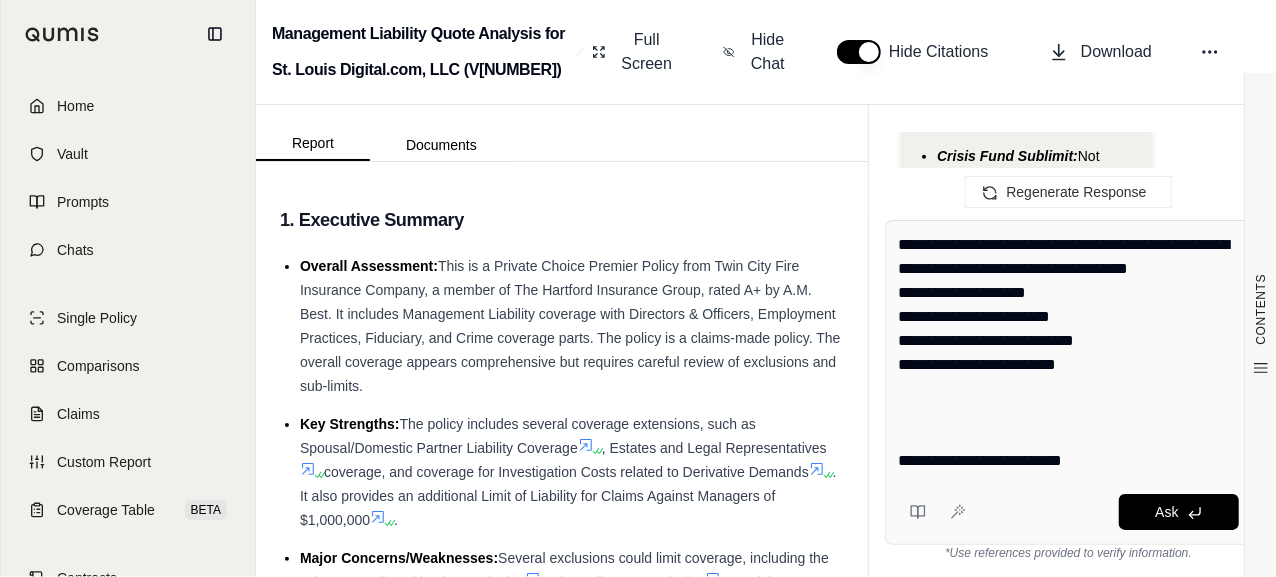 scroll, scrollTop: 120, scrollLeft: 0, axis: vertical 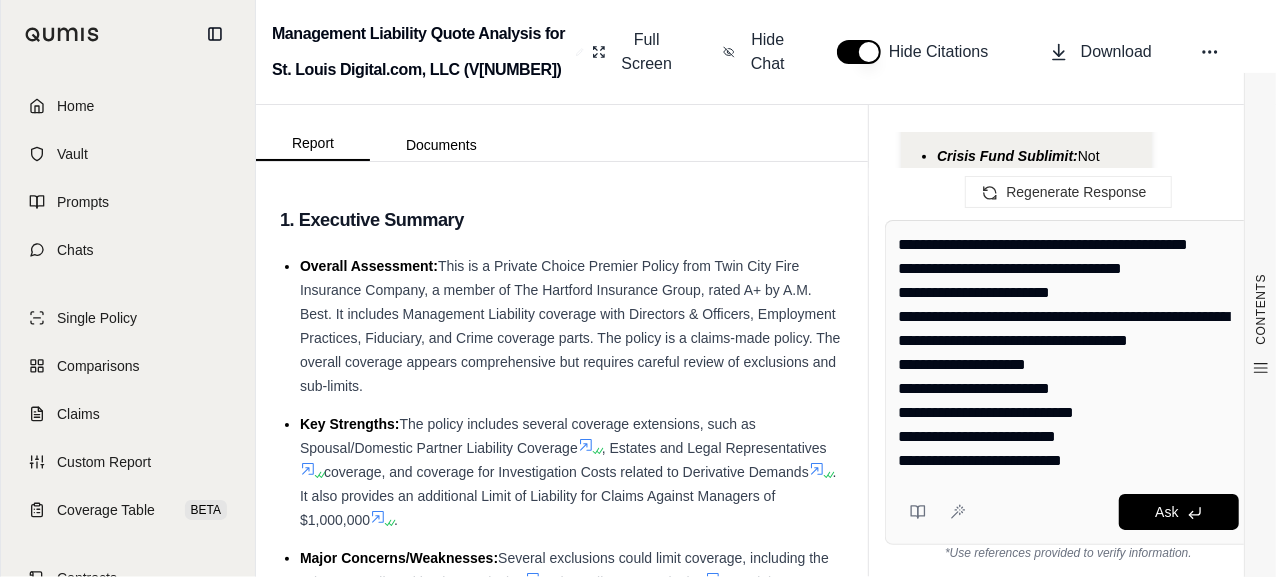 click on "**********" at bounding box center (1069, 353) 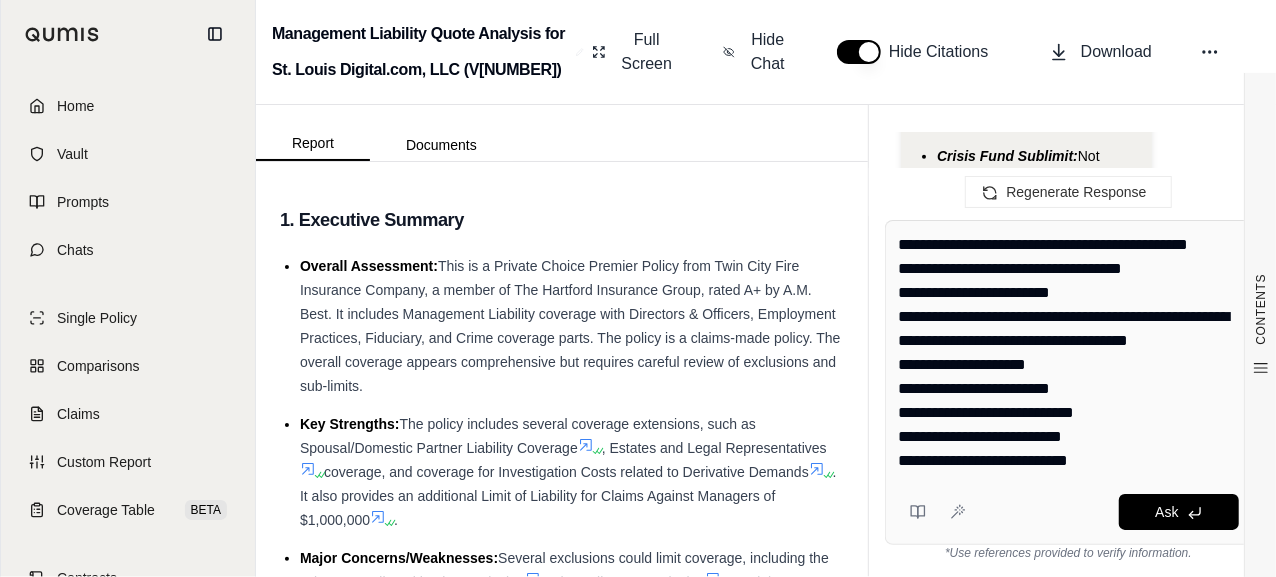 click on "**********" at bounding box center (1069, 356) 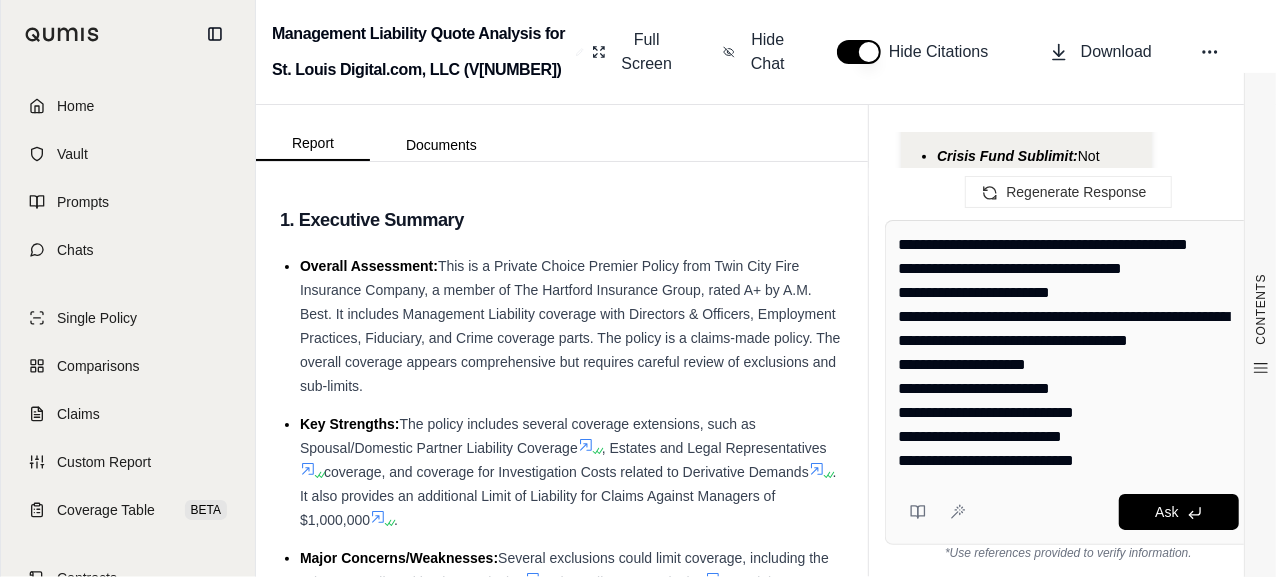 scroll, scrollTop: 68, scrollLeft: 0, axis: vertical 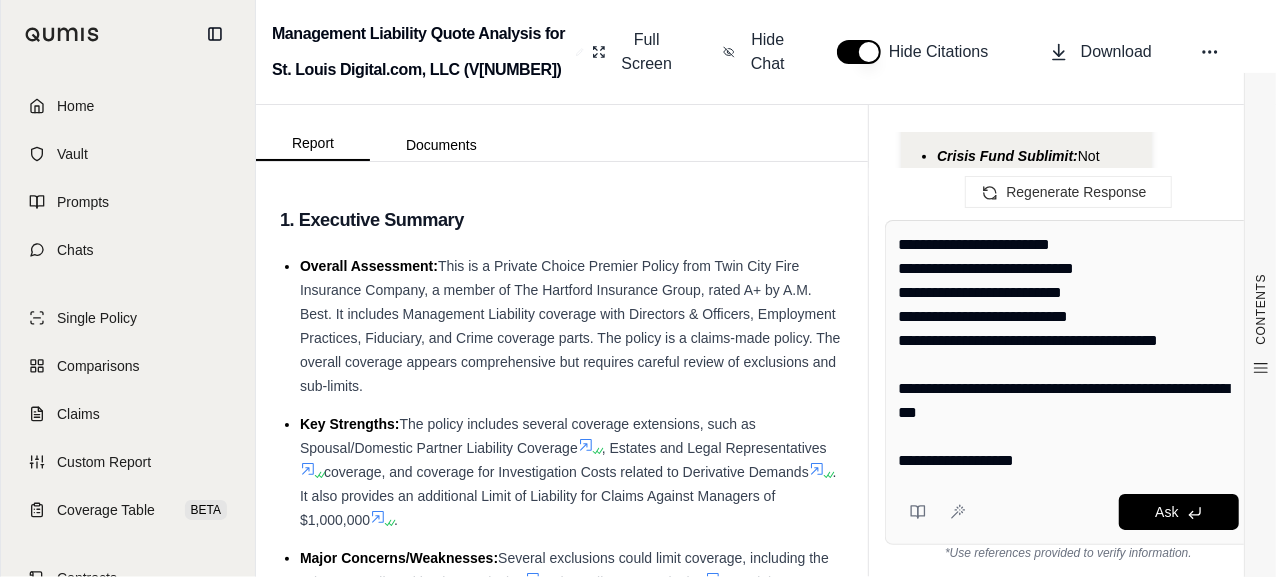 click on "**********" at bounding box center (1069, 353) 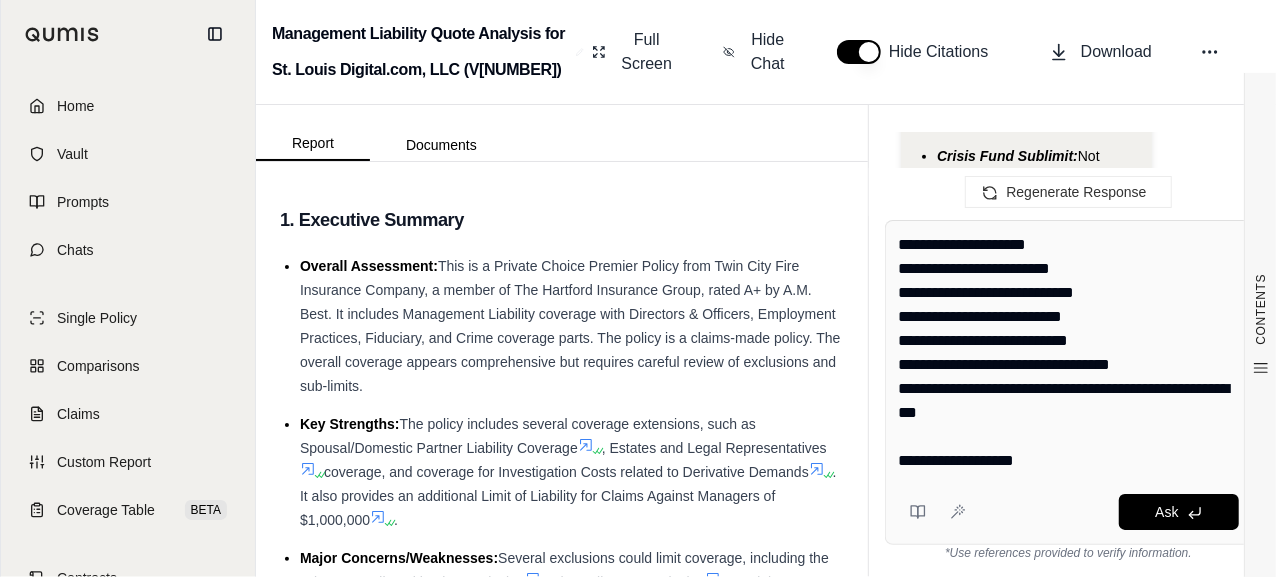 click on "**********" at bounding box center (1069, 353) 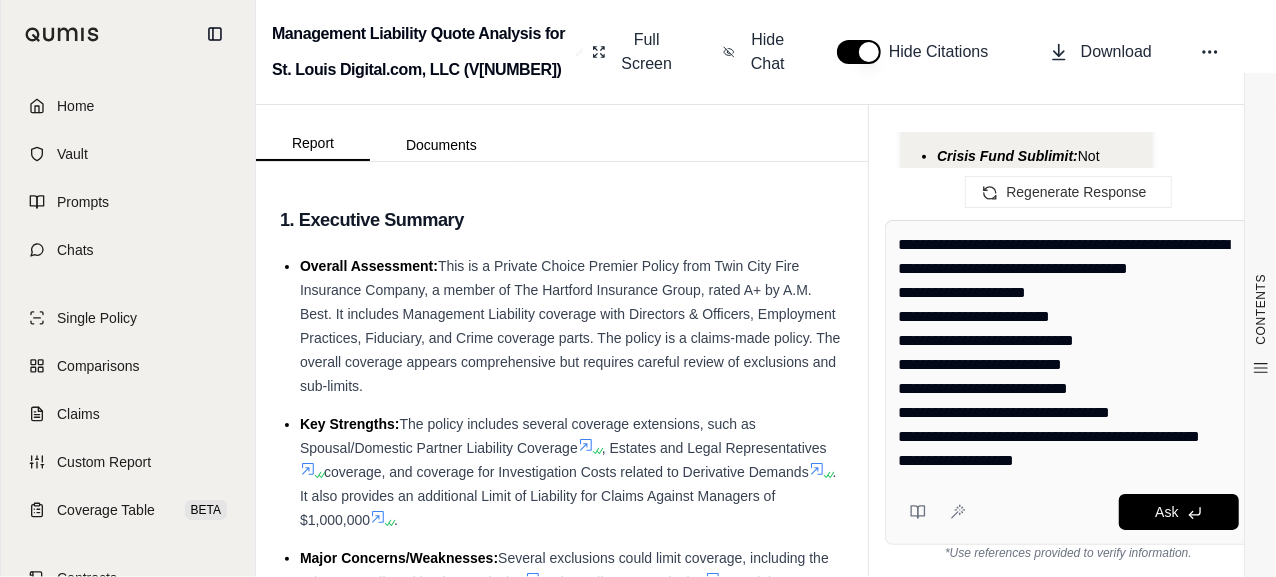 scroll, scrollTop: 168, scrollLeft: 0, axis: vertical 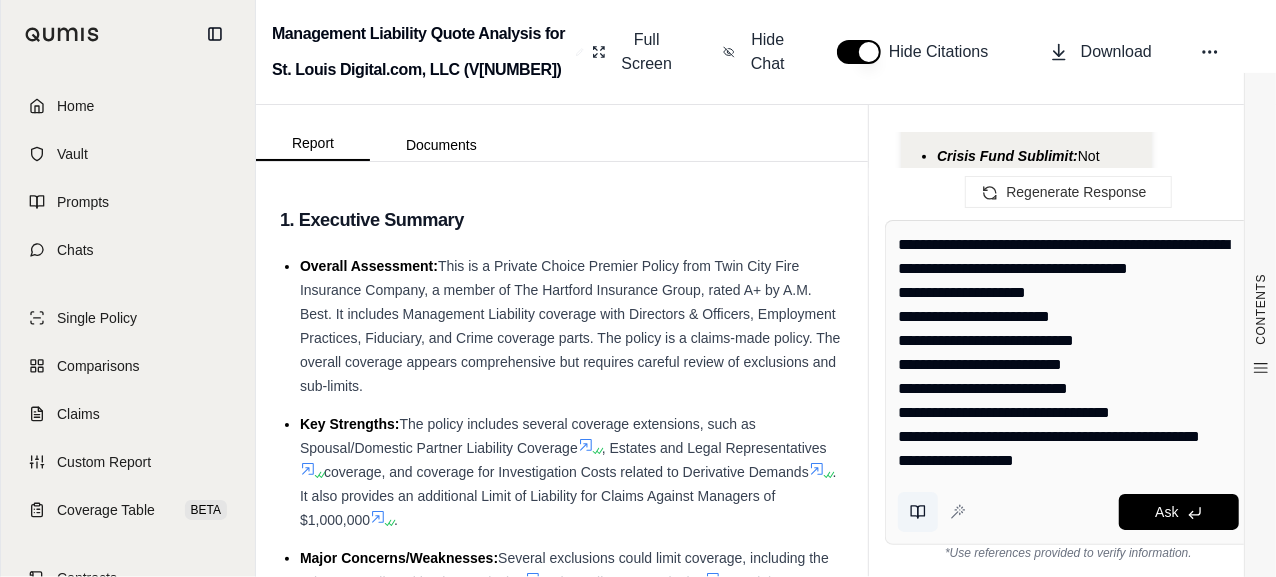 type on "**********" 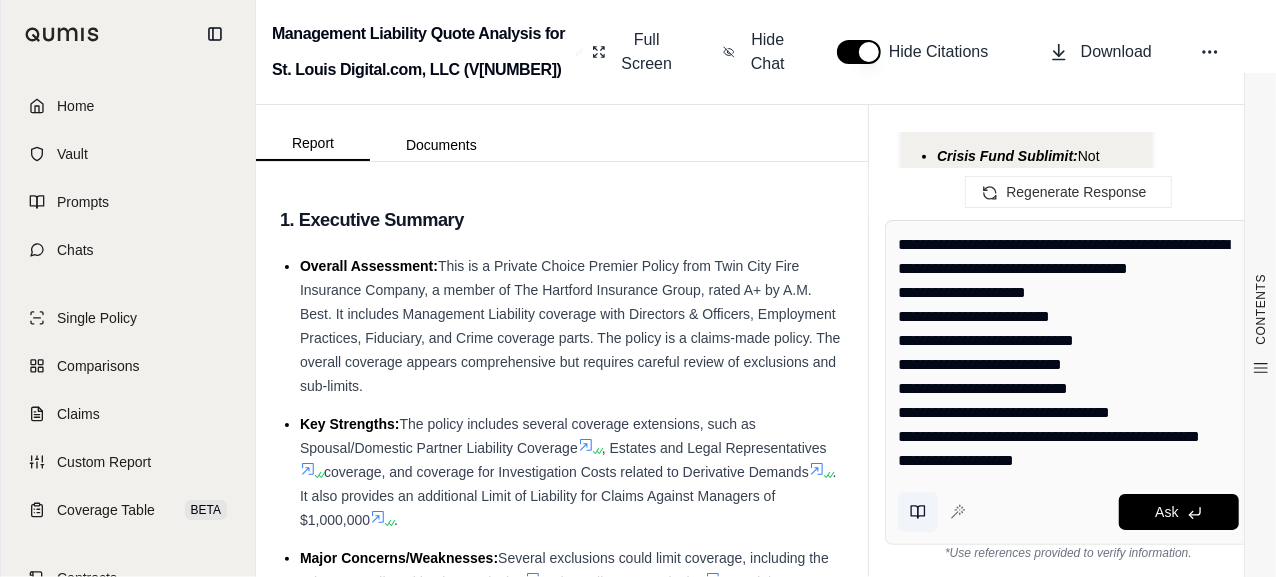click 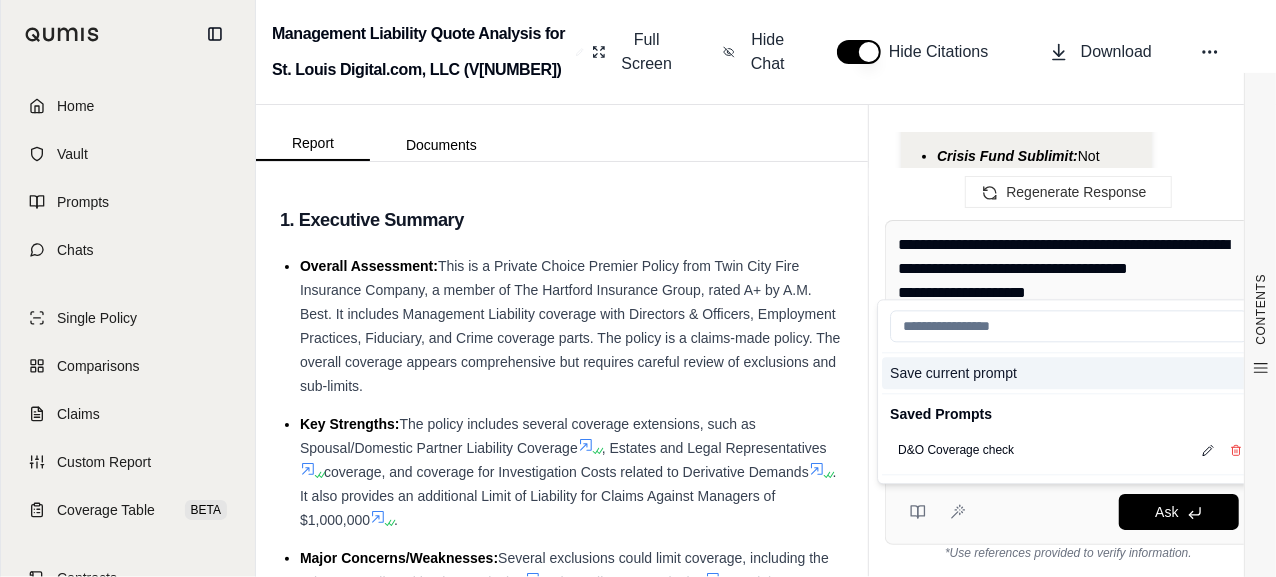 click on "Save current prompt" at bounding box center (1069, 373) 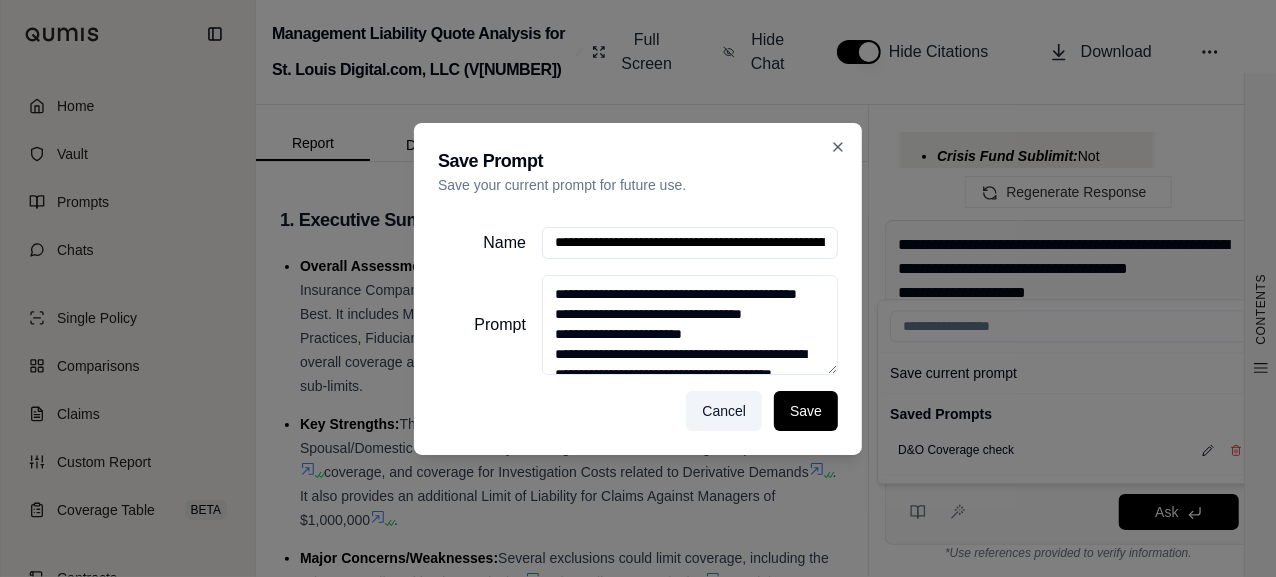 click on "**********" at bounding box center [690, 243] 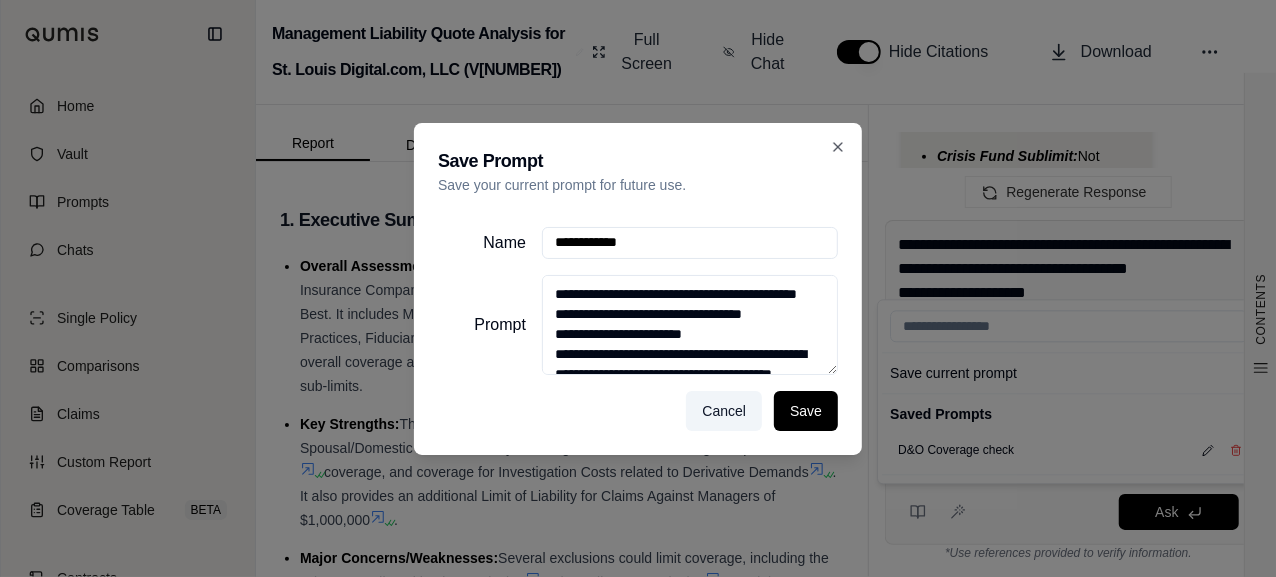 type on "**********" 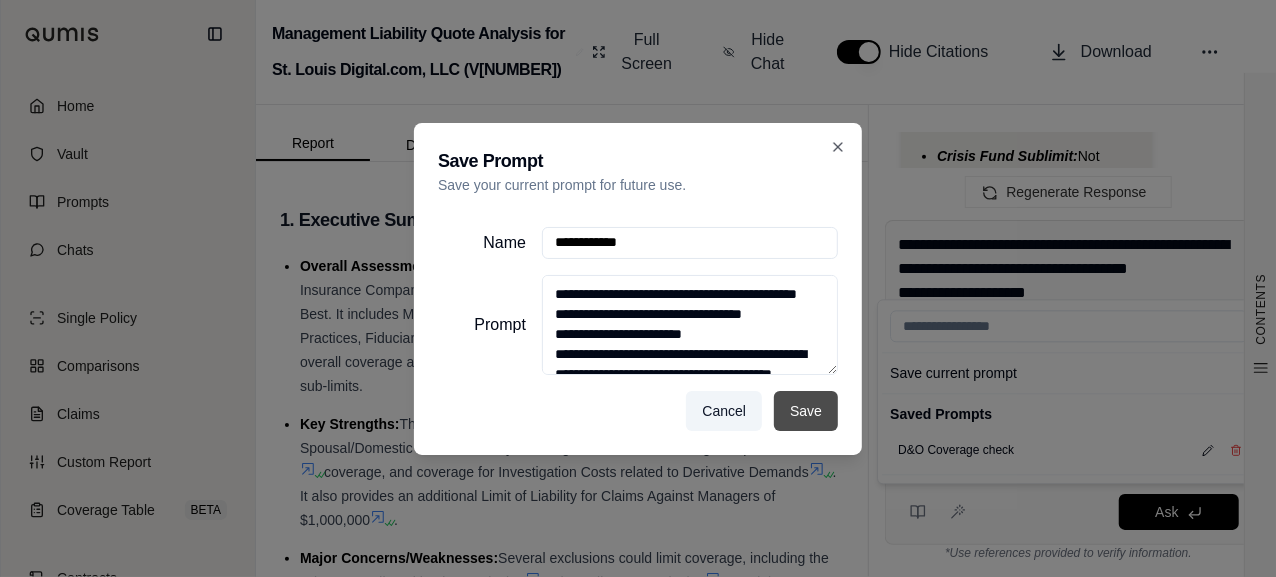 click on "Save" at bounding box center (806, 411) 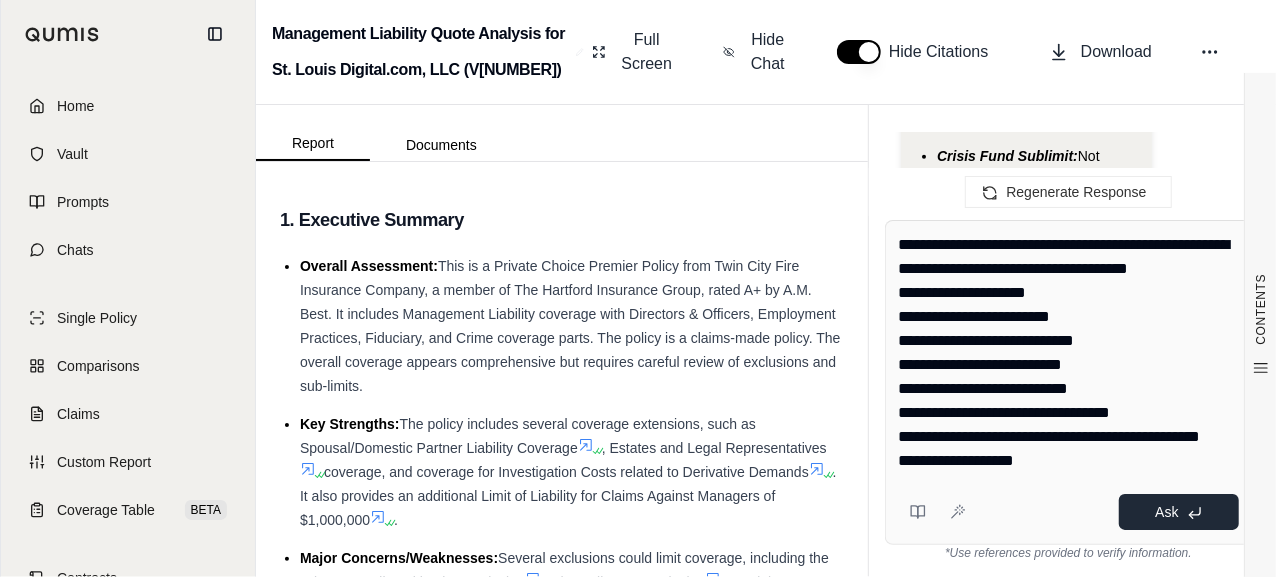 click on "Ask" at bounding box center (1179, 512) 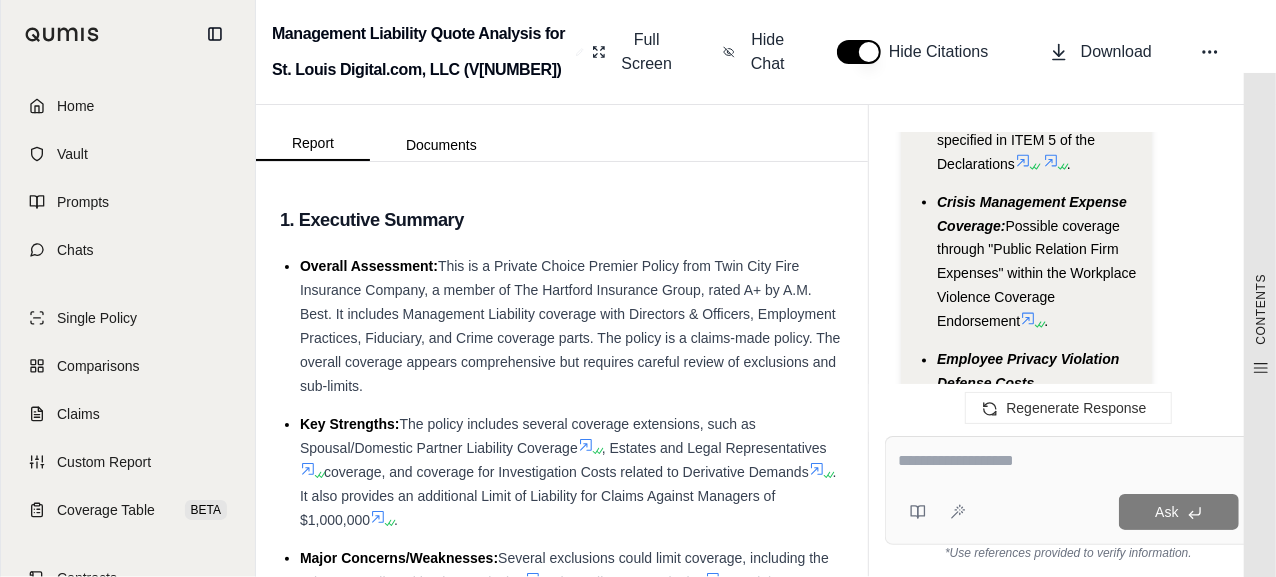 scroll, scrollTop: 23585, scrollLeft: 0, axis: vertical 